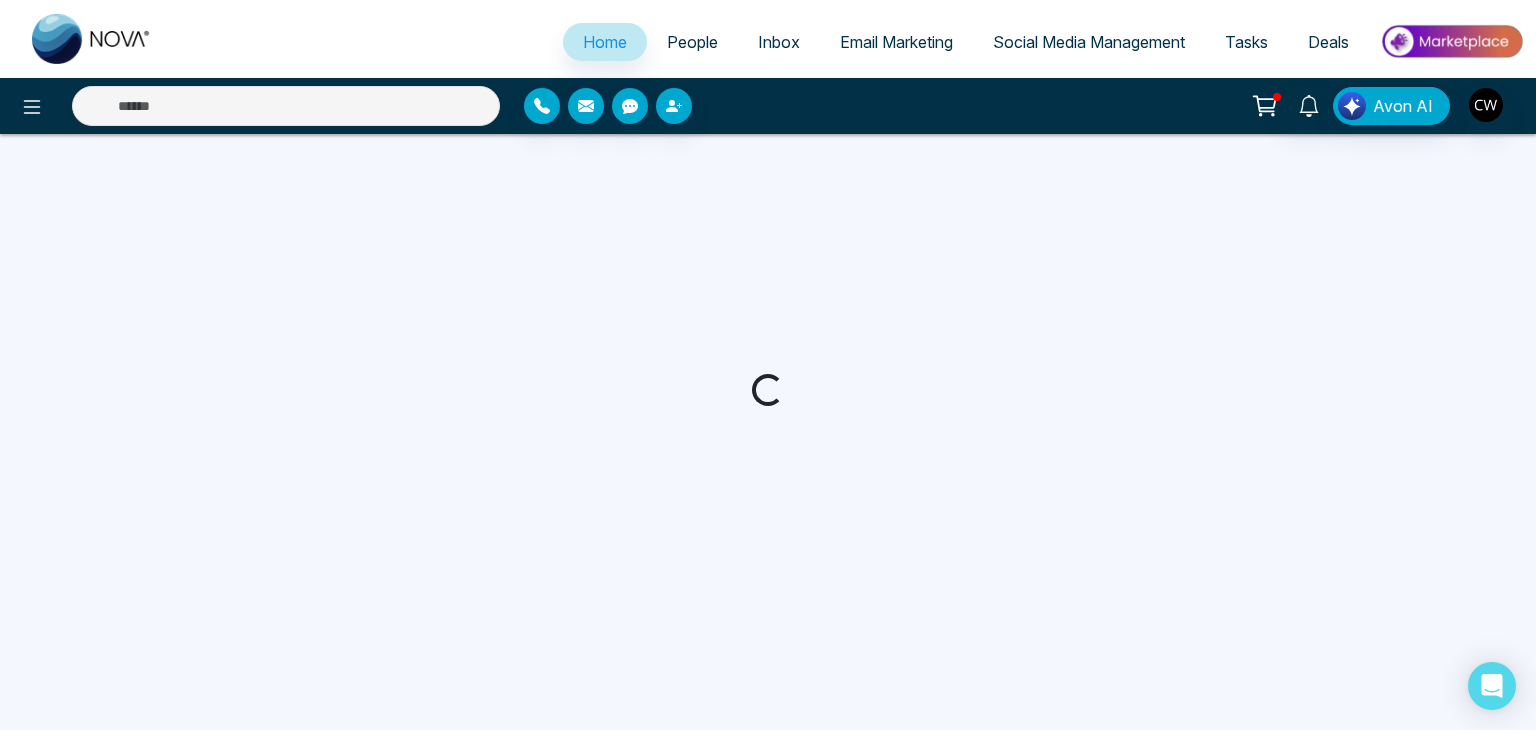 select on "*" 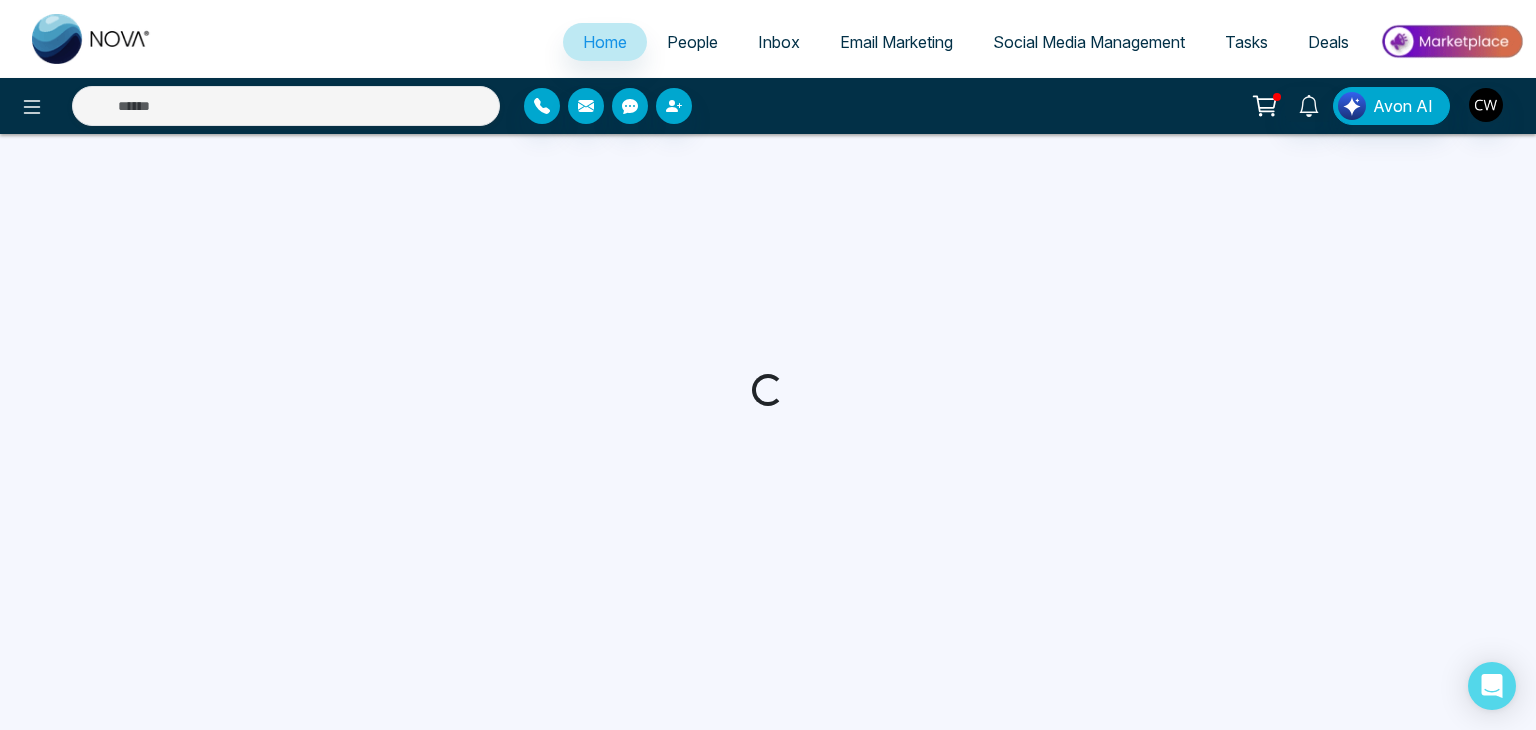 select on "*" 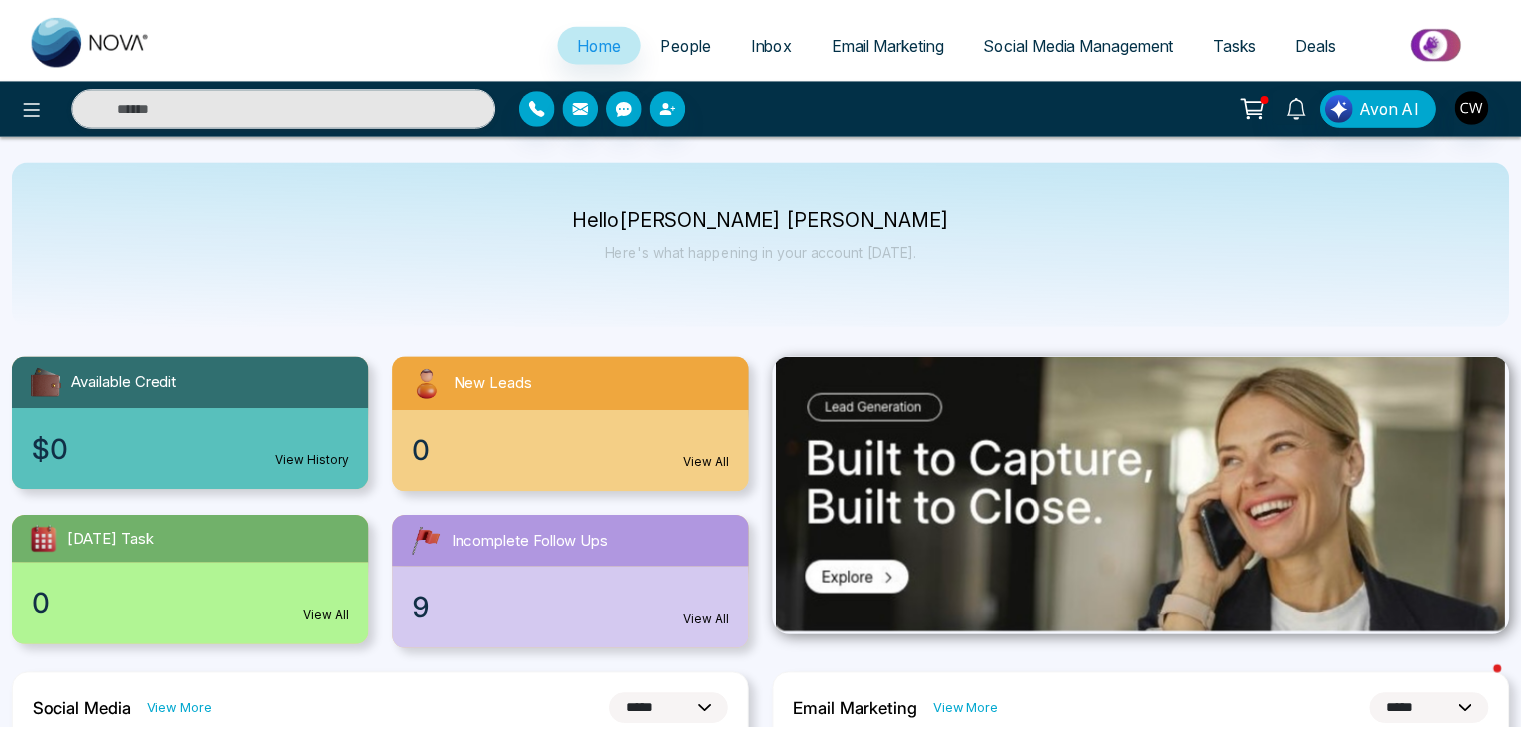 scroll, scrollTop: 0, scrollLeft: 0, axis: both 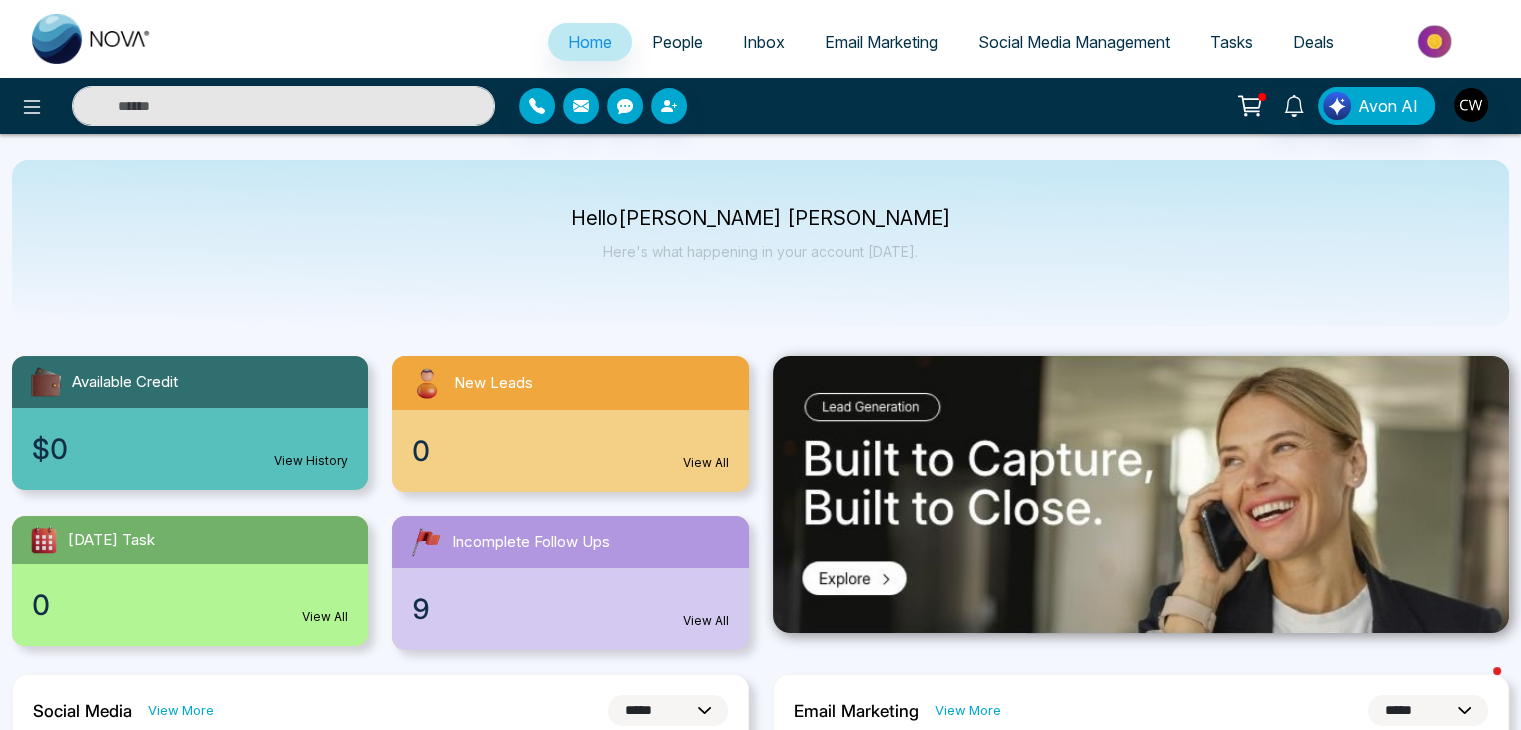 click on "Email Marketing" at bounding box center (881, 42) 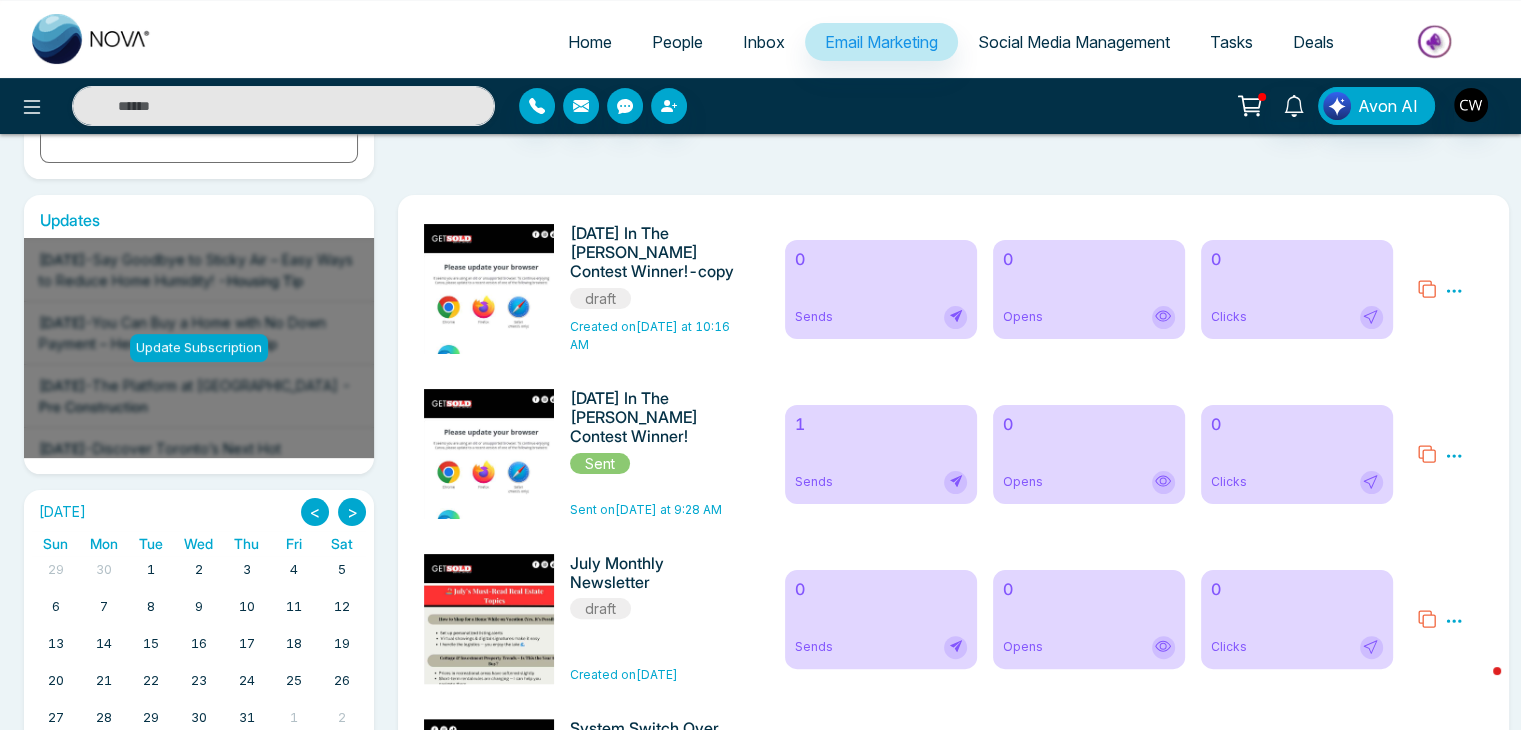 scroll, scrollTop: 338, scrollLeft: 0, axis: vertical 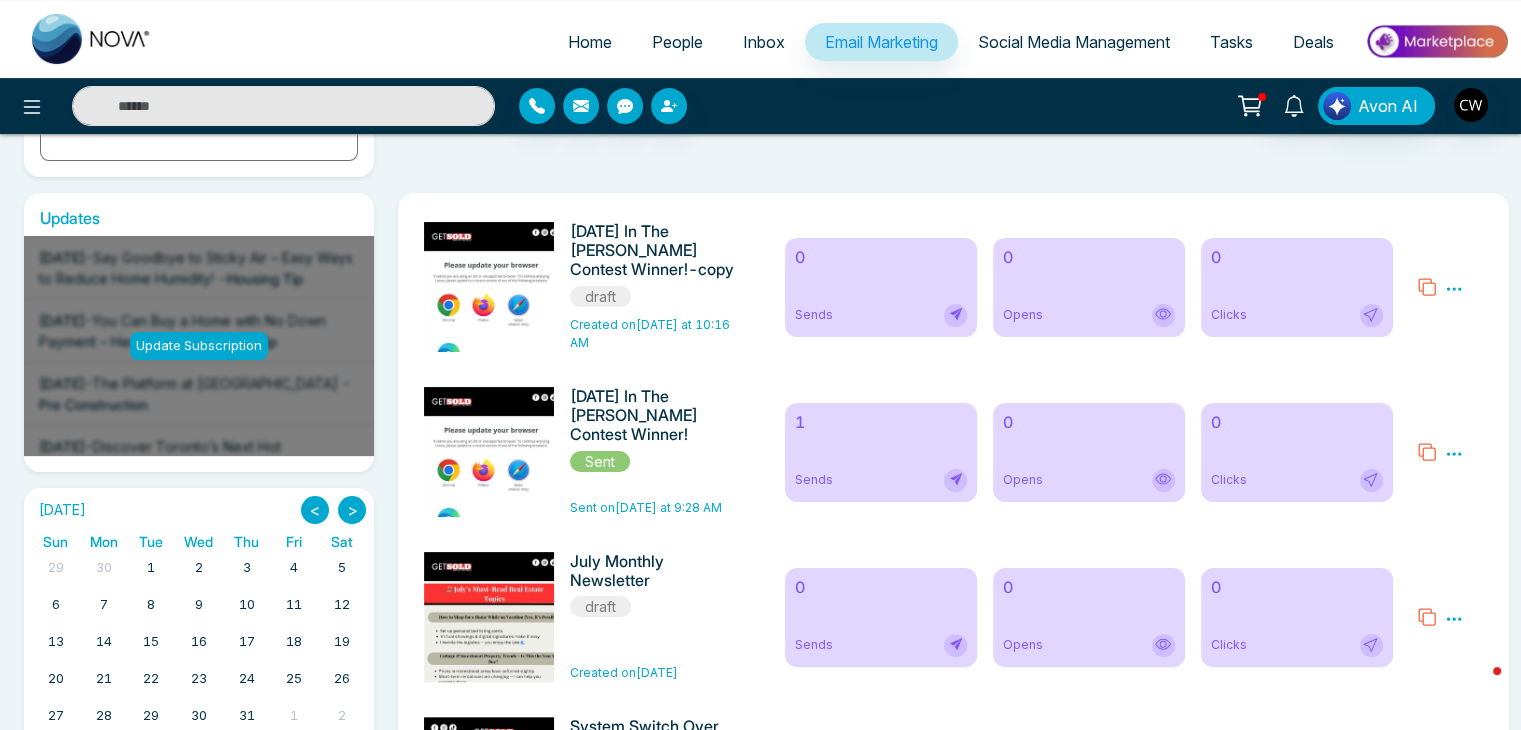 click on "Canada Day In The Glen Contest Winner! Sent Sent on  Last Thursday at 9:28 AM" at bounding box center (654, 452) 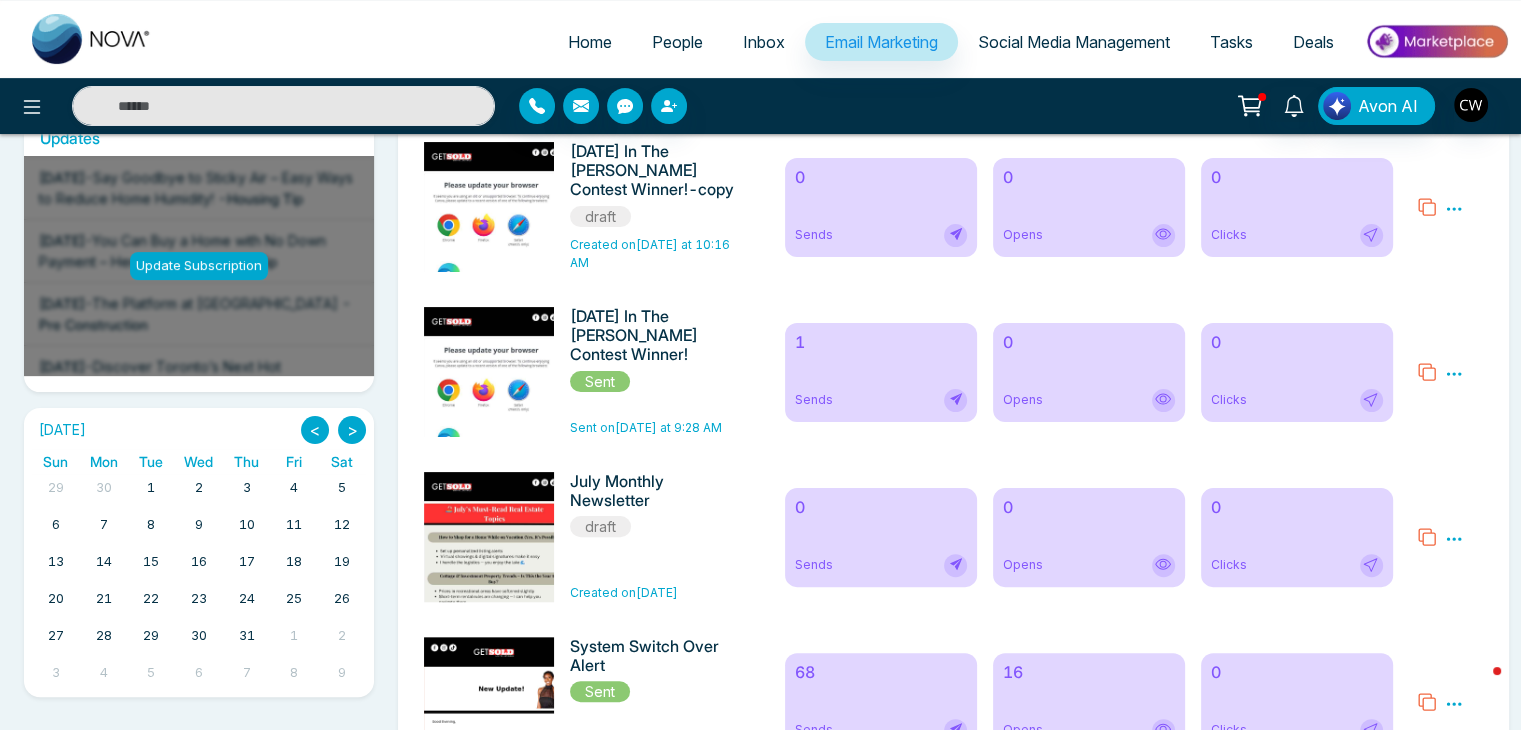 scroll, scrollTop: 426, scrollLeft: 0, axis: vertical 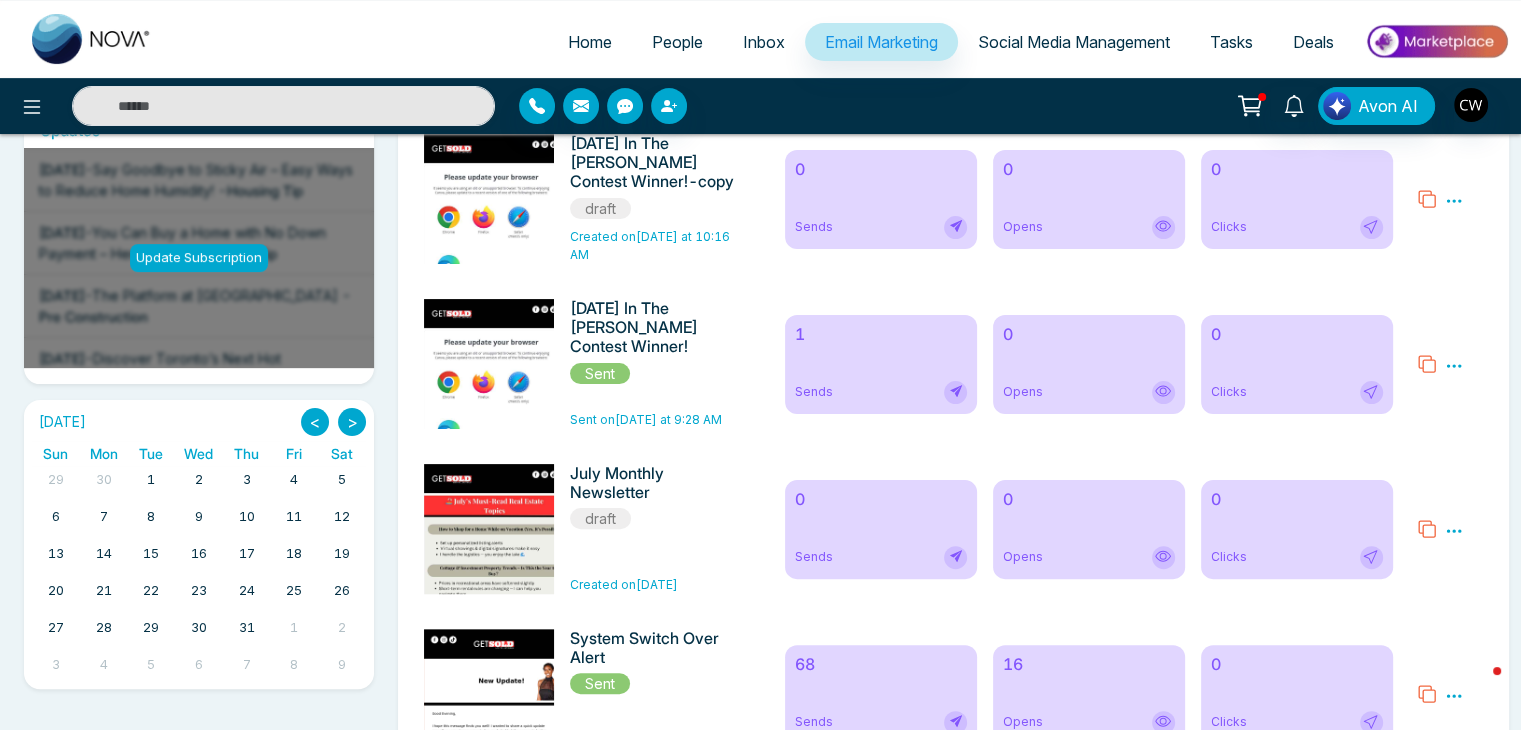 click at bounding box center (494, 767) 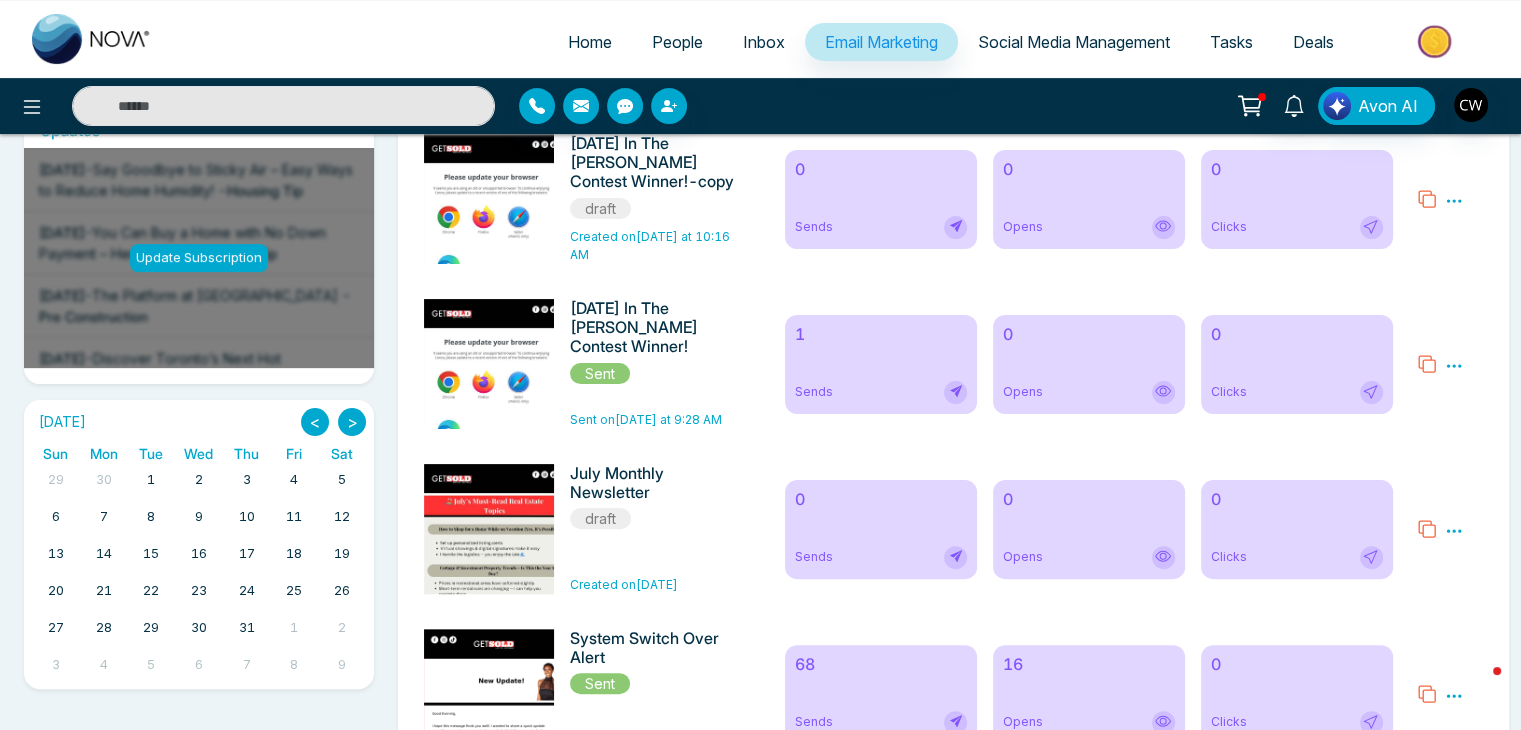 click 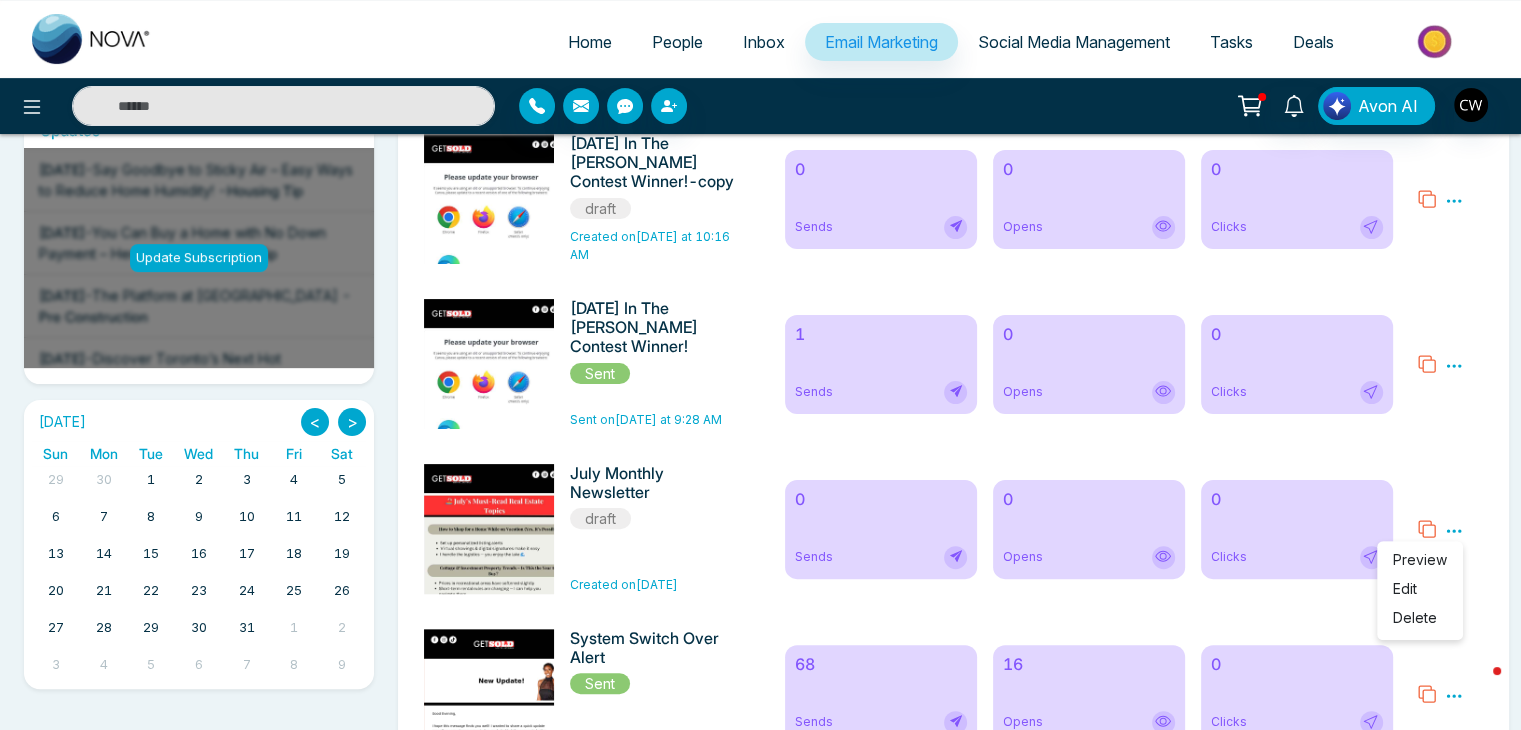 click on "Edit" at bounding box center [1420, 592] 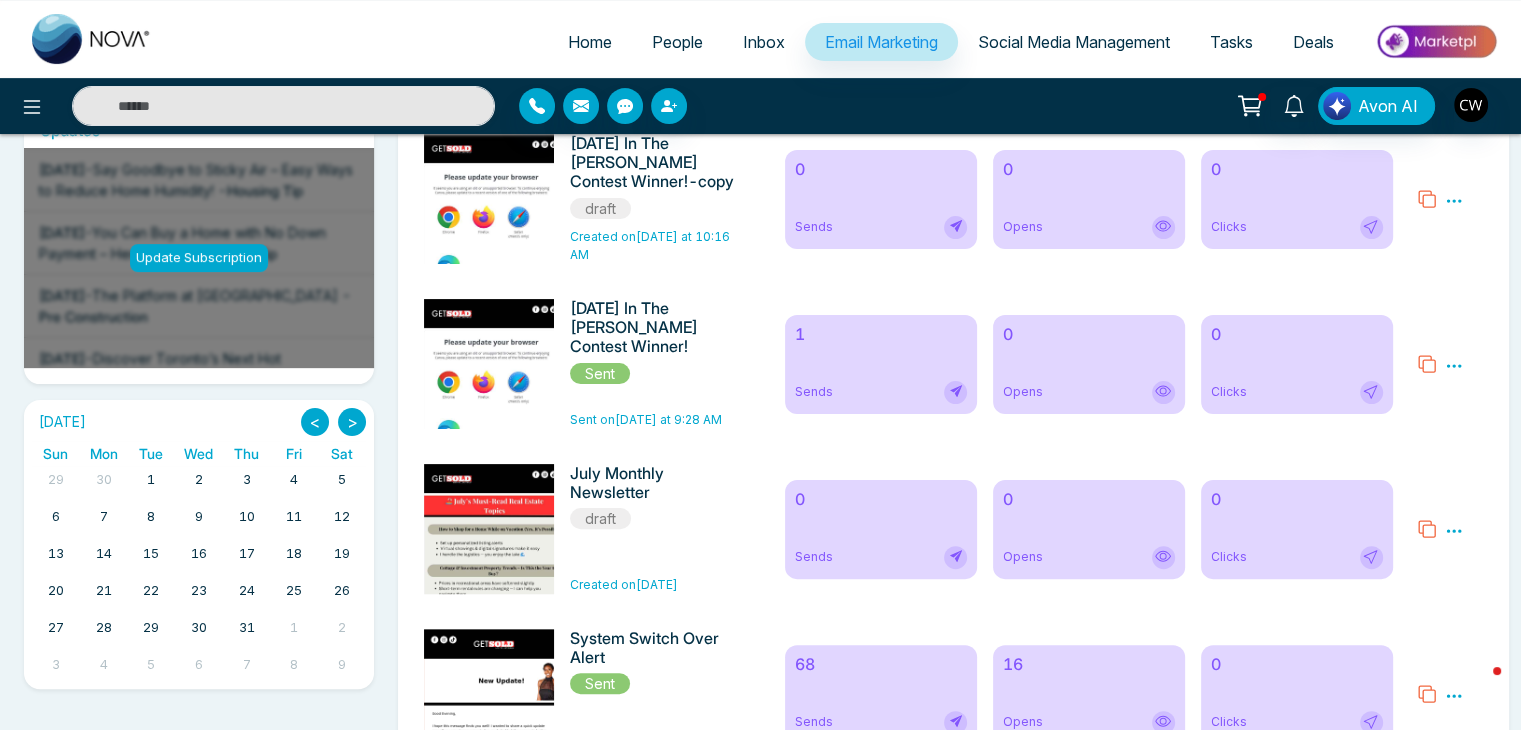 click 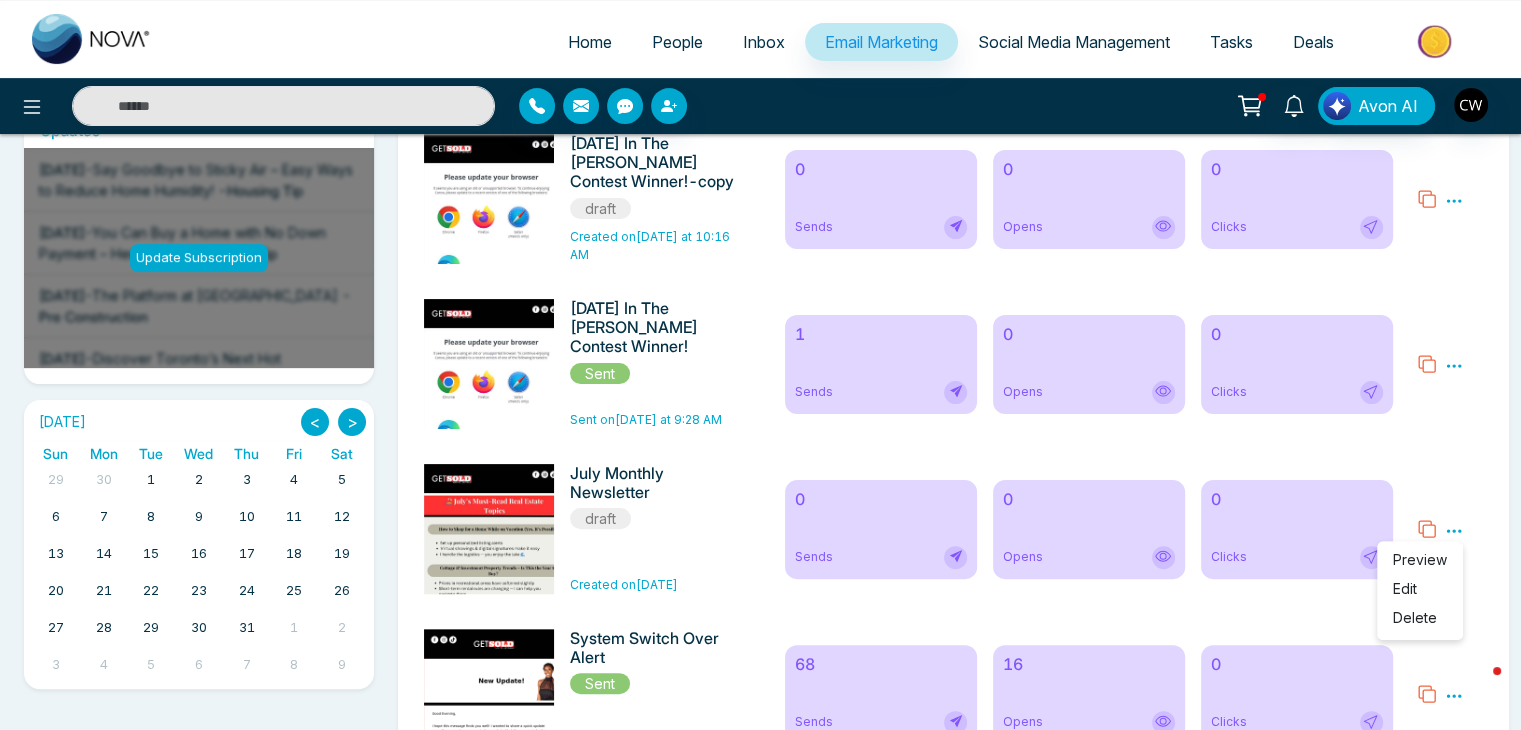 click on "Edit" at bounding box center (1405, 588) 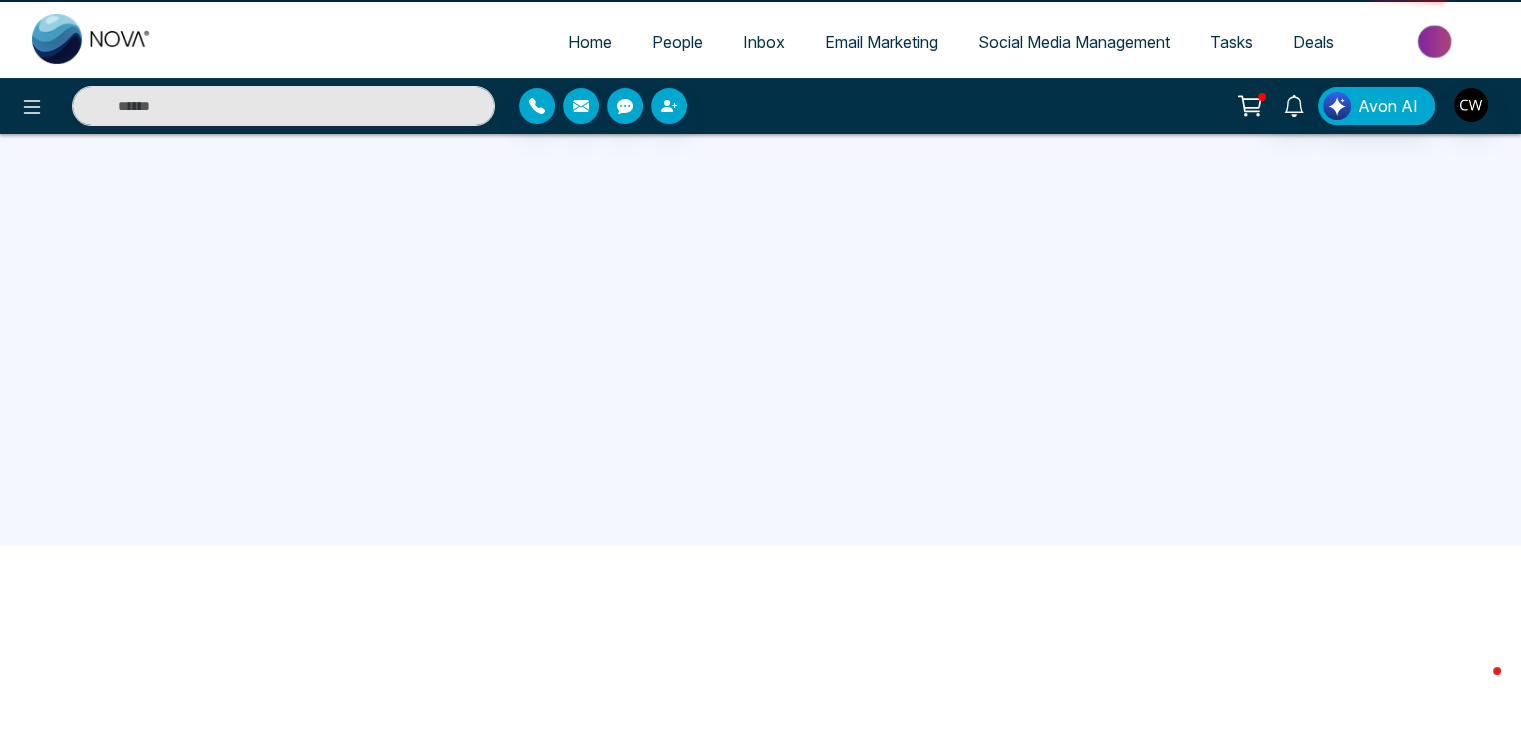 scroll, scrollTop: 0, scrollLeft: 0, axis: both 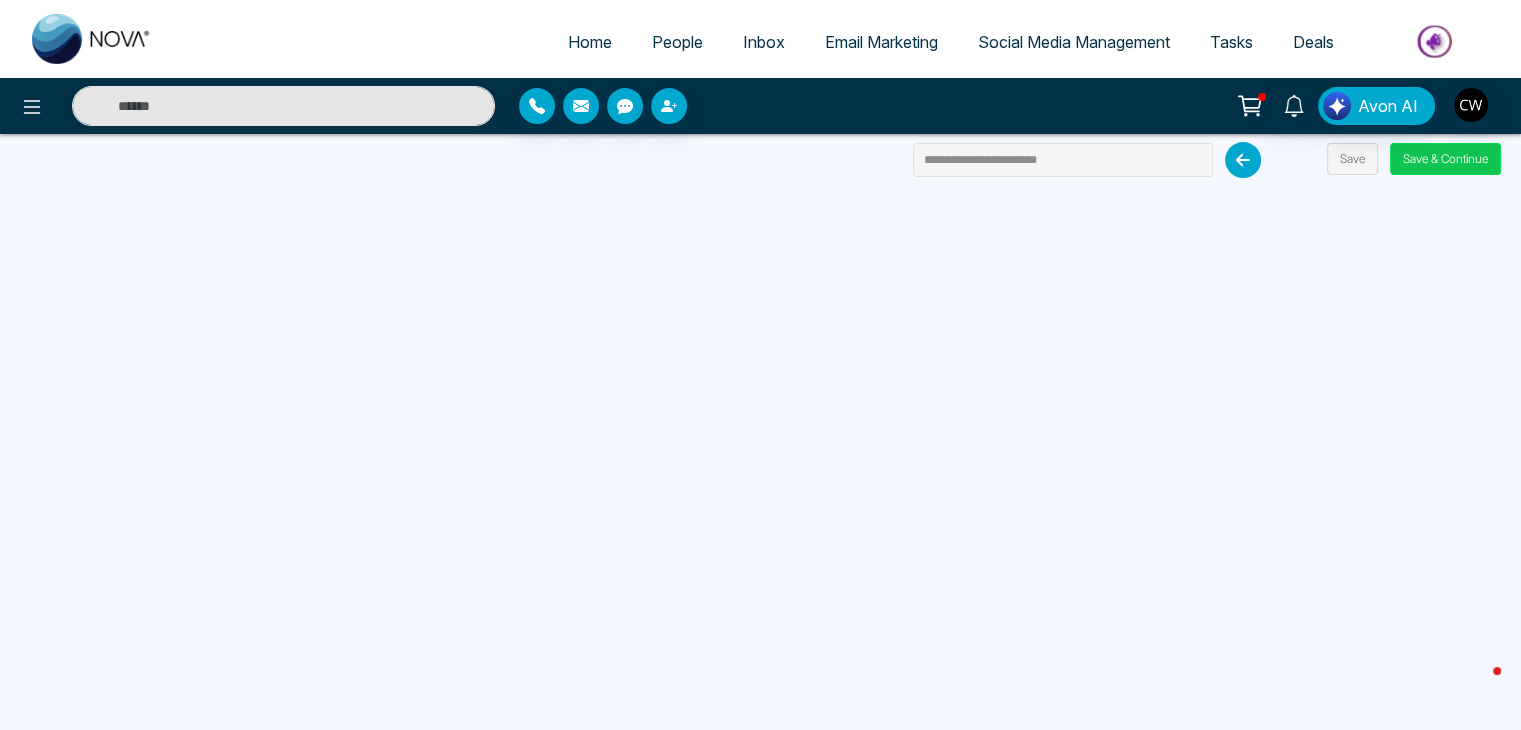 click on "Save & Continue" at bounding box center (1445, 159) 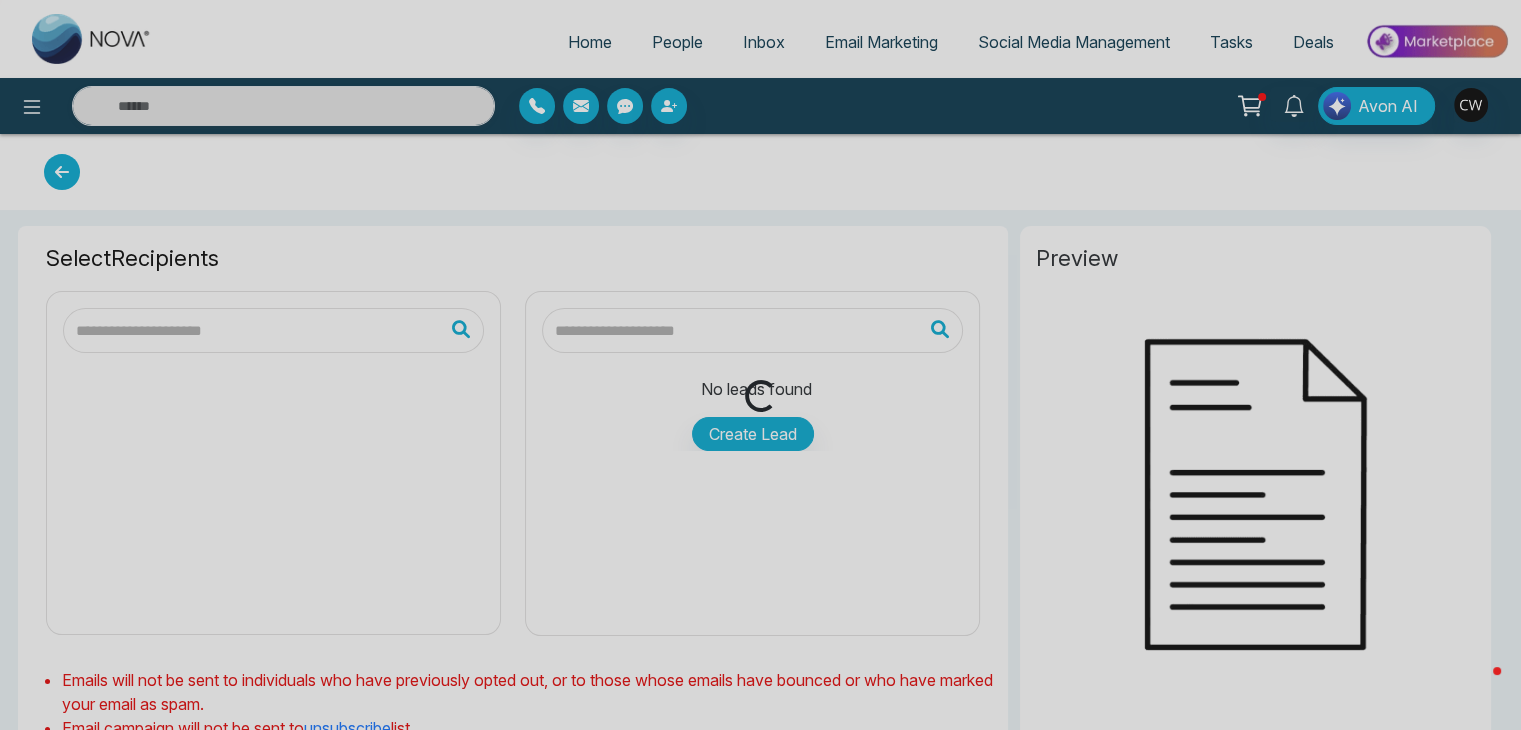 type on "**********" 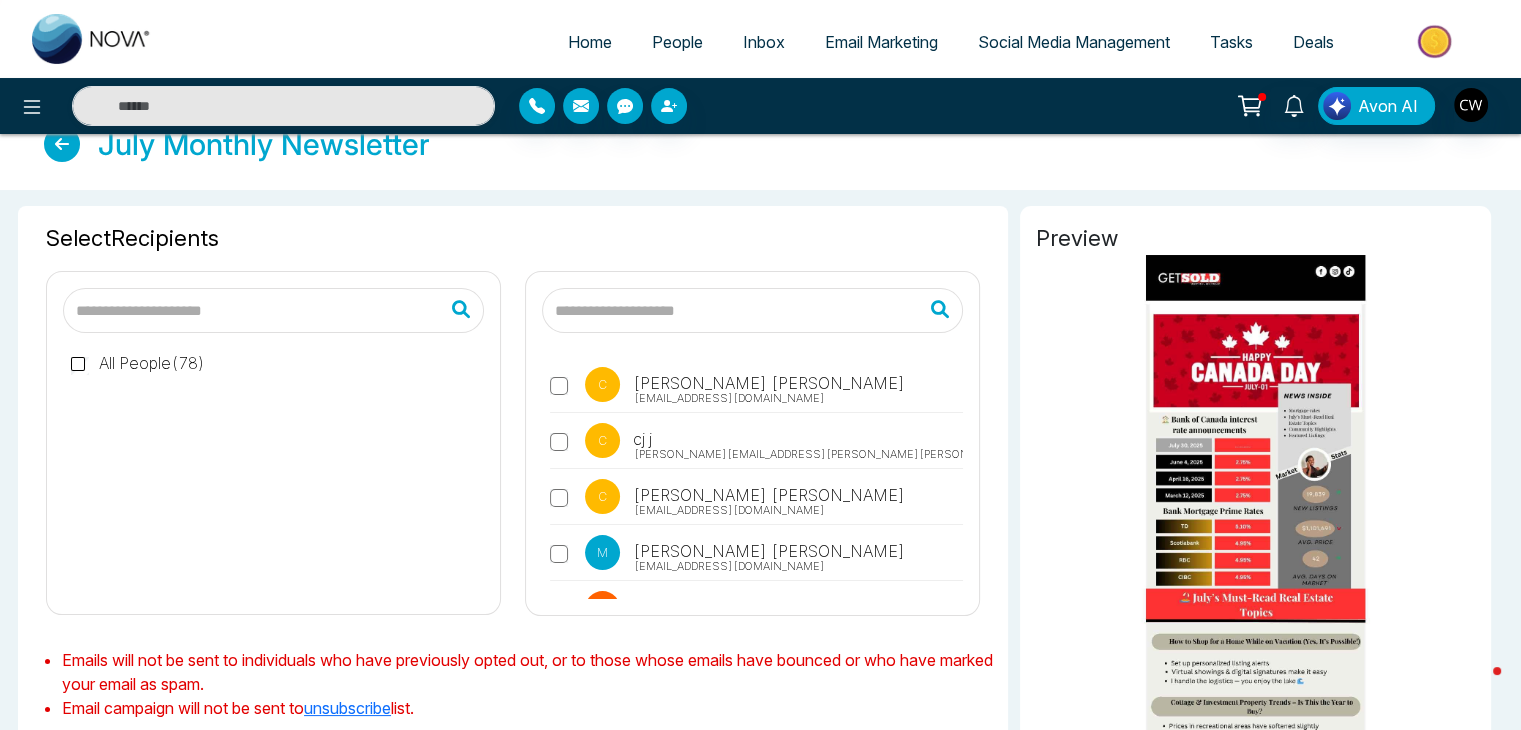 scroll, scrollTop: 0, scrollLeft: 0, axis: both 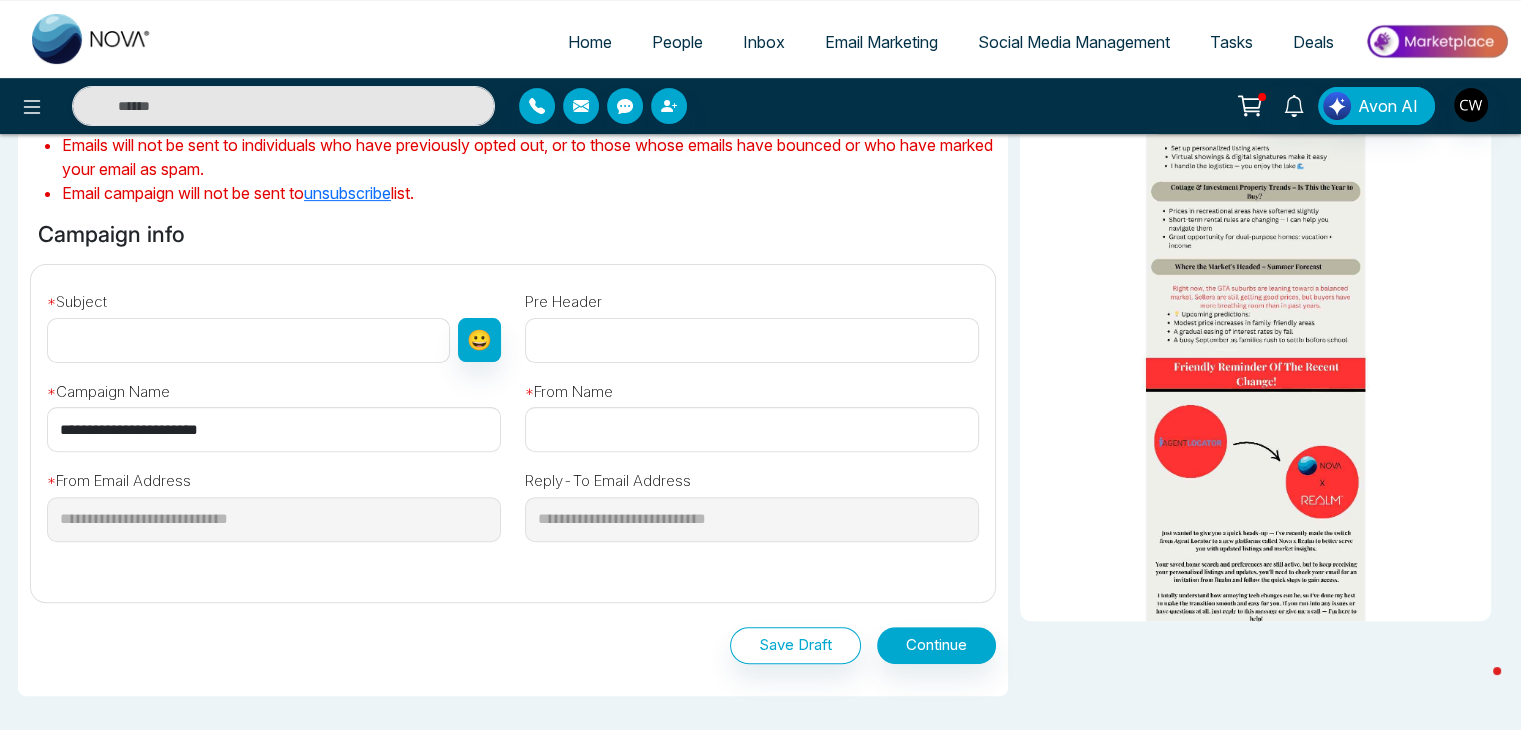 drag, startPoint x: 260, startPoint y: 441, endPoint x: 0, endPoint y: 404, distance: 262.6195 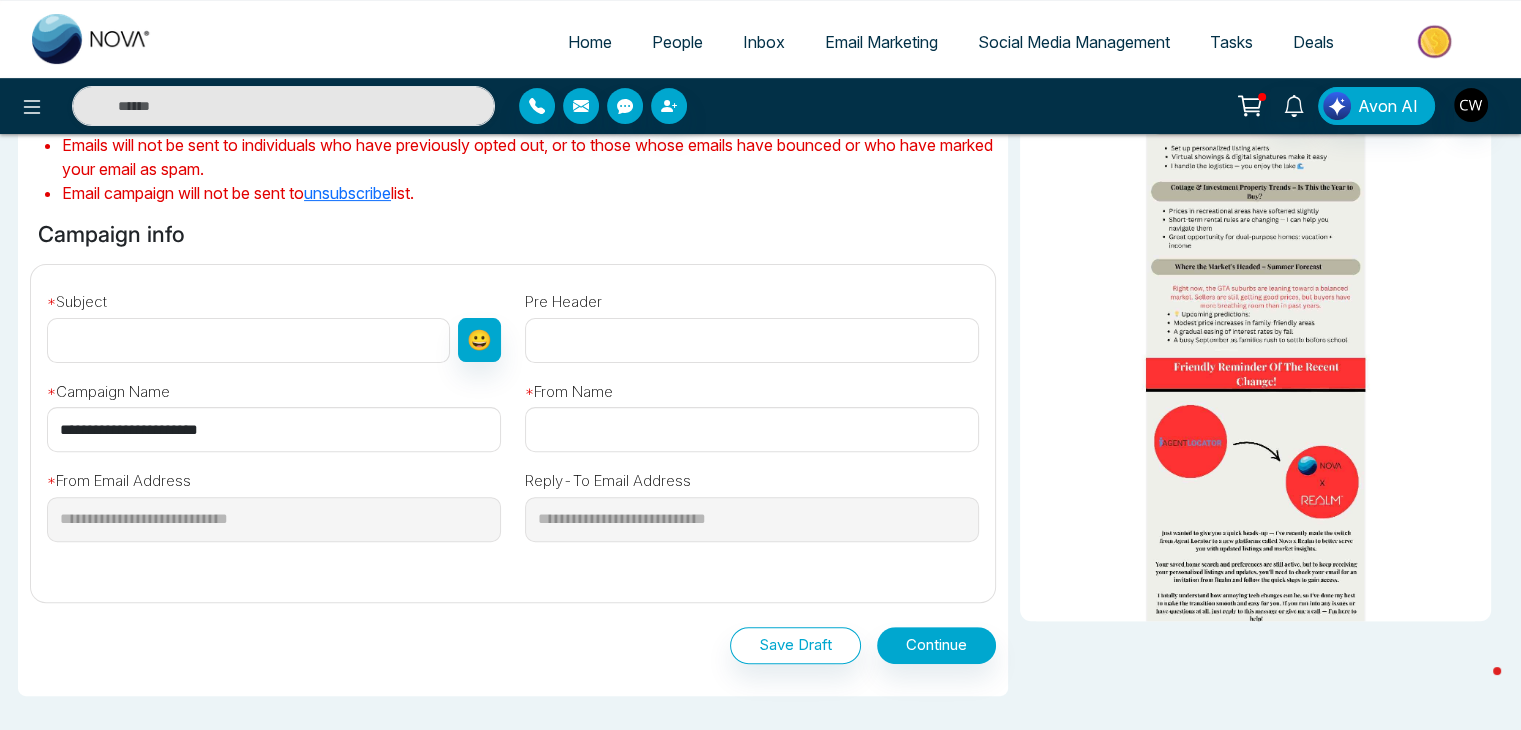 click on "Selected  Recipients  ( 78 ) All People  ( 78 ) C   Claudine   Waddick   cwaddick@cogeco.ca c   cj   j   cortney.borden.walton@gmail.com C   Chris   Singh   using2me@hotmail.com M   Matt   Norman   matttnorman@gmail.com R   Robert   Grubesic   groobs1984@gmail.com C   Catherine   Irfan   yasminirfan2003@yahoo.com M   Meri   Layne   laynemeri@gmail.com T   Tarun   Agarwal   punditjee@yahoo.com J   Joshua   Poirier   josh.poirier93@gmail.com D   David   Cole   davidcole_35@hotmail.com V   Vivian     vivian_young@live.ca D   David   Han   faivious@live.ca A   Ana Sofia   De Figueroa   sofia@adbinsights.com S   Sanjay     writetosanjay08@gmail.com J   Johlawny   Blake   johlawny.a.blake@gmail.com E   Eprod     proddyworldbusiness@gmail.com L   Lasceena   Dwyer   dwyerlasceena@gmail.com J   Jay     jaskarn_sd@hotmail.com A   Ashok   Dhiman   ashokdhi@gmail.com P   Patricia   Jambo   rinajambo0122xc@gmail.com Email campaign will not be sent to  unsubscribe  list. Campaign info * Subject 😀 Pre Header * * *" at bounding box center (760, 272) 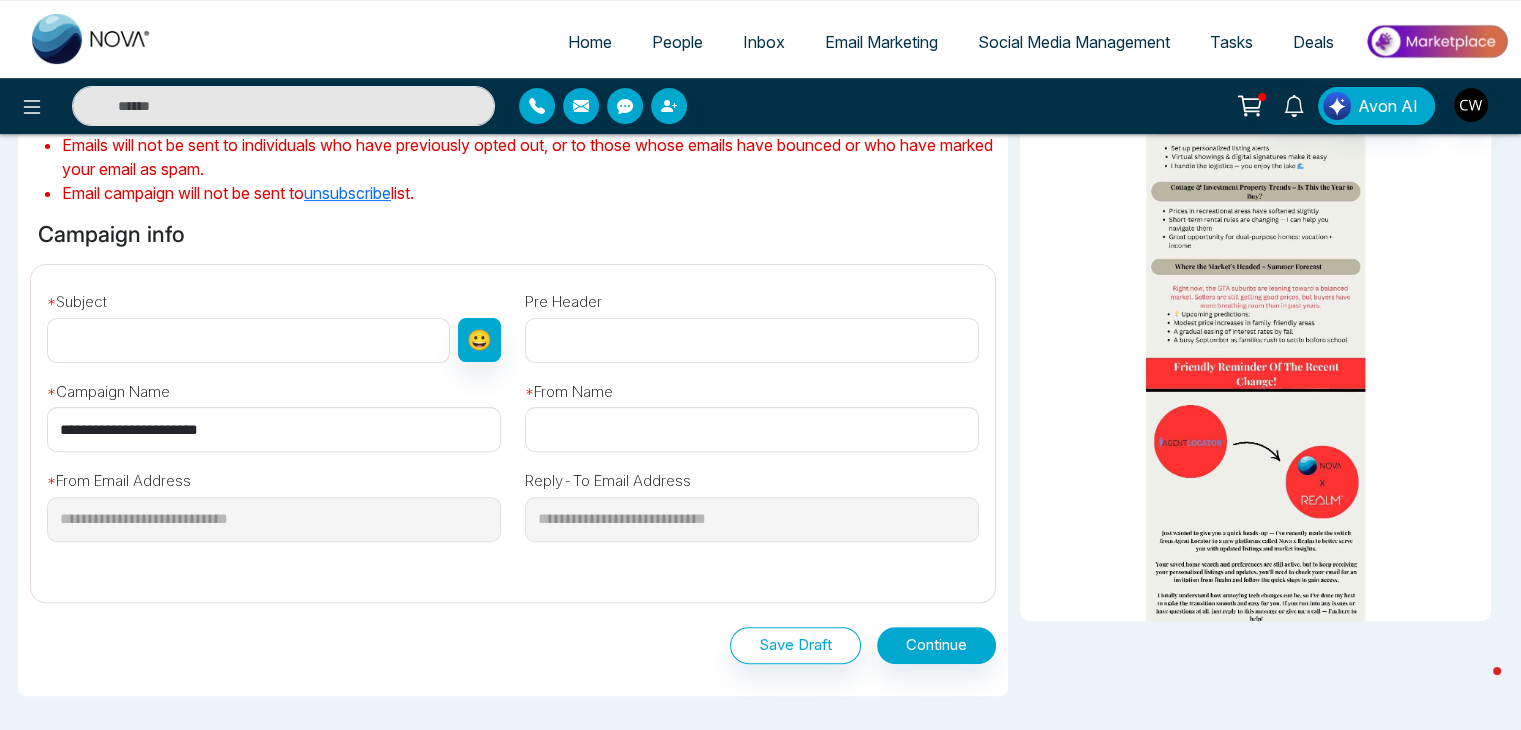 click at bounding box center (248, 340) 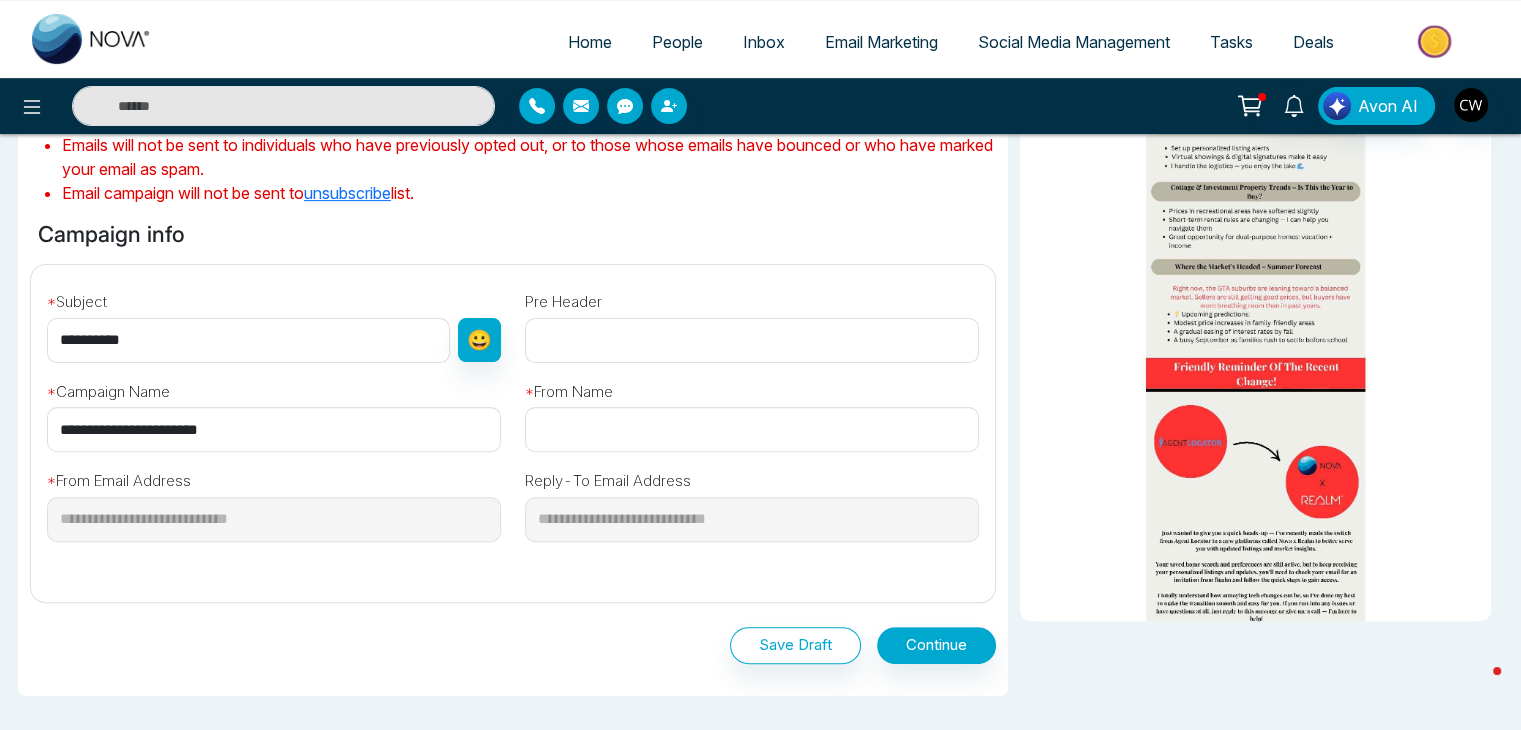 paste on "**********" 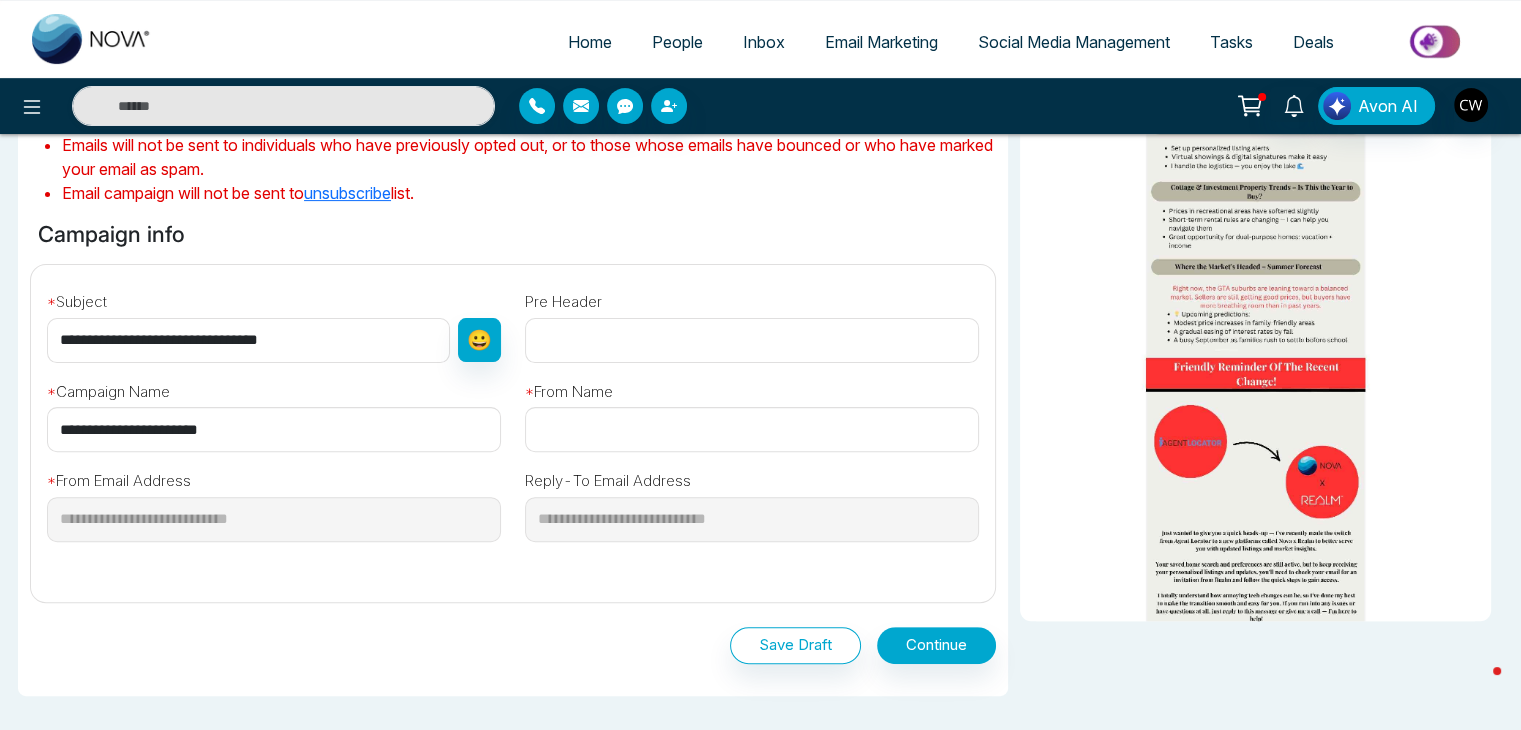 type on "**********" 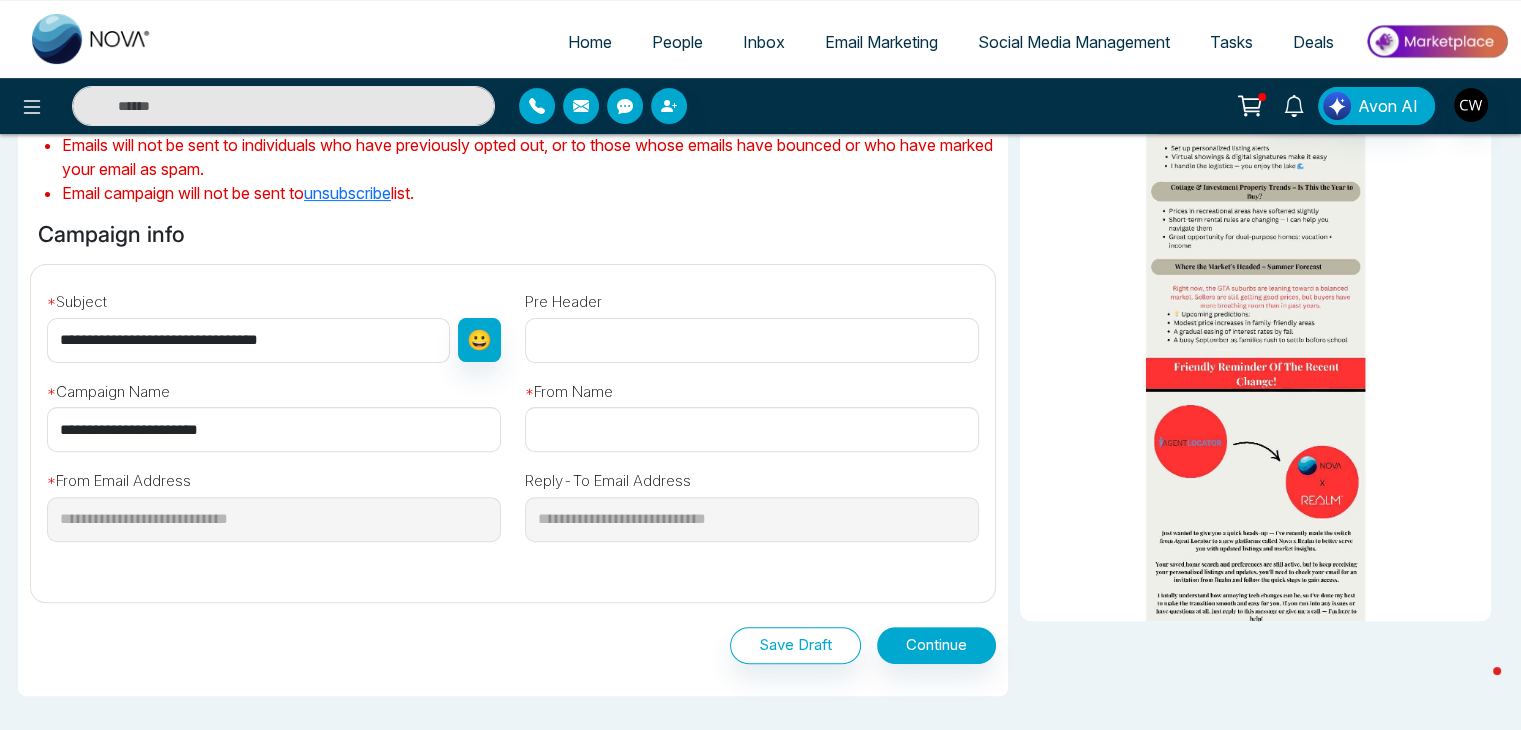 click on "**********" at bounding box center [274, 408] 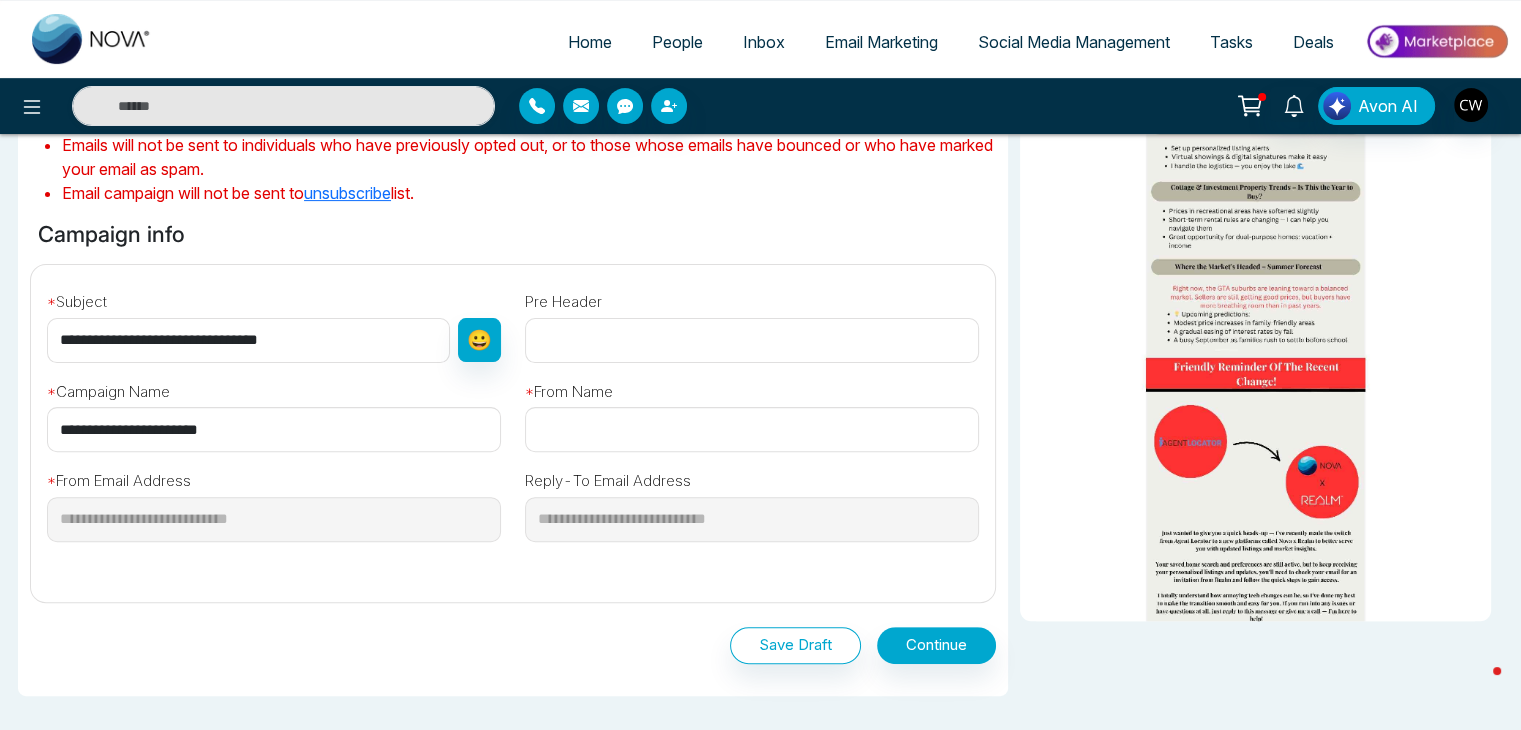 click on "**********" at bounding box center (248, 340) 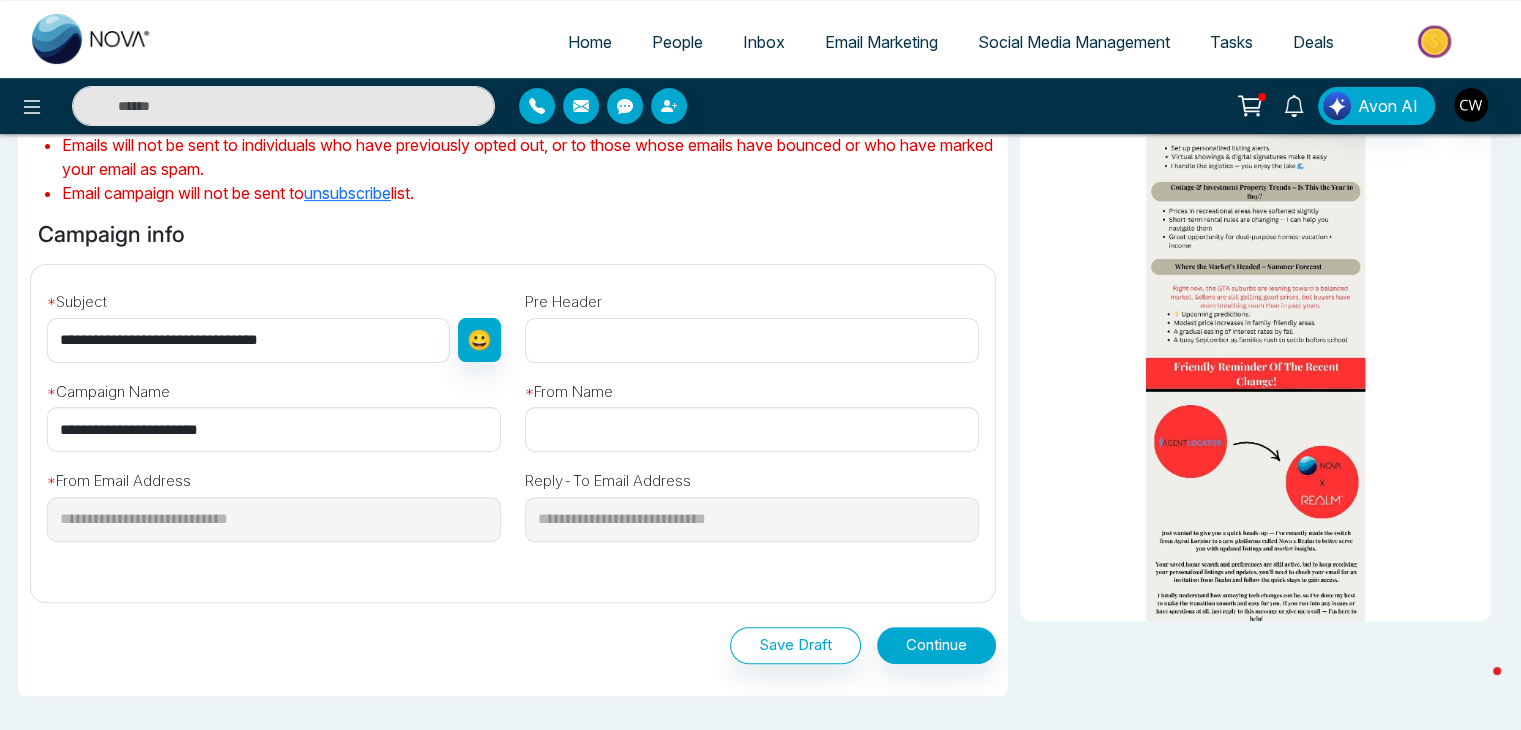 click on "**********" at bounding box center (274, 408) 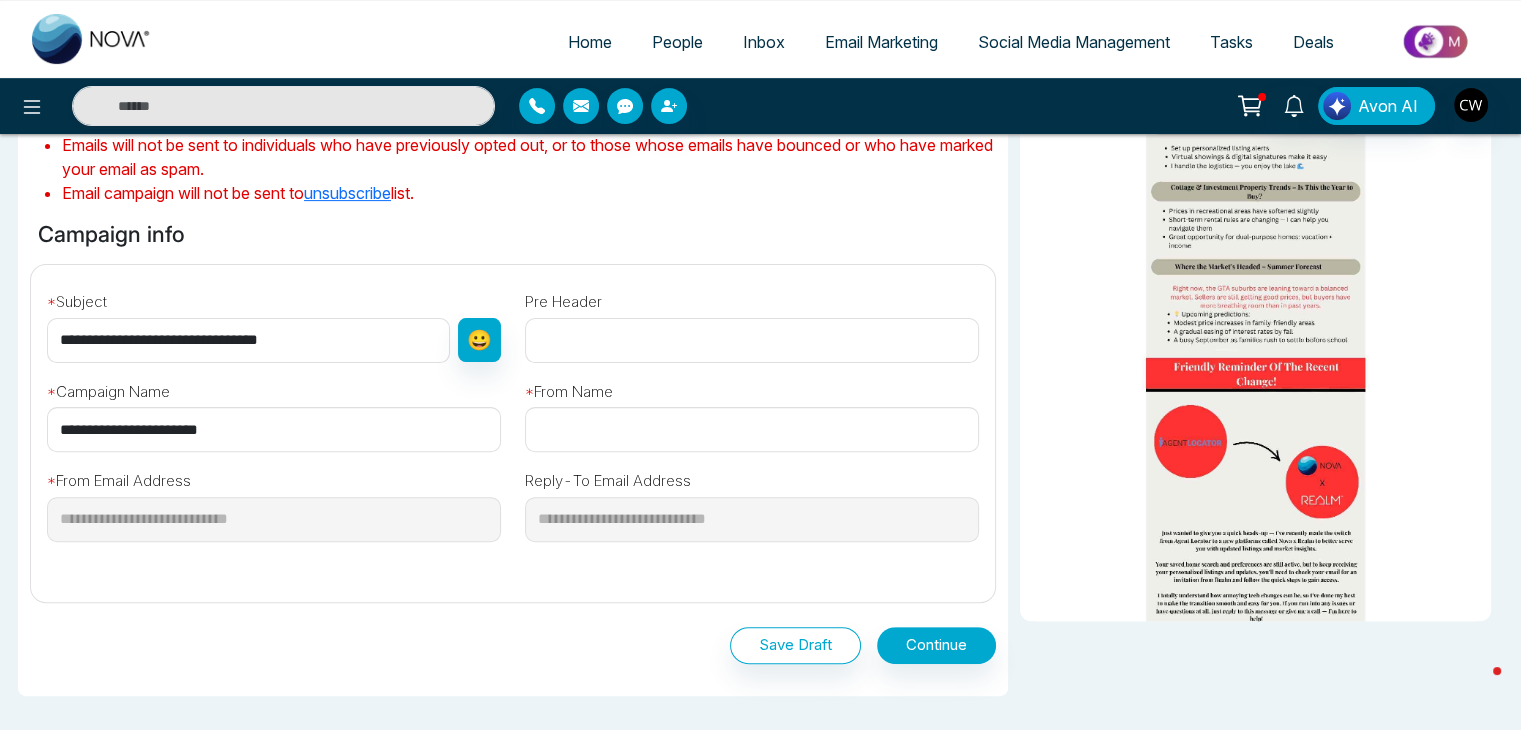 click at bounding box center (752, 340) 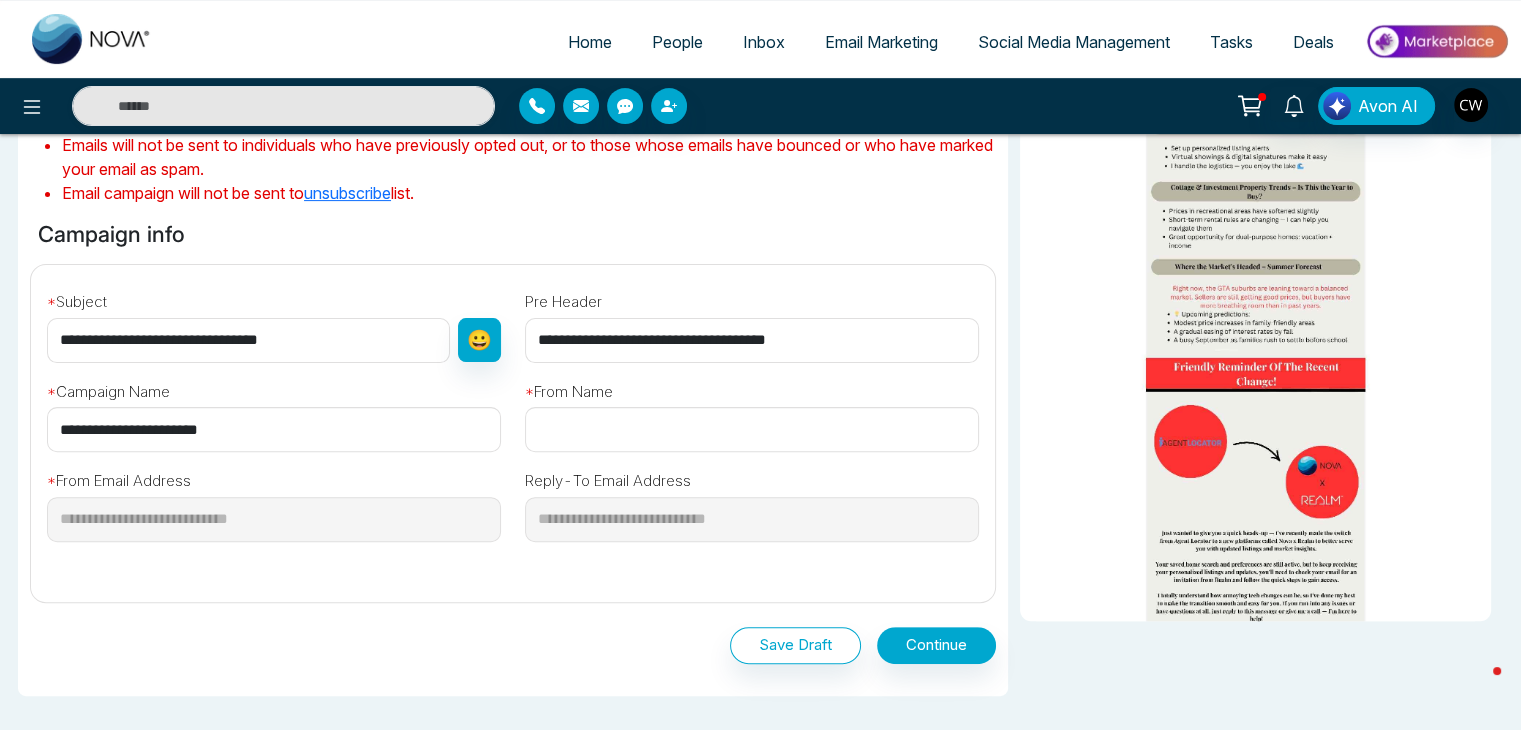 click on "**********" at bounding box center [752, 340] 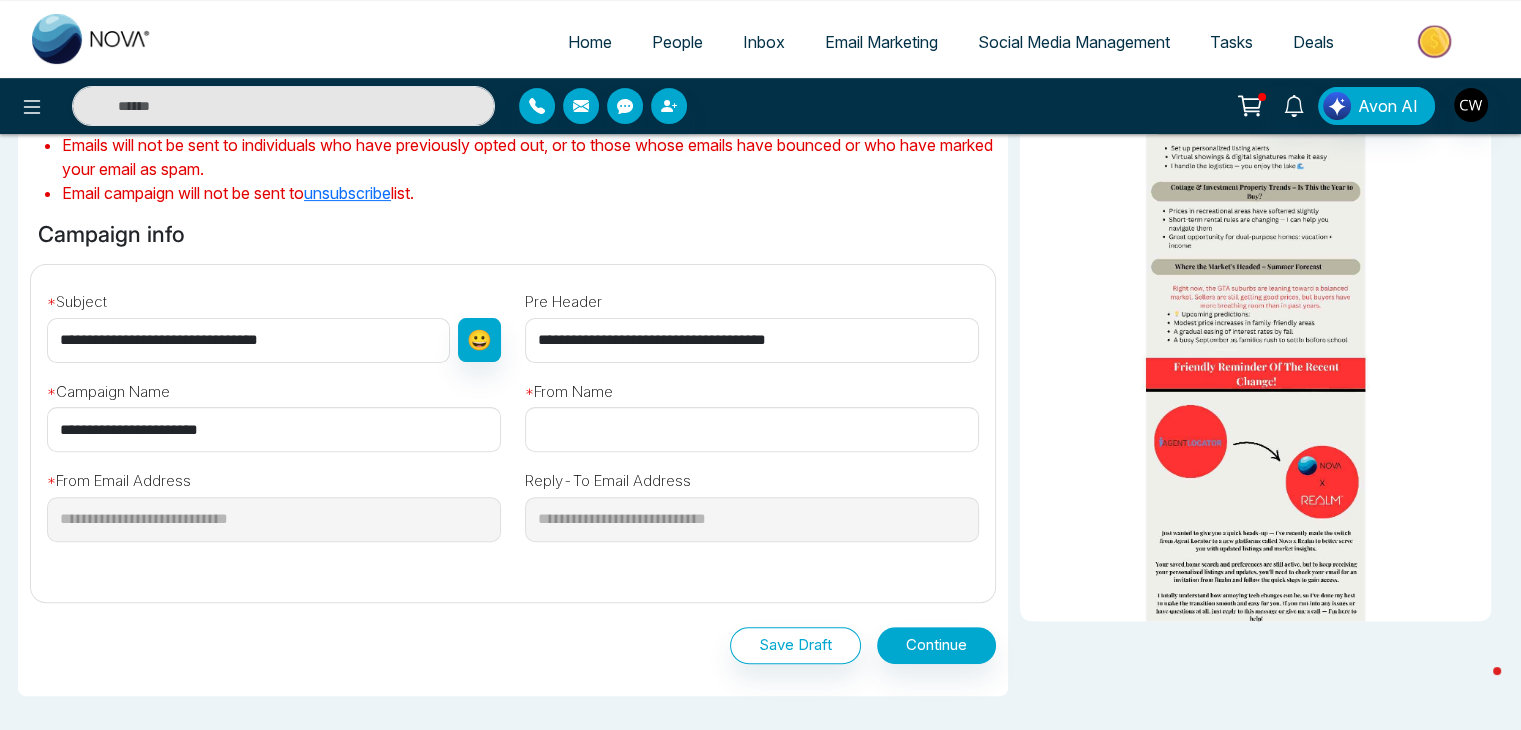 click on "* From Name" at bounding box center (752, 408) 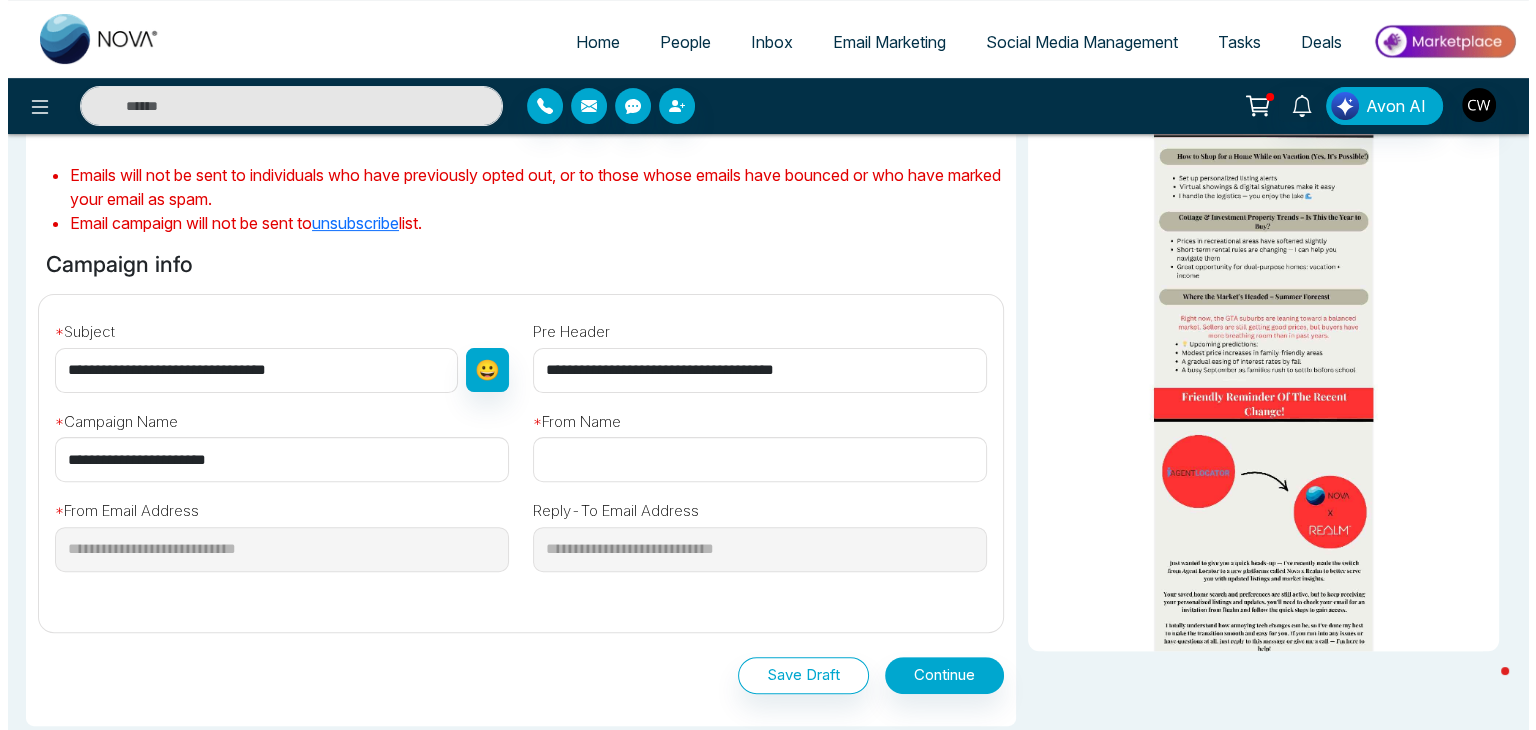 scroll, scrollTop: 510, scrollLeft: 0, axis: vertical 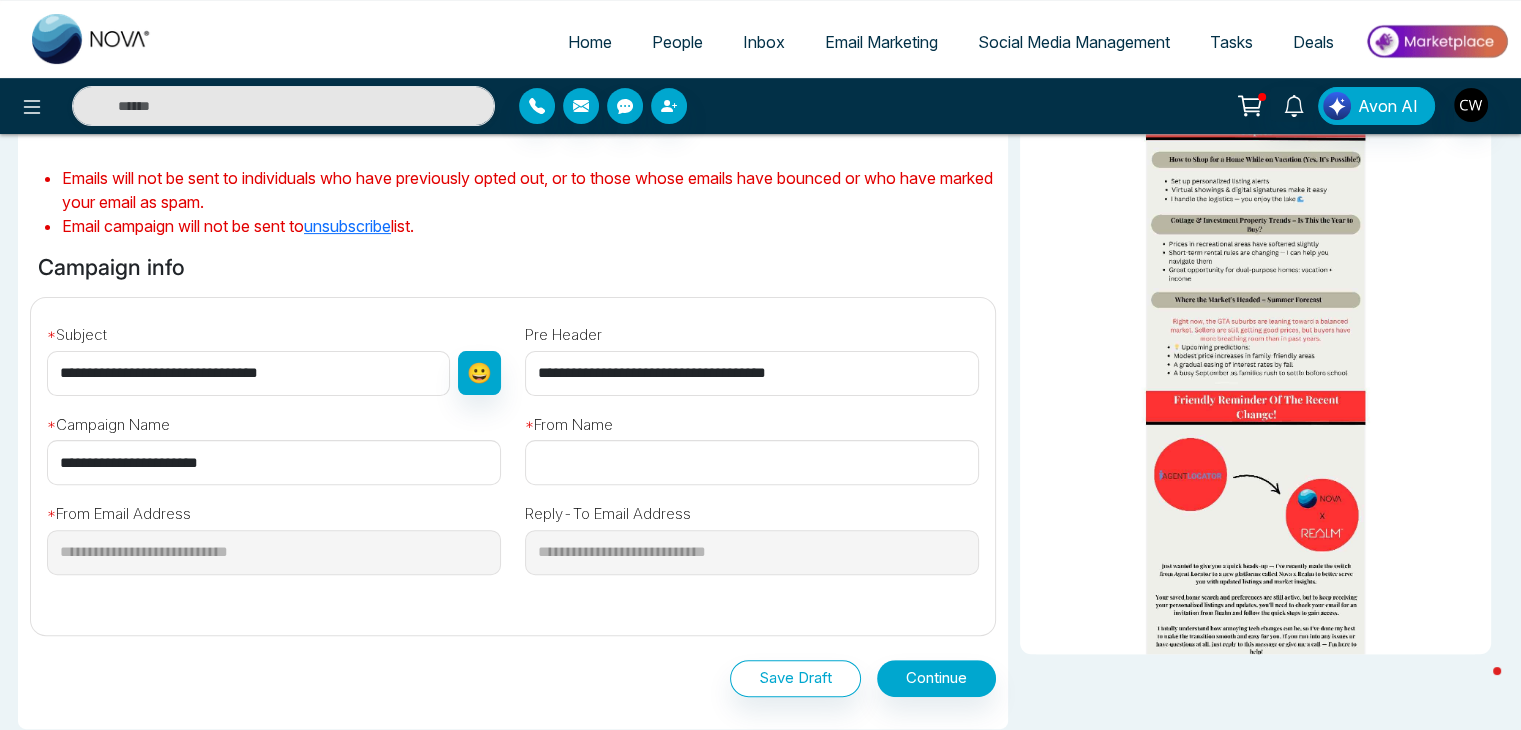 drag, startPoint x: 690, startPoint y: 365, endPoint x: 781, endPoint y: 377, distance: 91.787796 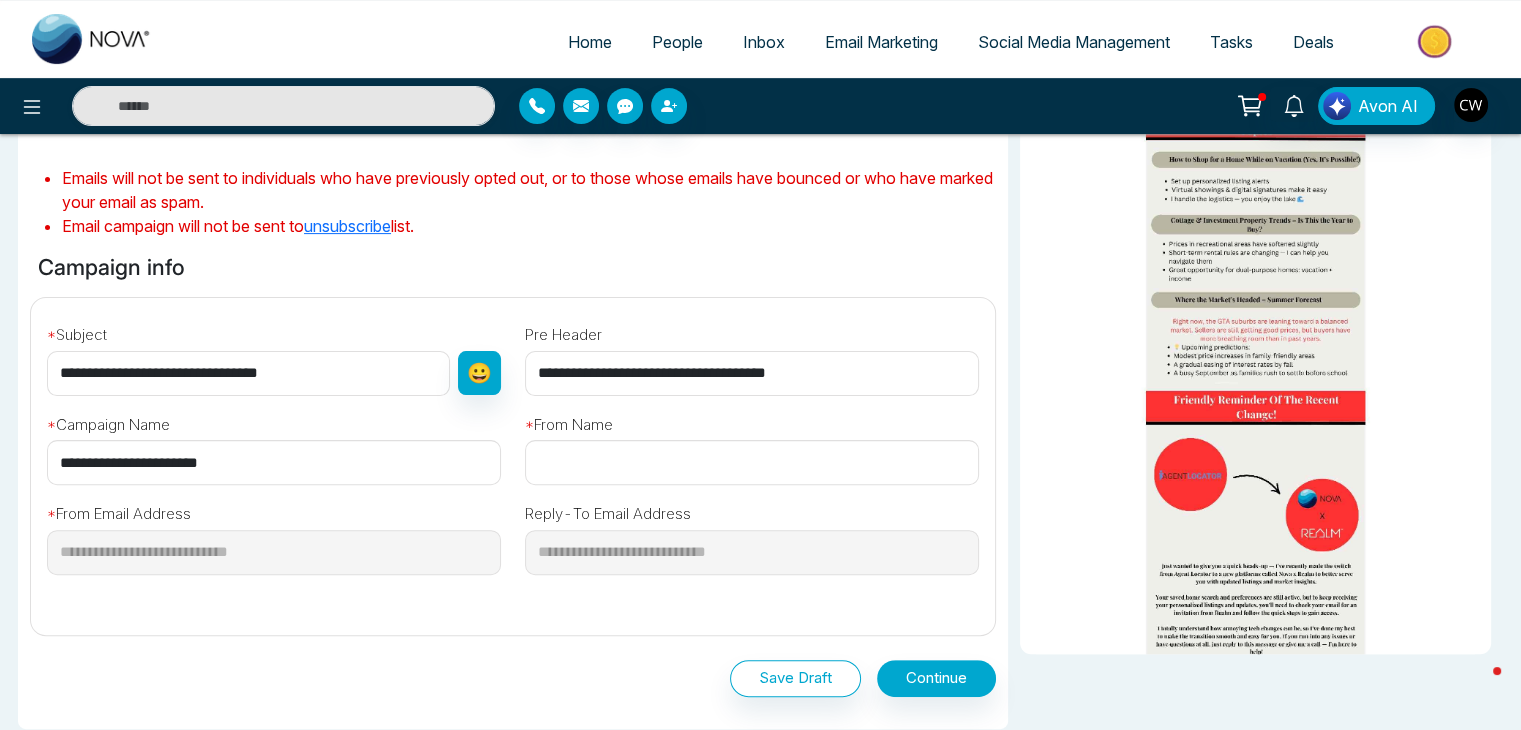 click on "**********" at bounding box center [752, 373] 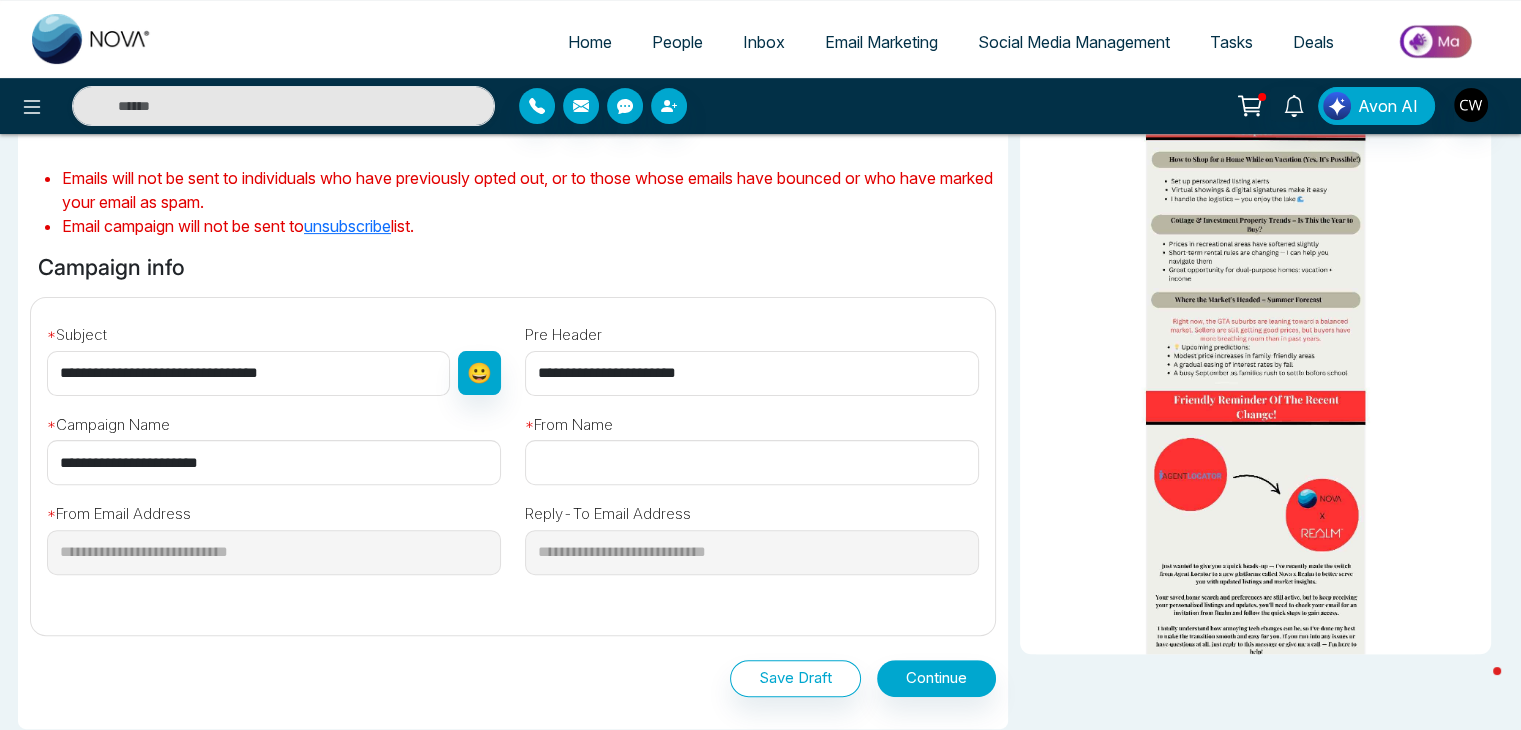 click on "**********" at bounding box center [752, 373] 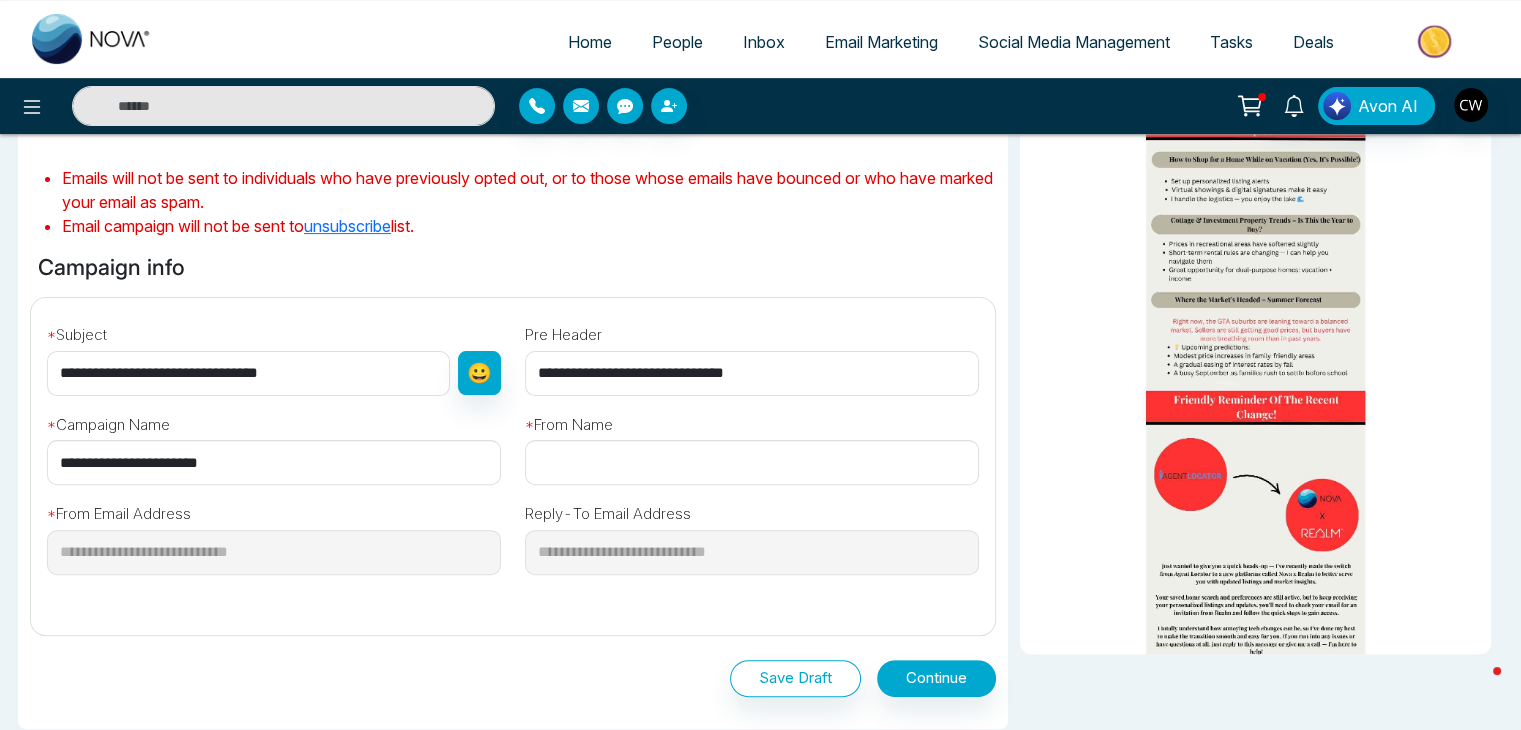 click on "**********" at bounding box center [752, 373] 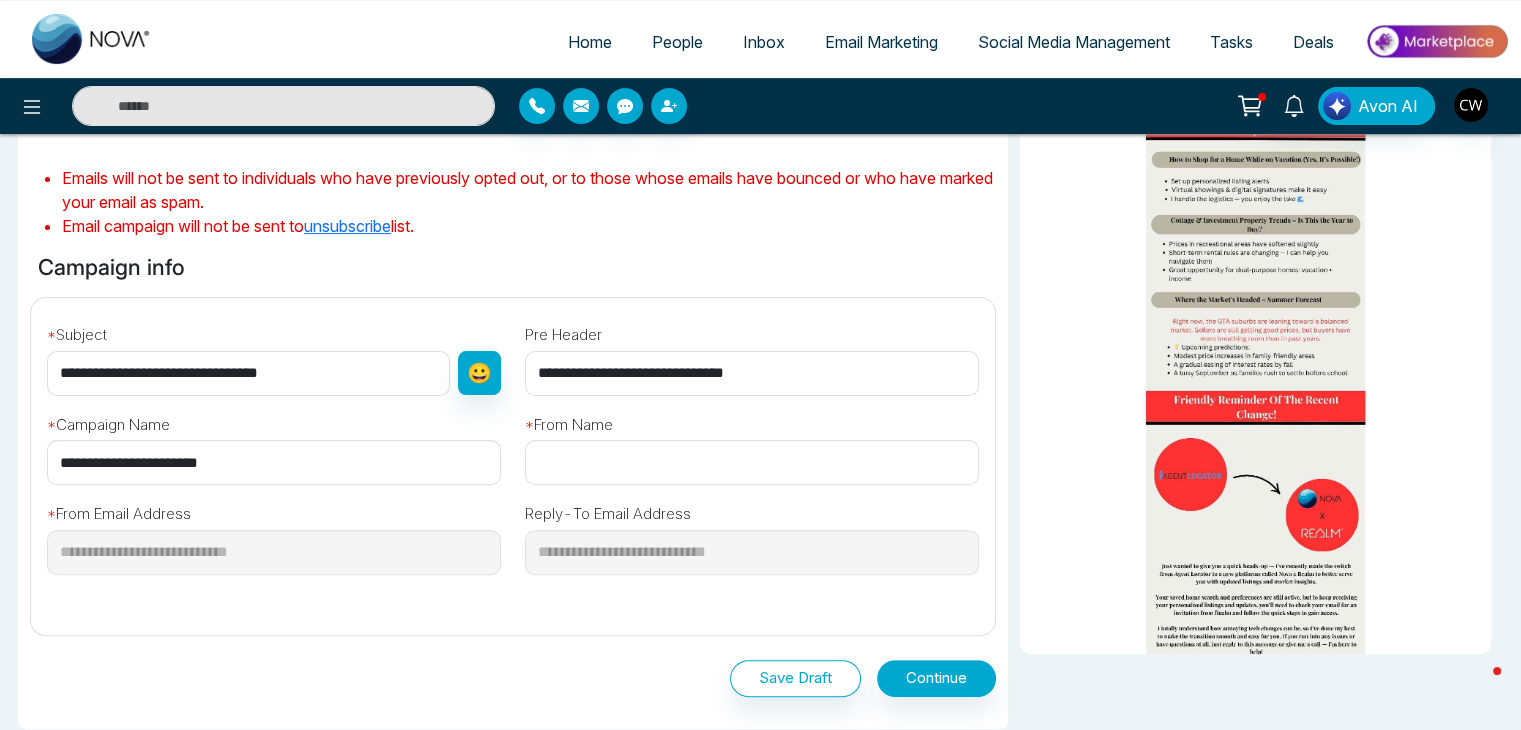 click on "**********" at bounding box center (752, 373) 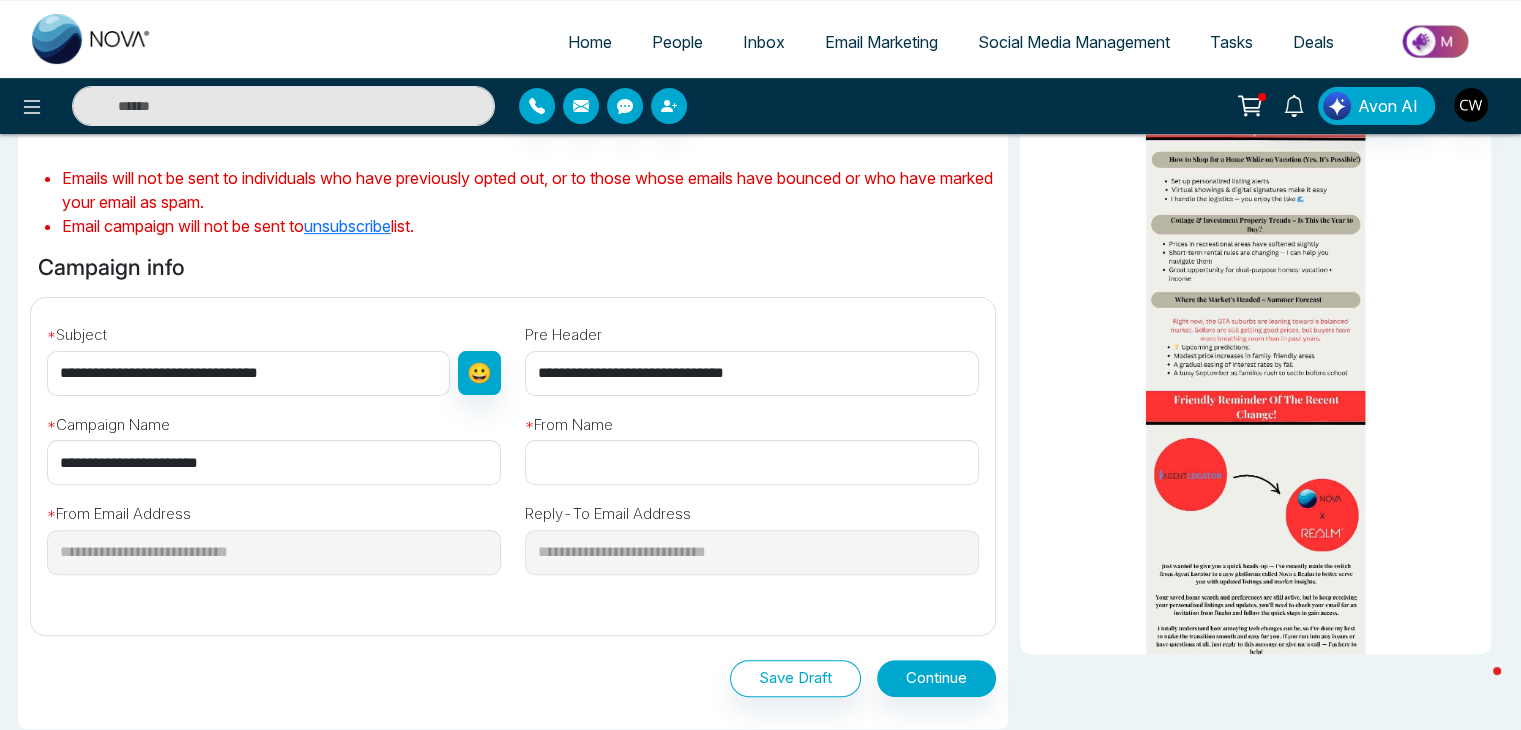 click on "**********" at bounding box center [752, 373] 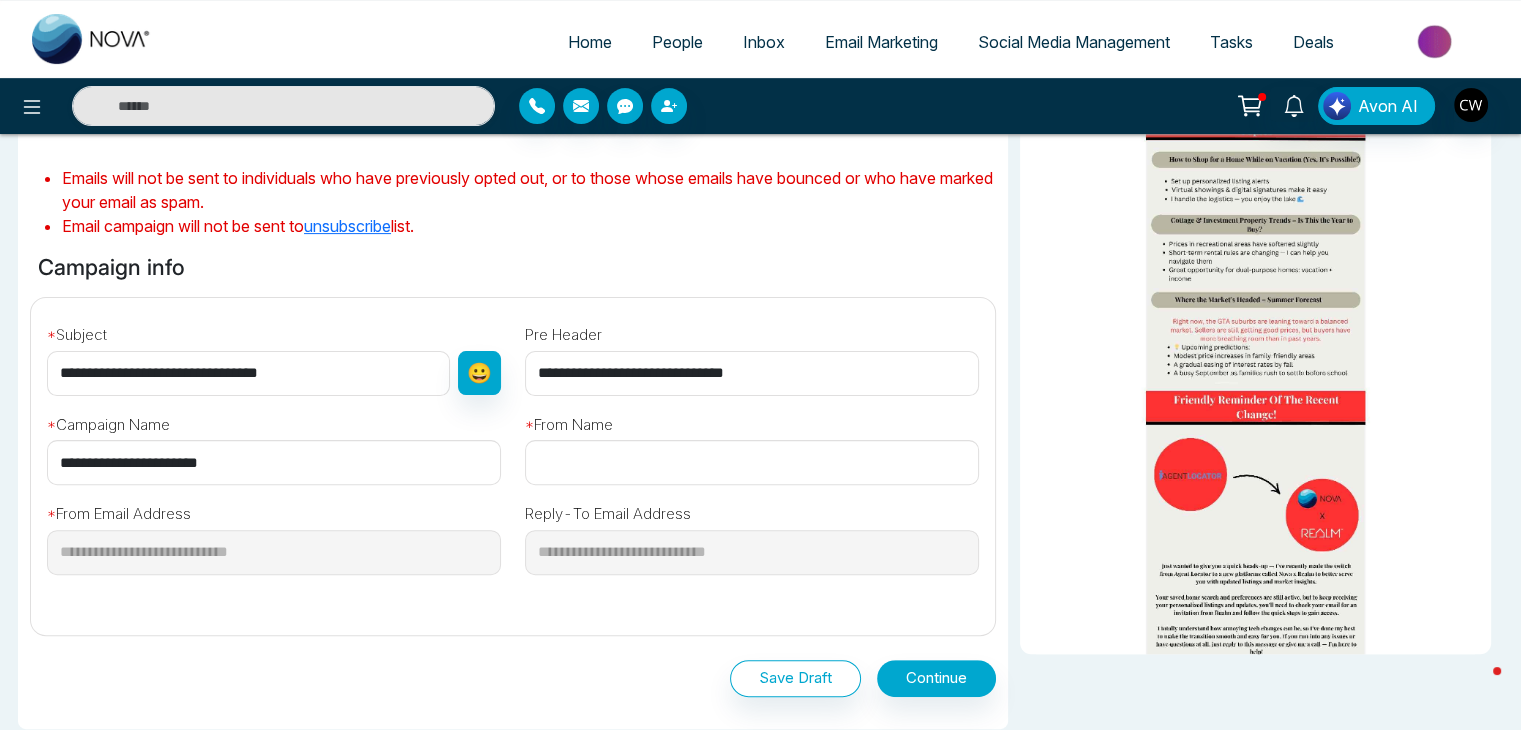 click on "**********" at bounding box center [752, 373] 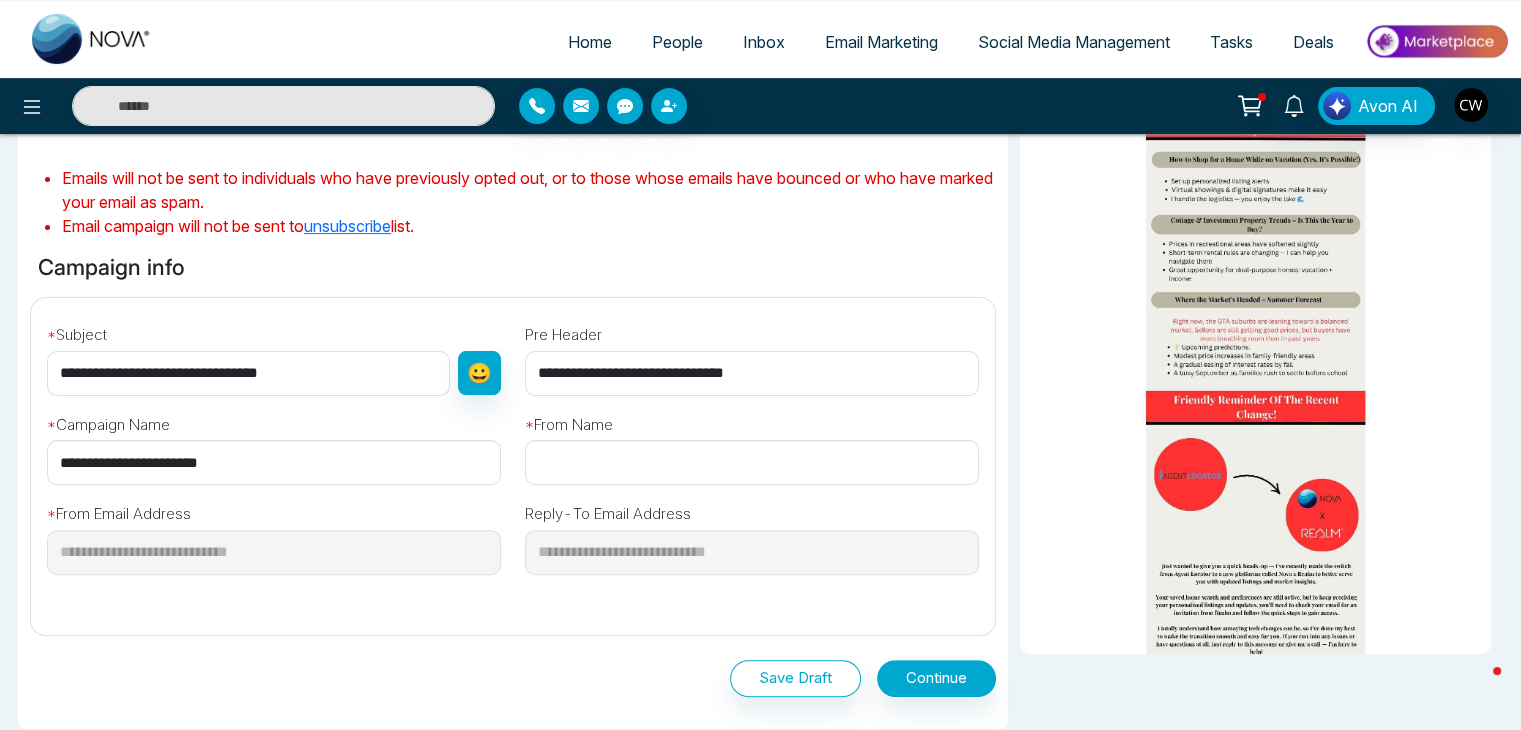 click on "* From Name" at bounding box center [752, 441] 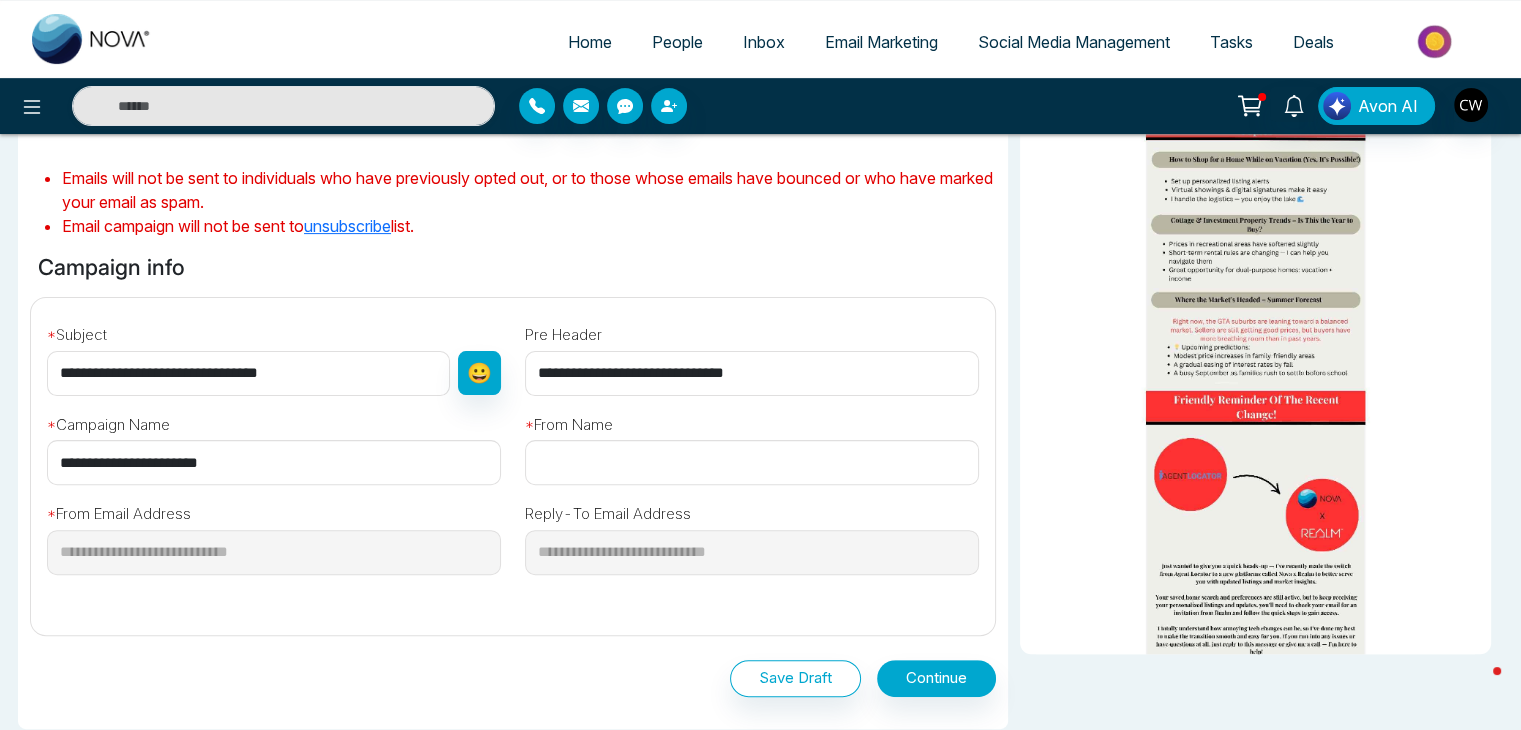 click on "**********" at bounding box center [752, 373] 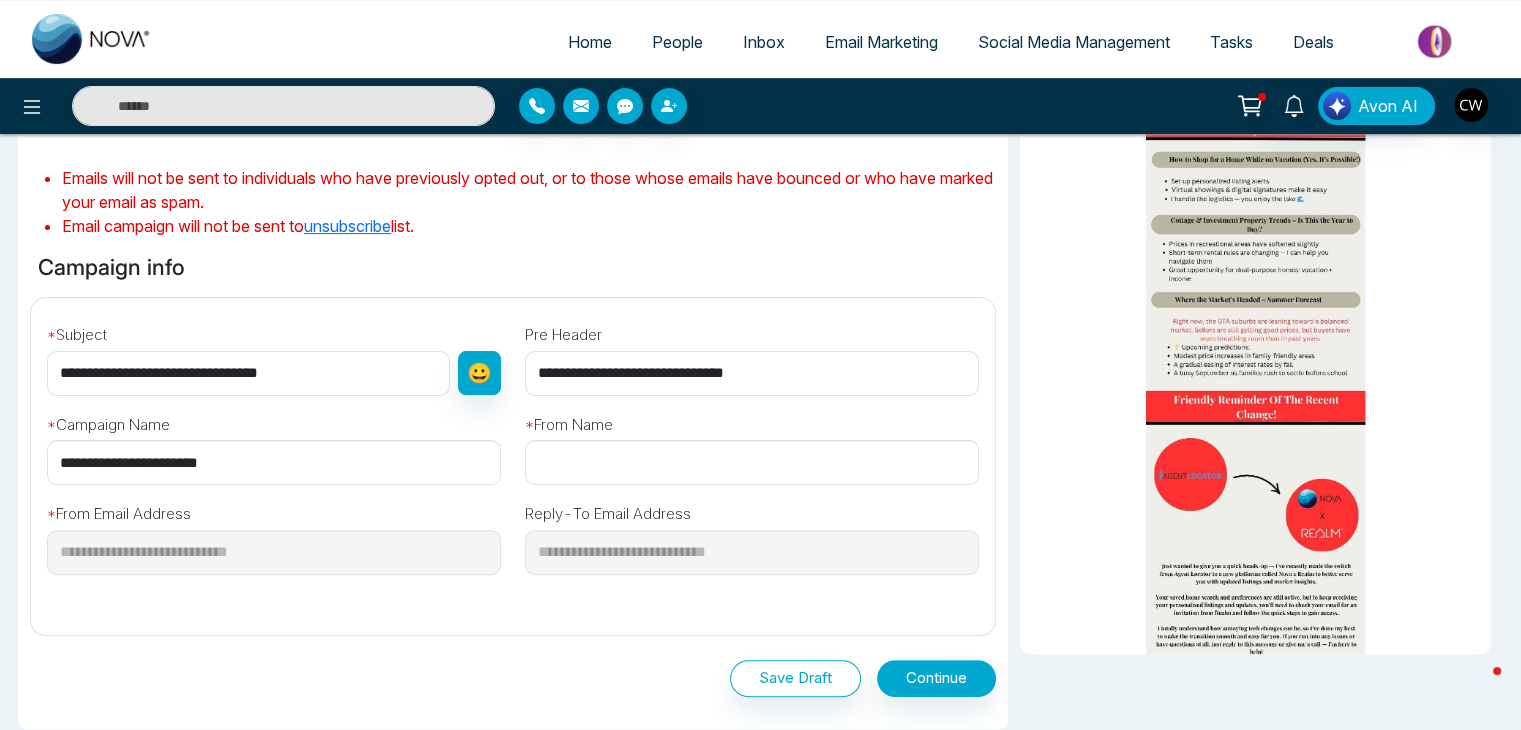 type on "**********" 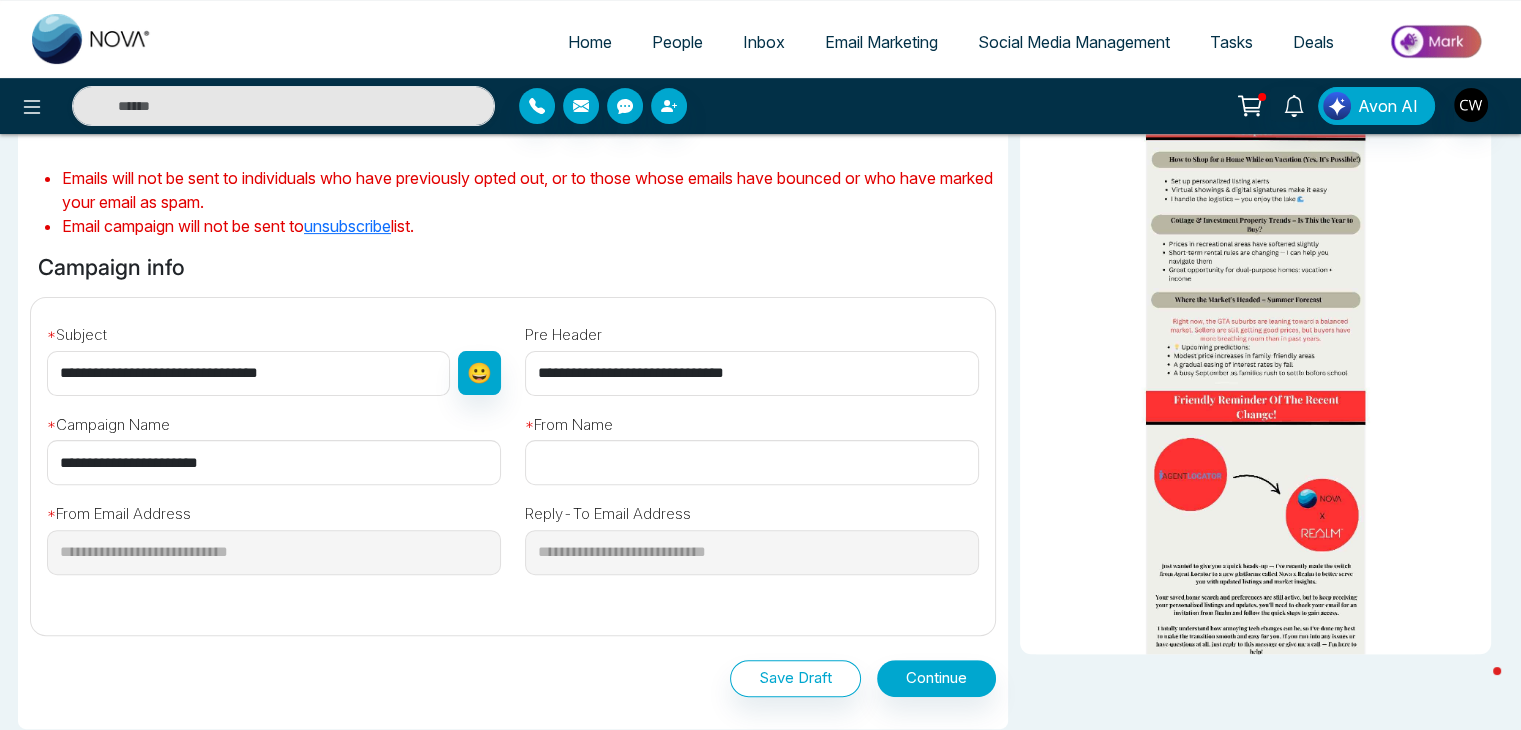 click on "* From Name" at bounding box center [752, 441] 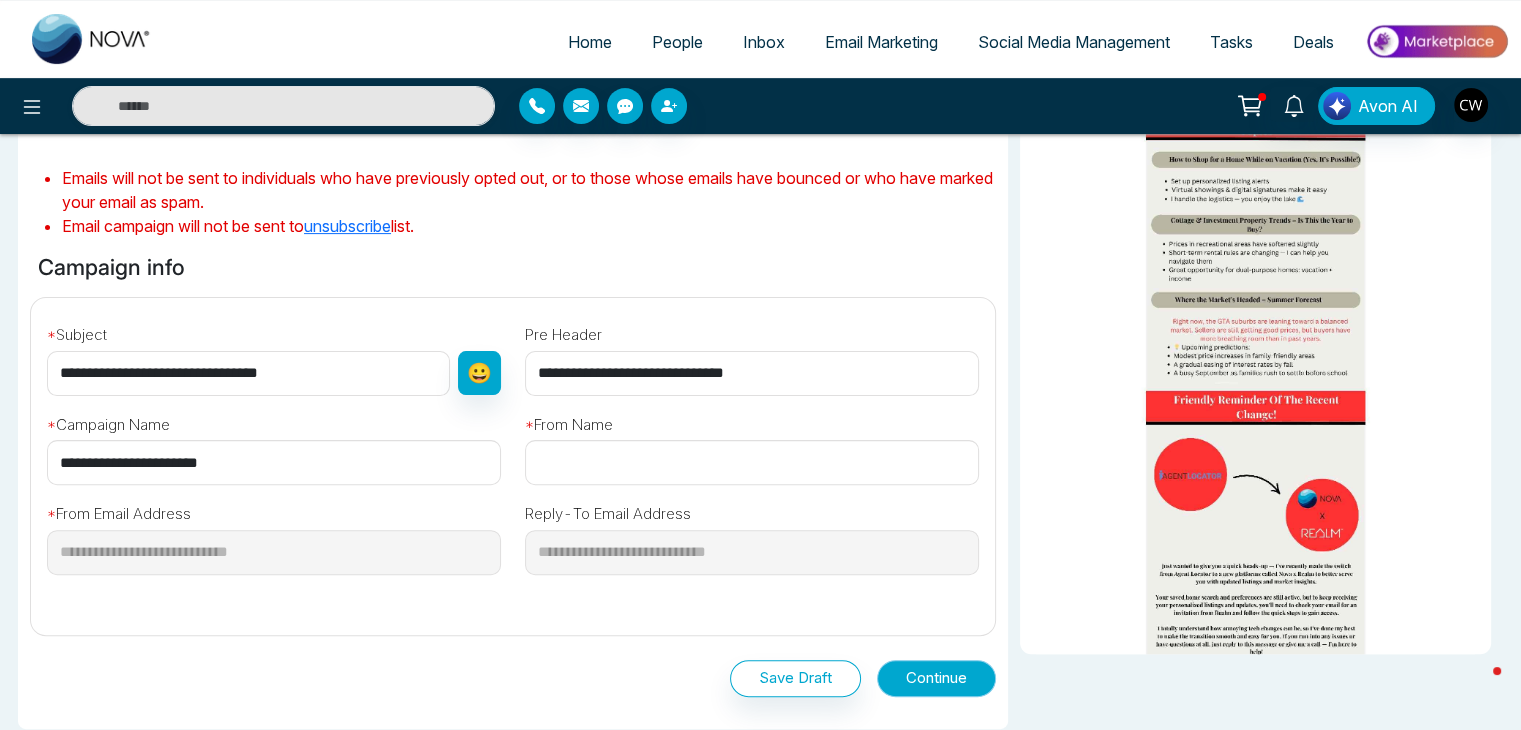 click on "Continue" at bounding box center [936, 678] 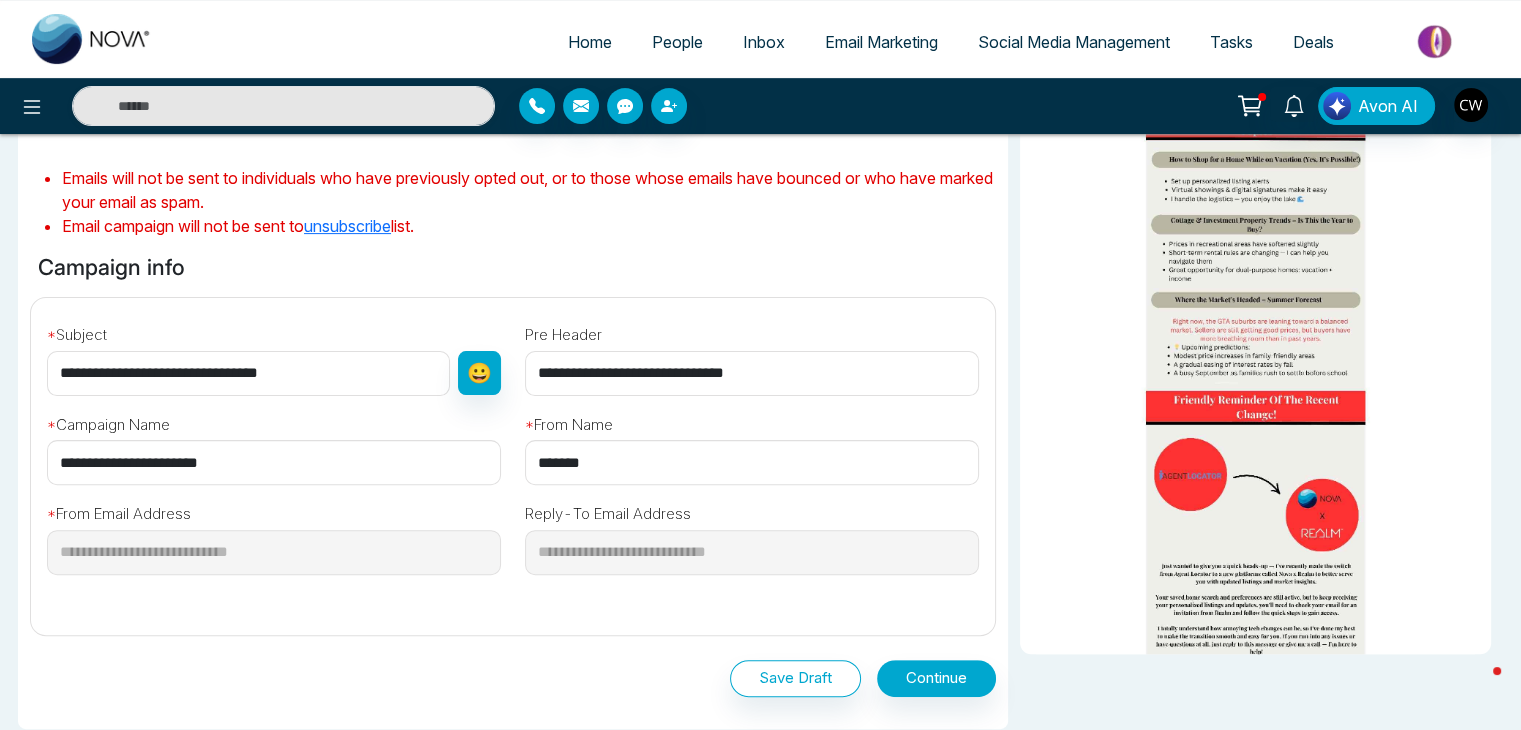 type on "**********" 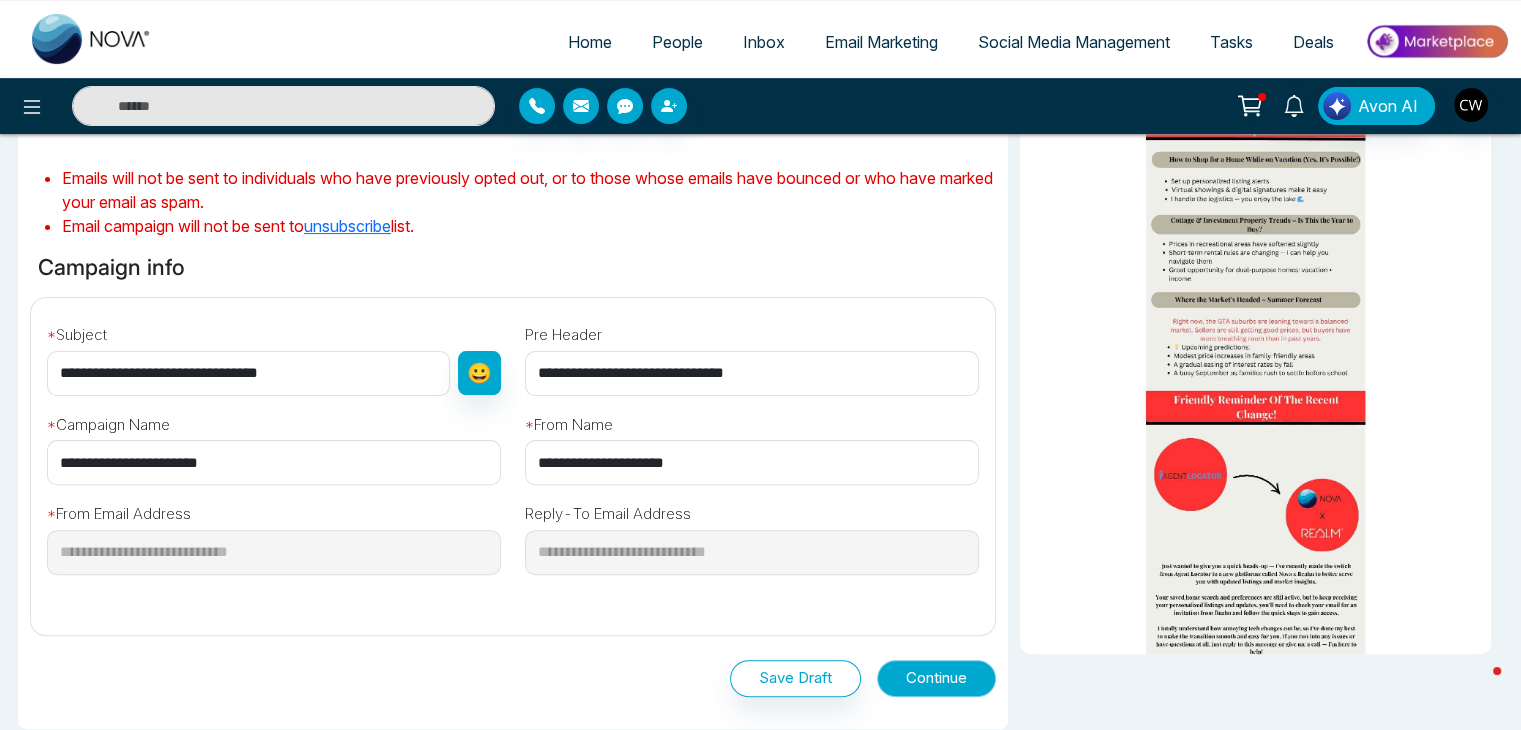 click on "Continue" at bounding box center (936, 678) 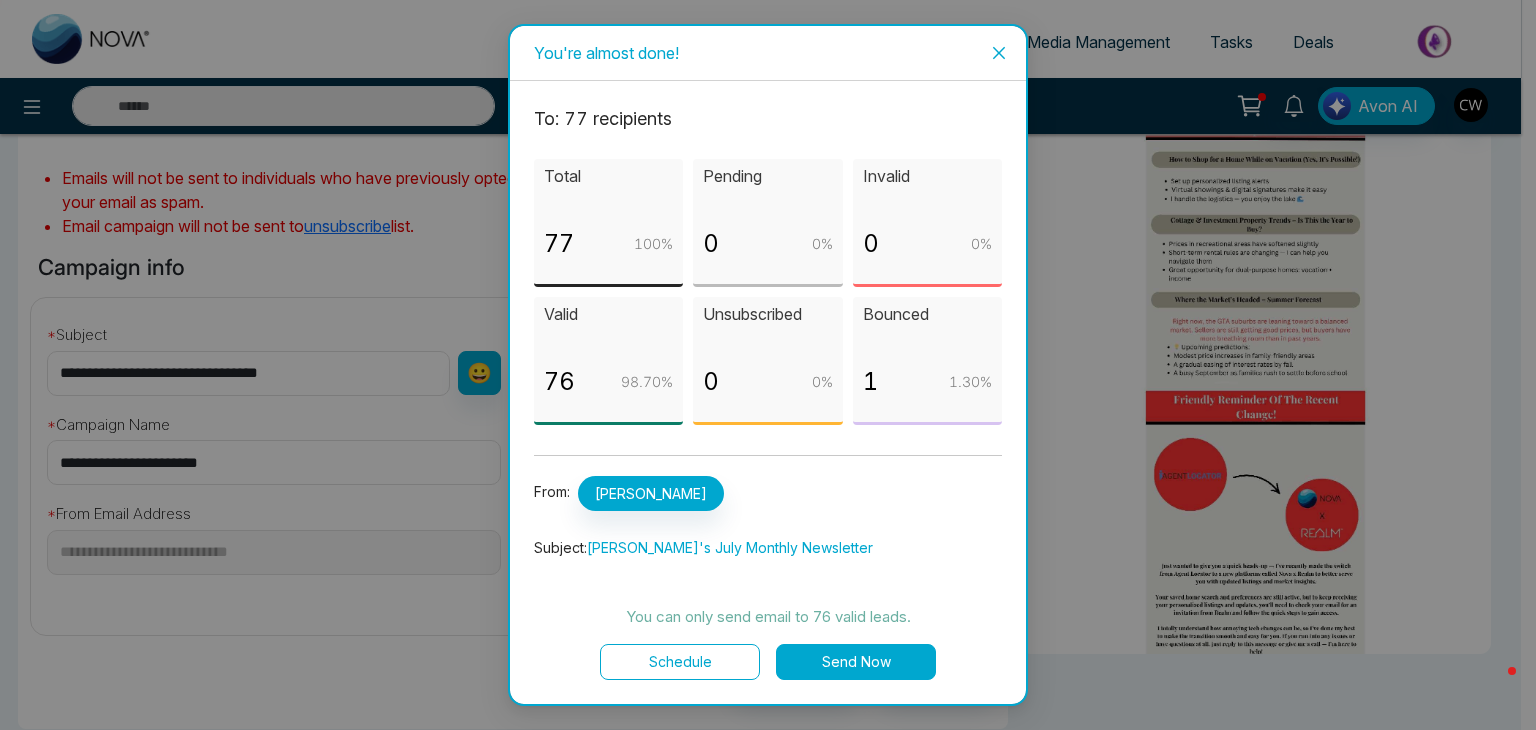 click on "Send Now" at bounding box center (856, 662) 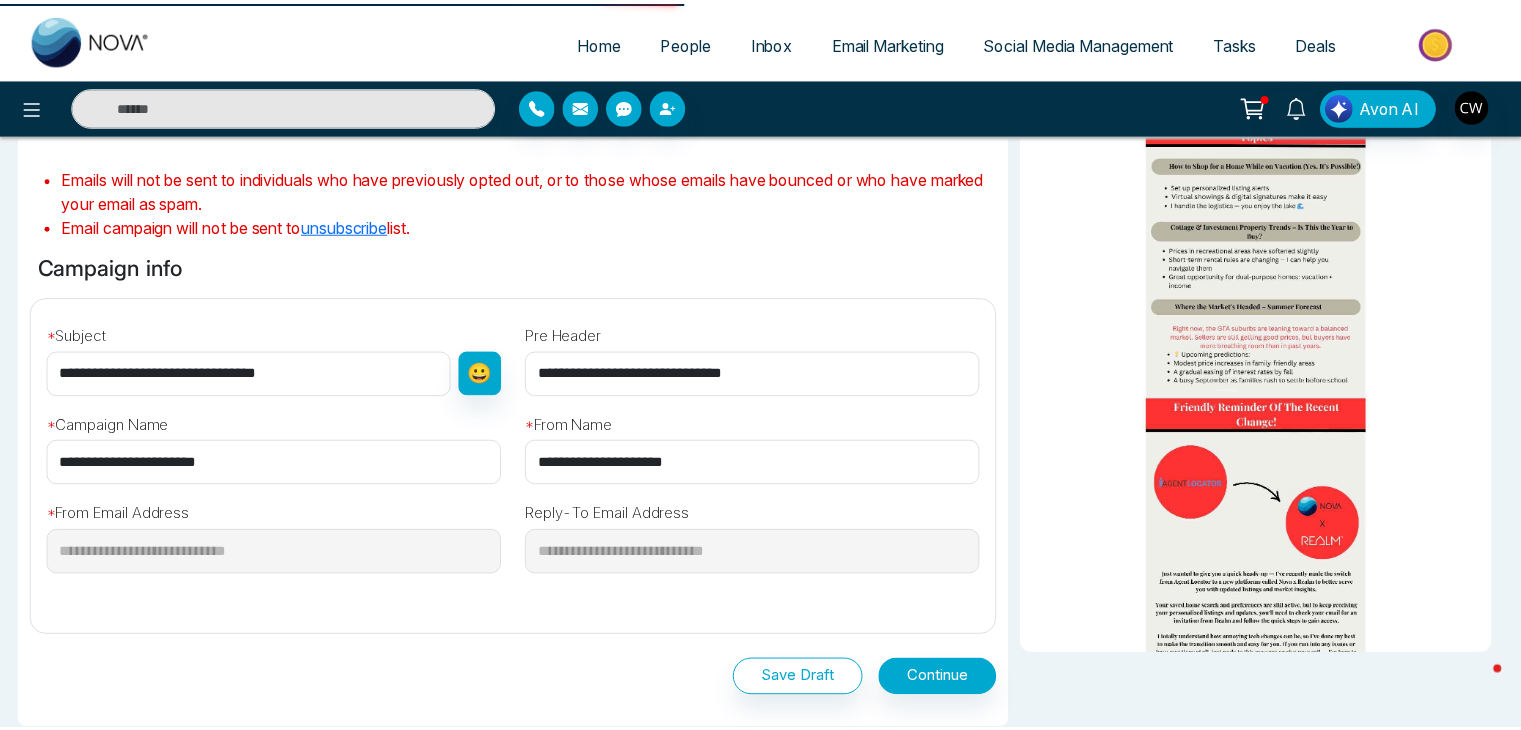 scroll, scrollTop: 0, scrollLeft: 0, axis: both 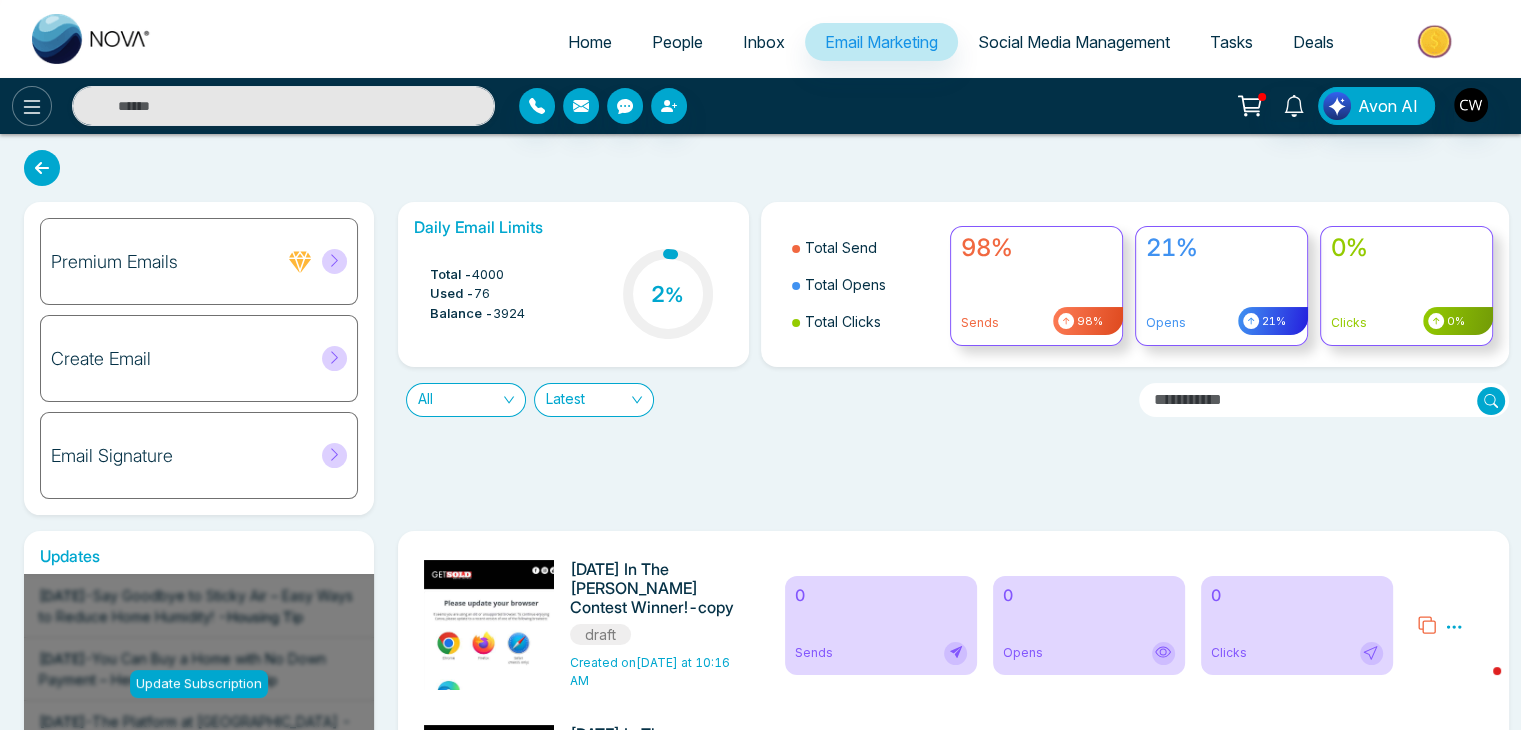 click 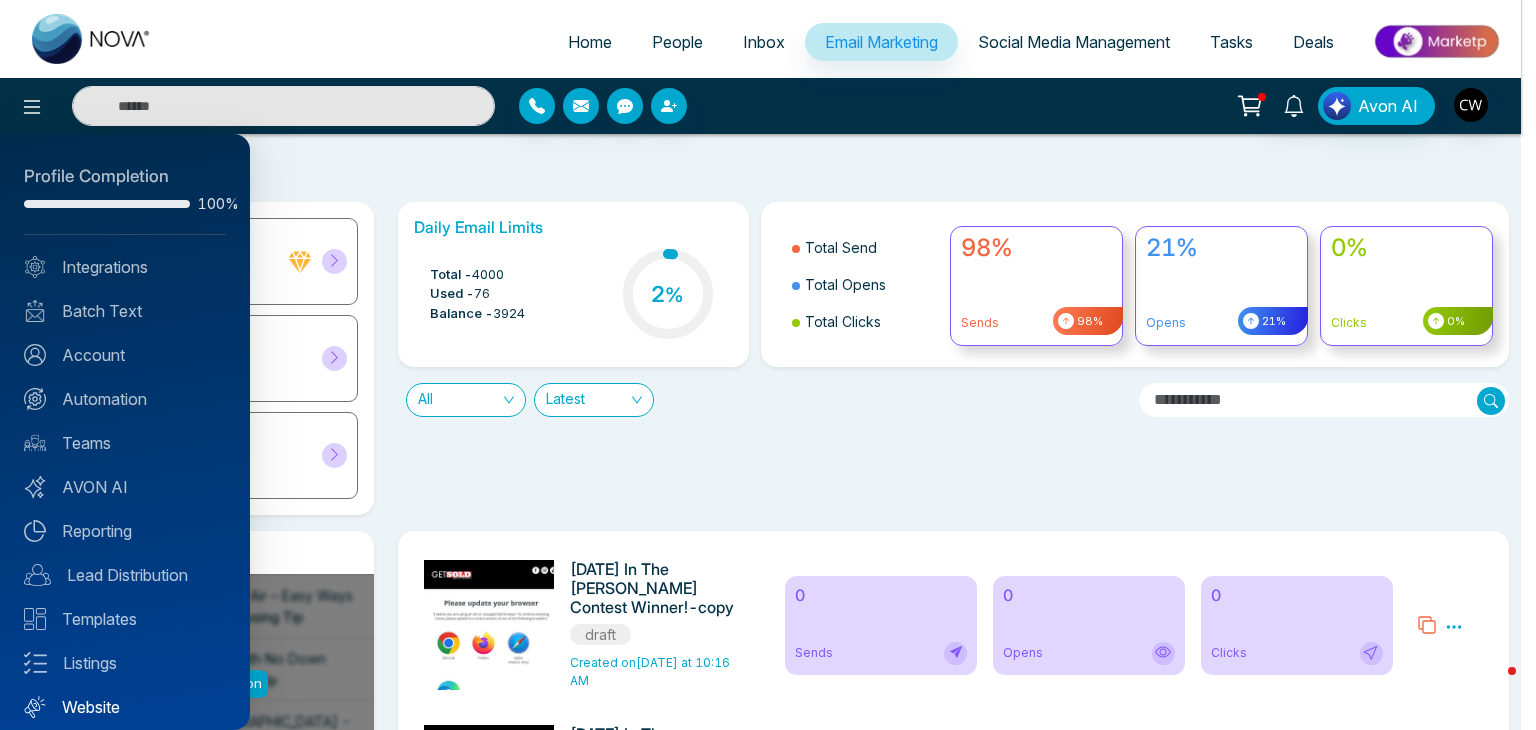 click on "Website" at bounding box center [125, 707] 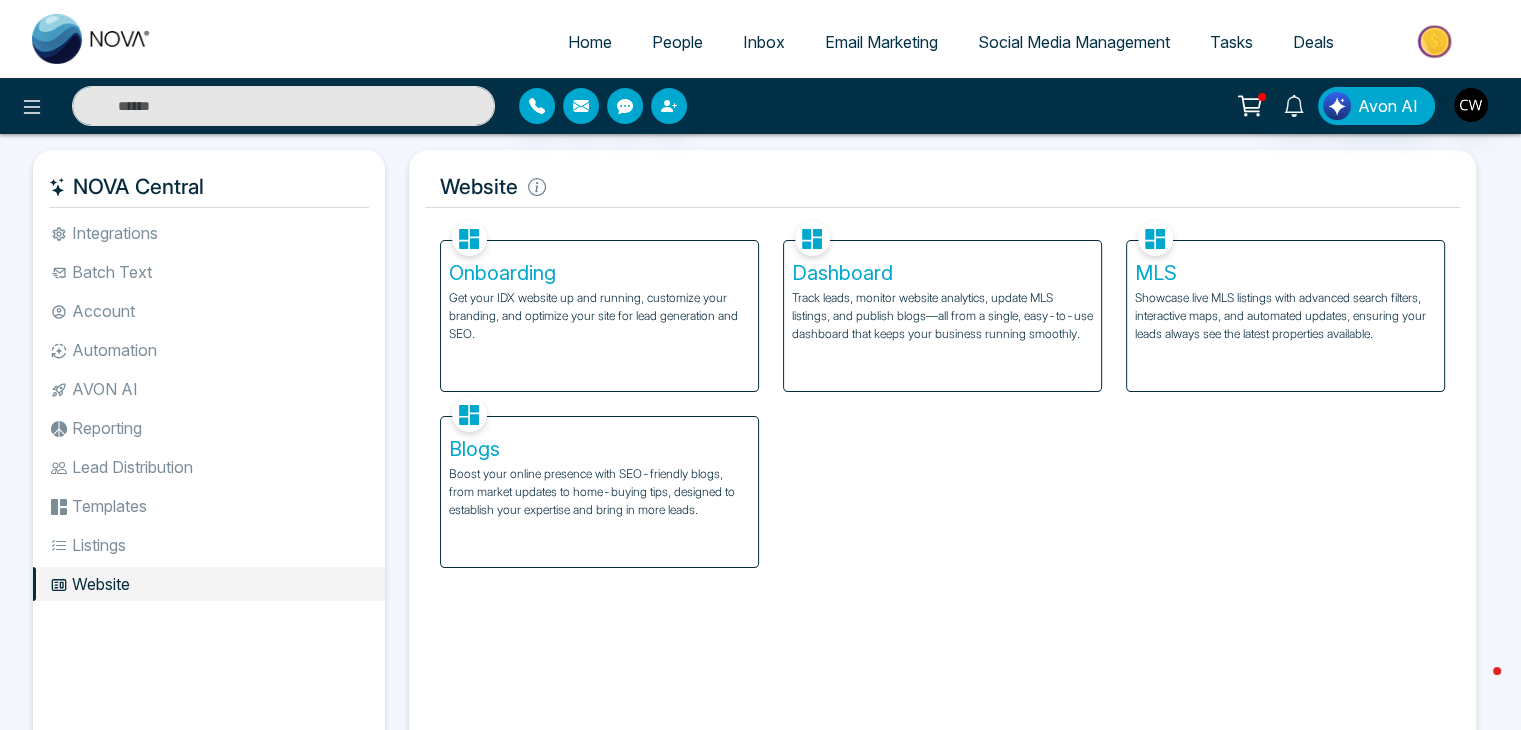 click on "Get your IDX website up and running, customize your branding, and optimize your site for lead generation and SEO." at bounding box center (599, 316) 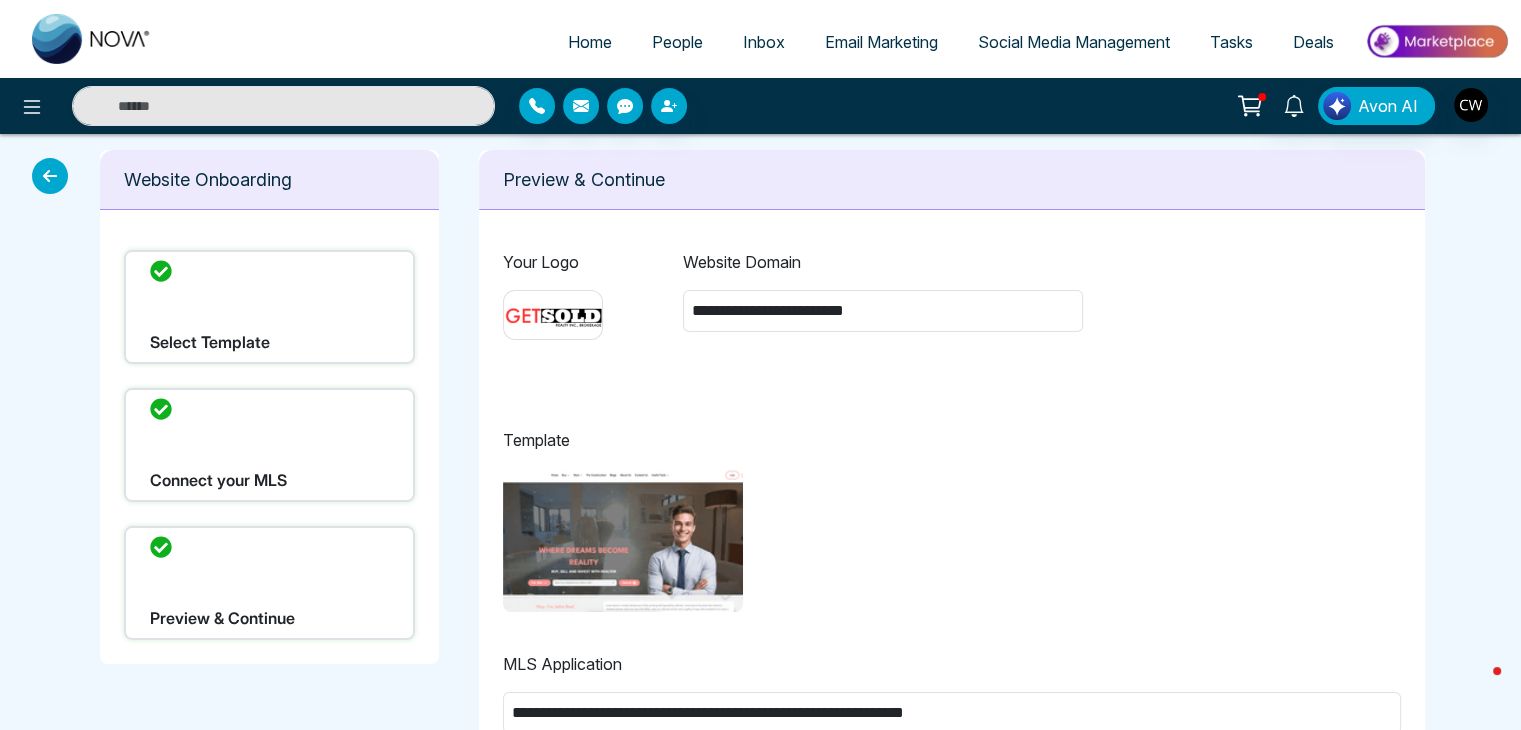 scroll, scrollTop: 128, scrollLeft: 0, axis: vertical 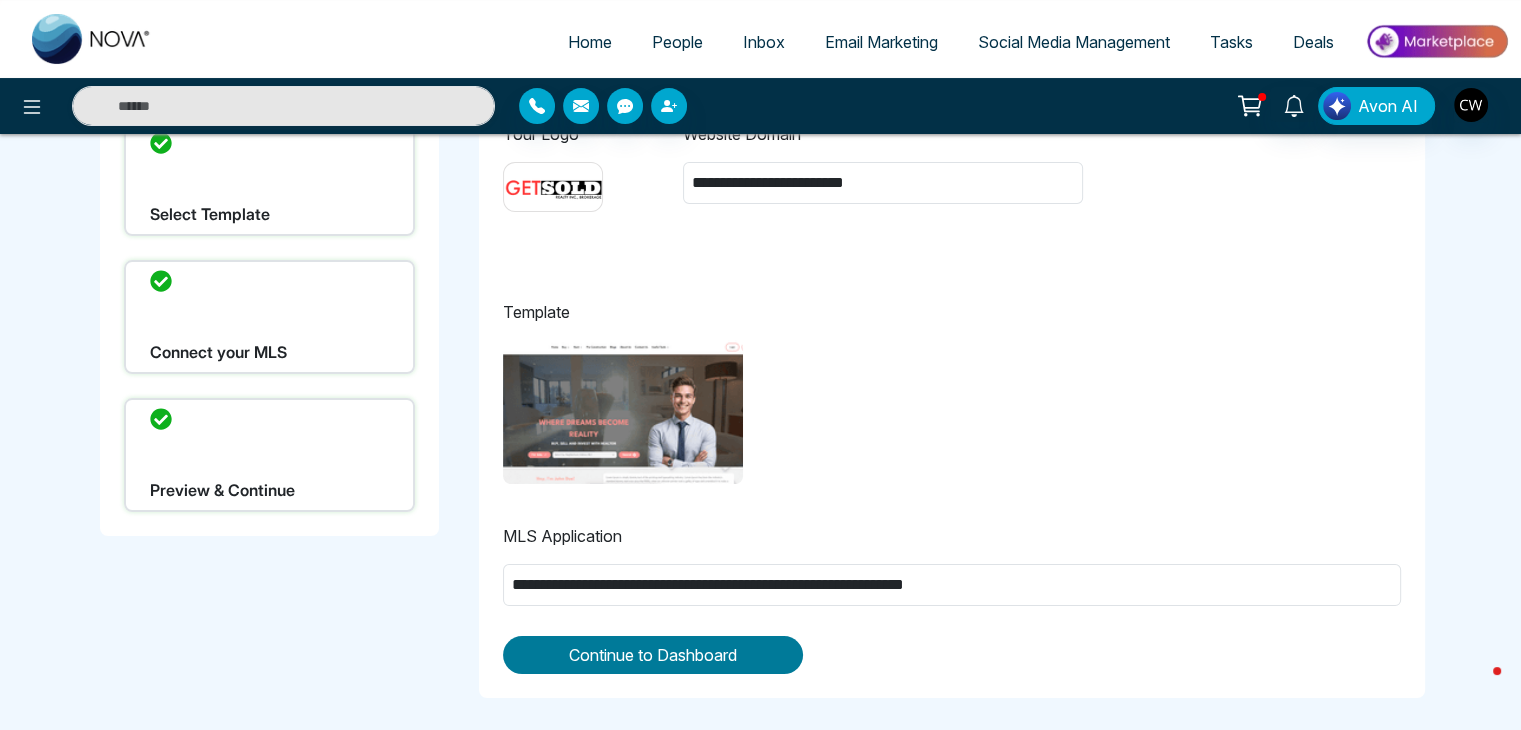 click on "Continue to Dashboard" at bounding box center [653, 655] 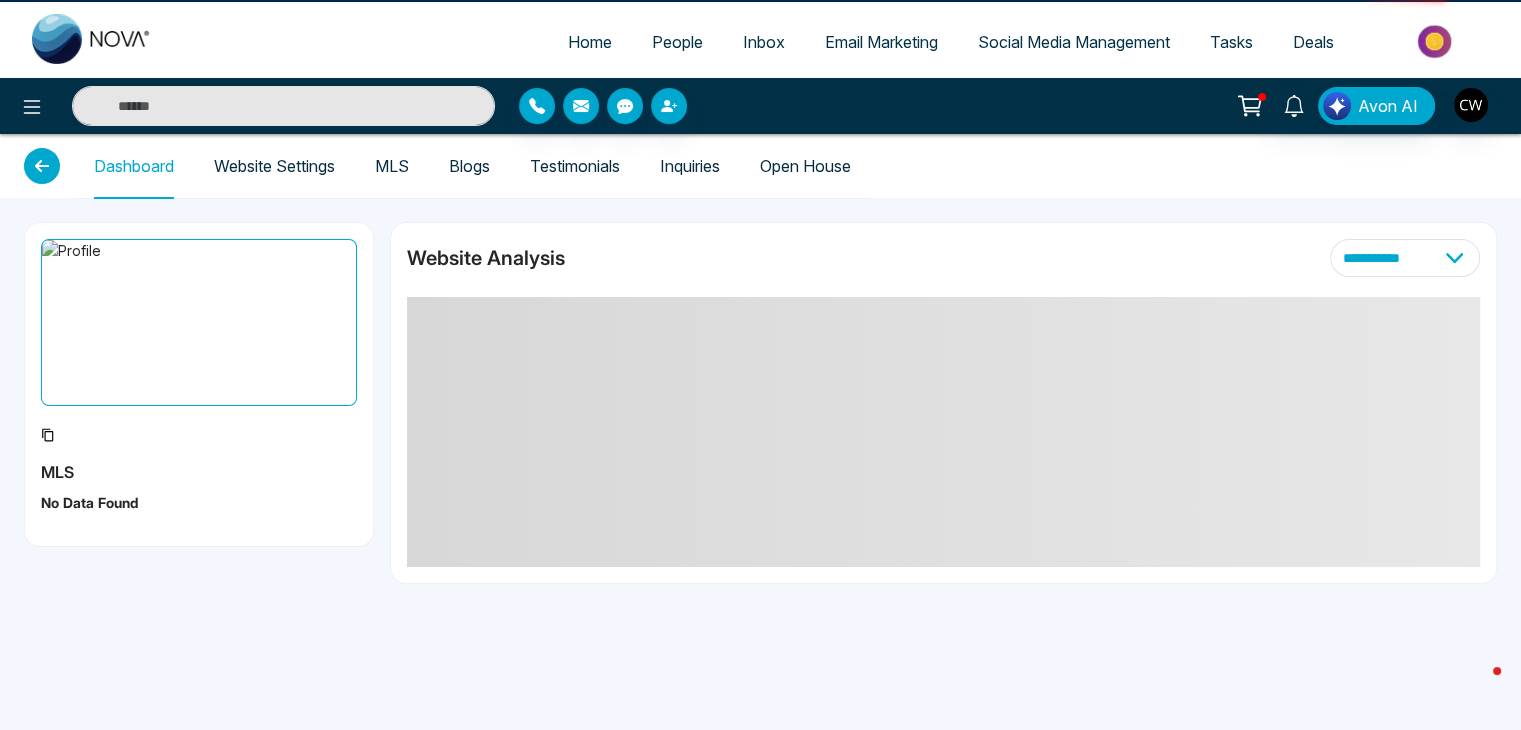 scroll, scrollTop: 0, scrollLeft: 0, axis: both 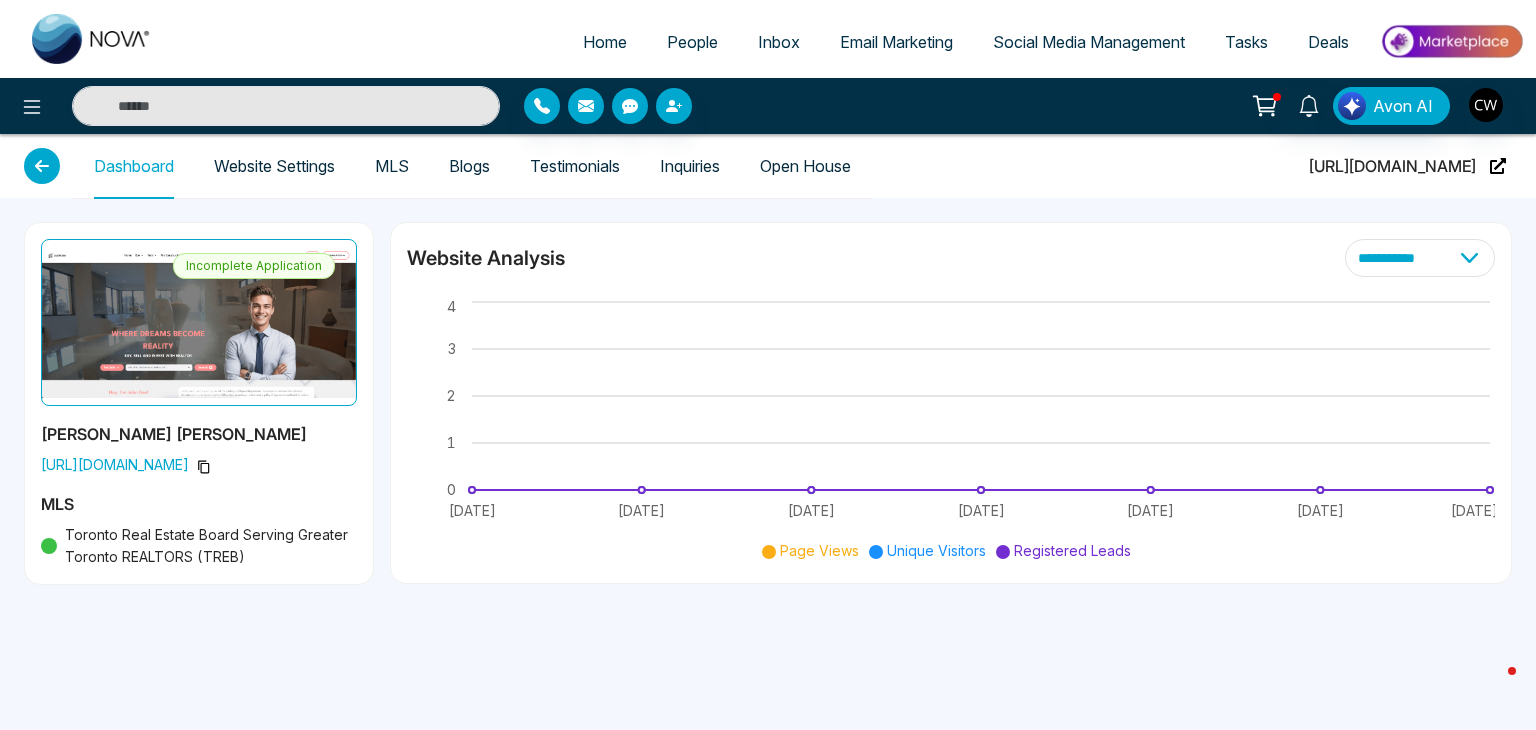 click on "**********" at bounding box center (768, 403) 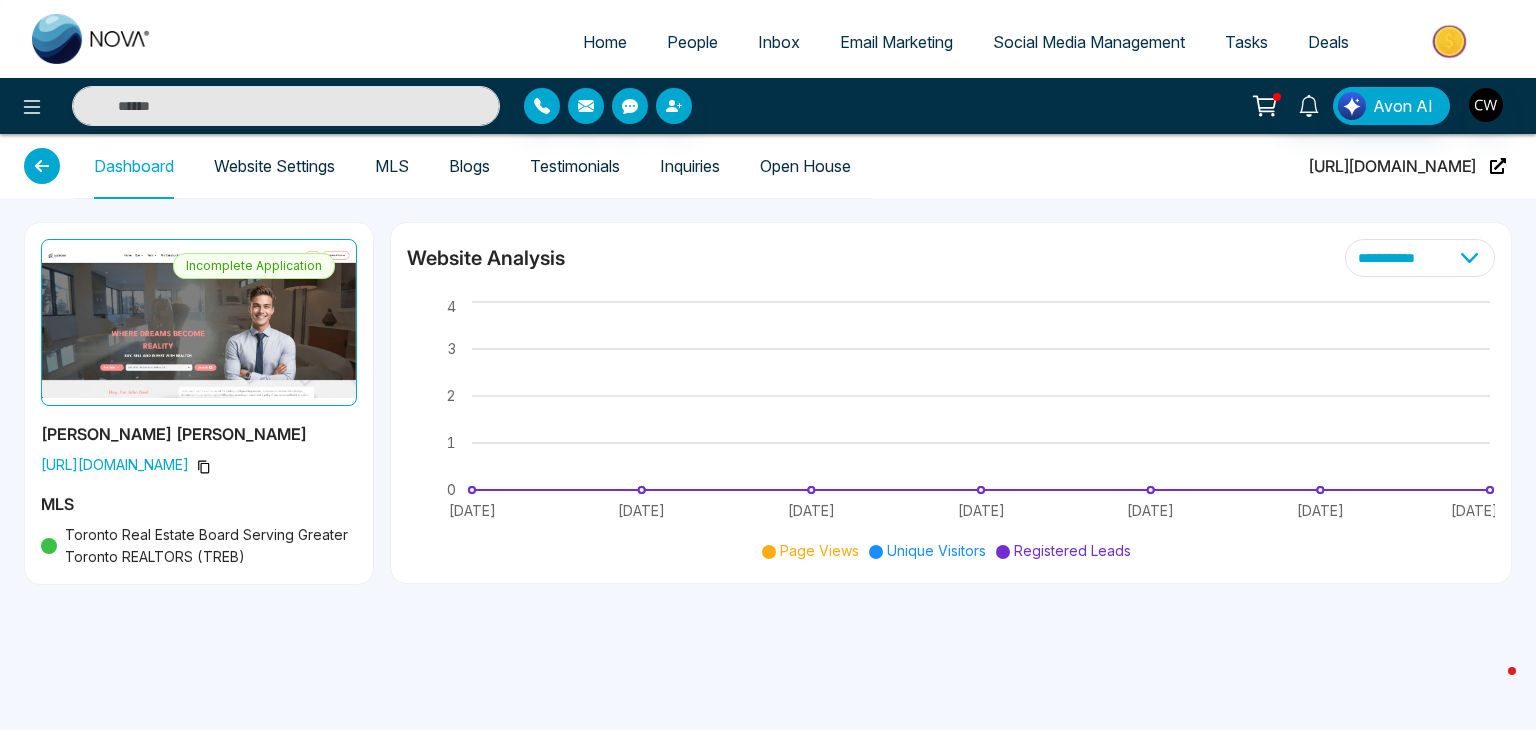 click on "Website Settings" at bounding box center (274, 166) 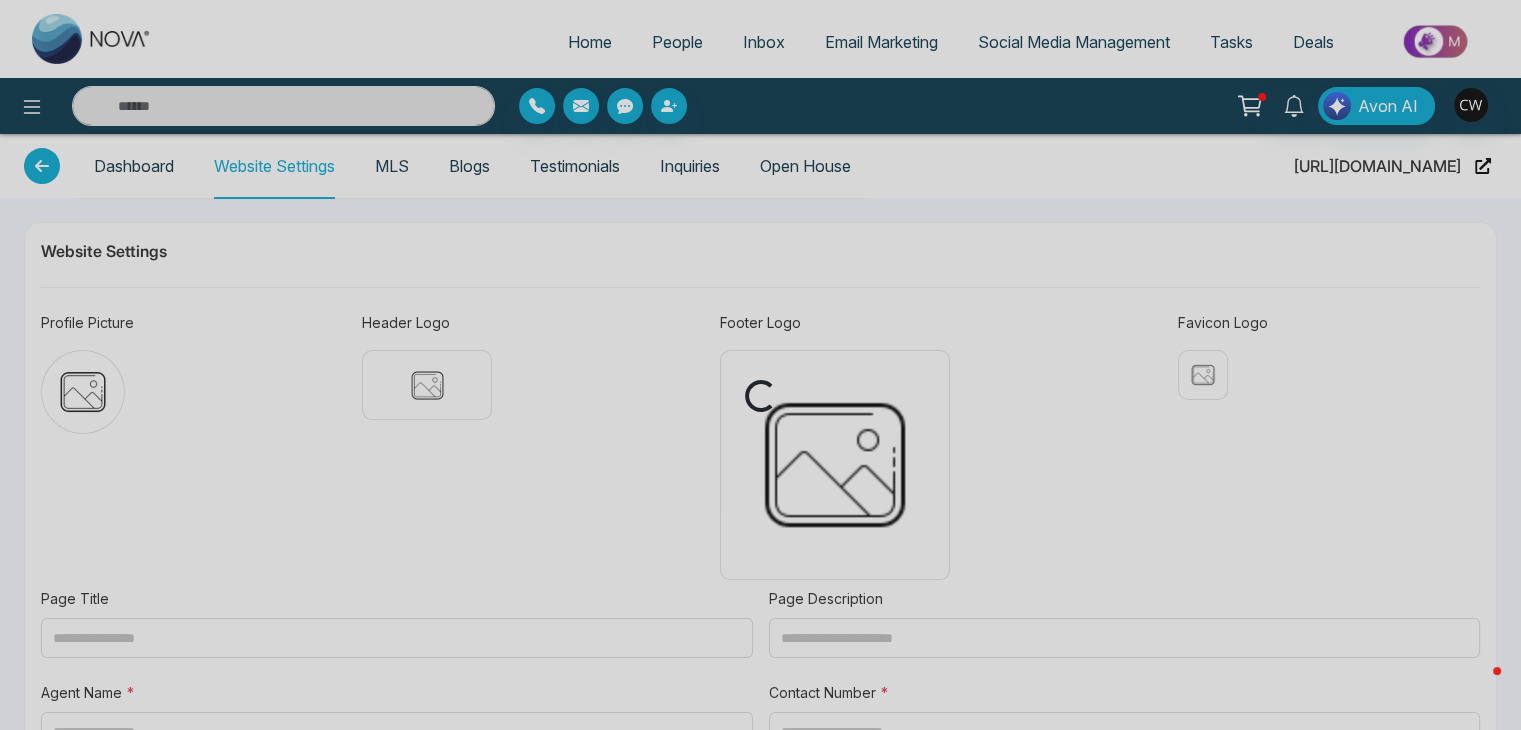 type on "**********" 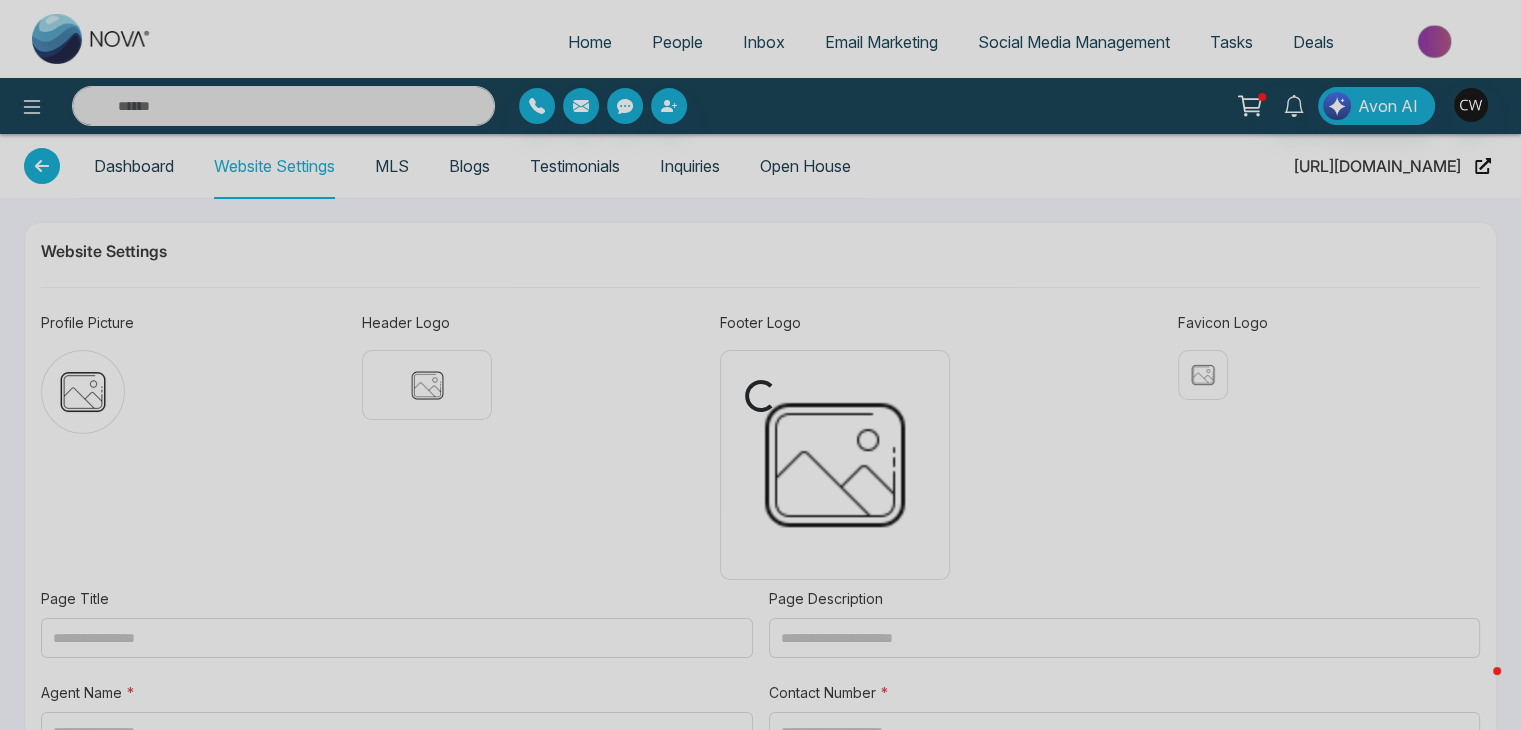 type on "**********" 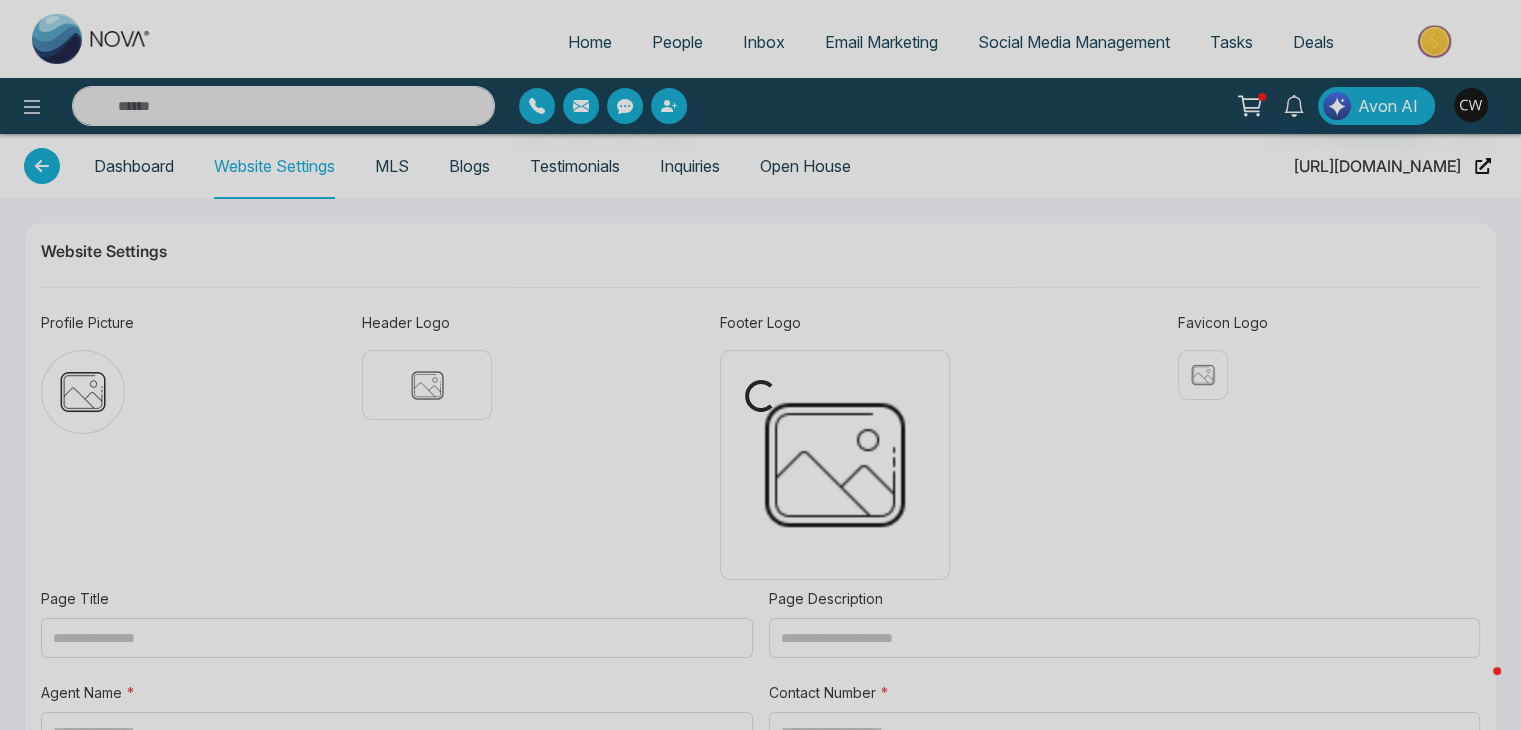 type on "**********" 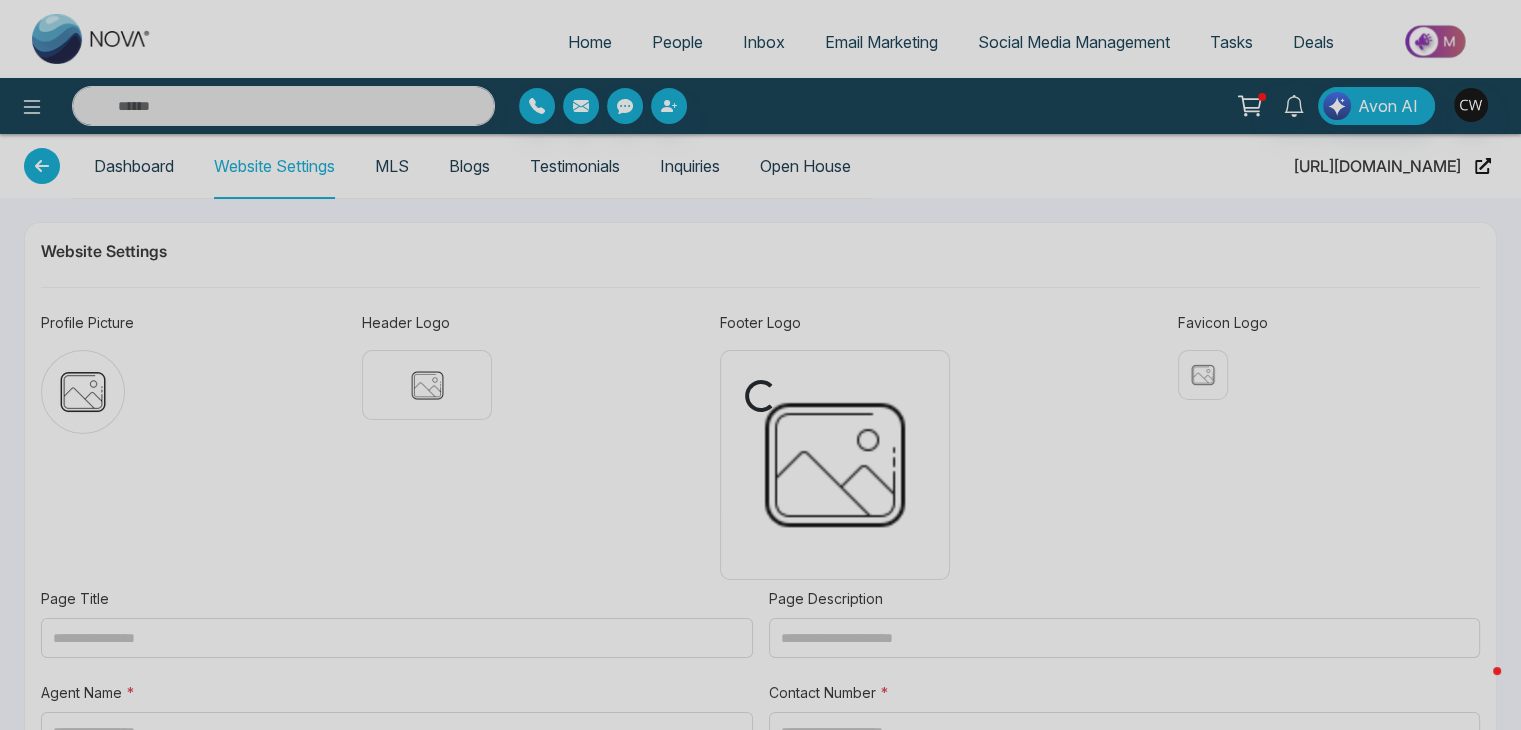 type on "**********" 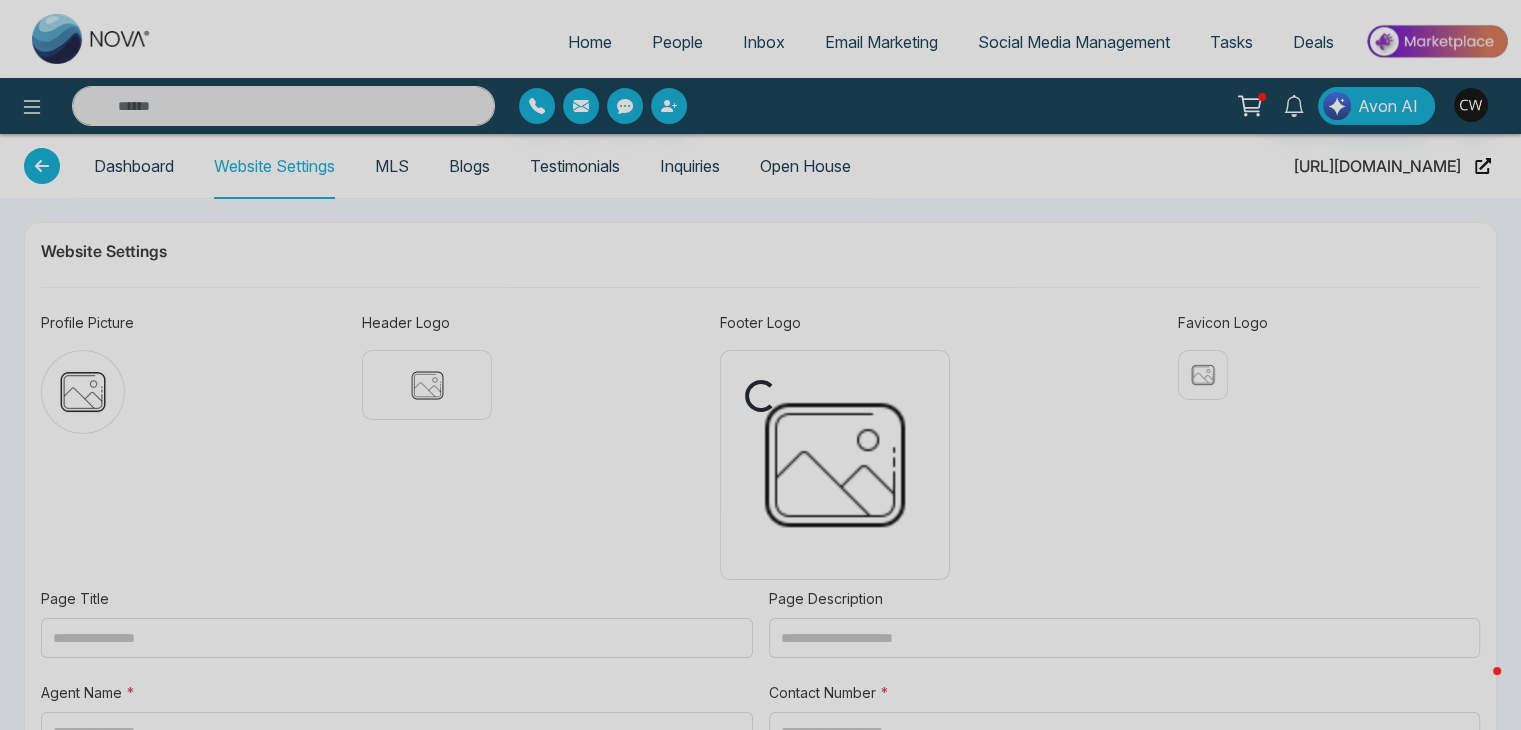 type on "**********" 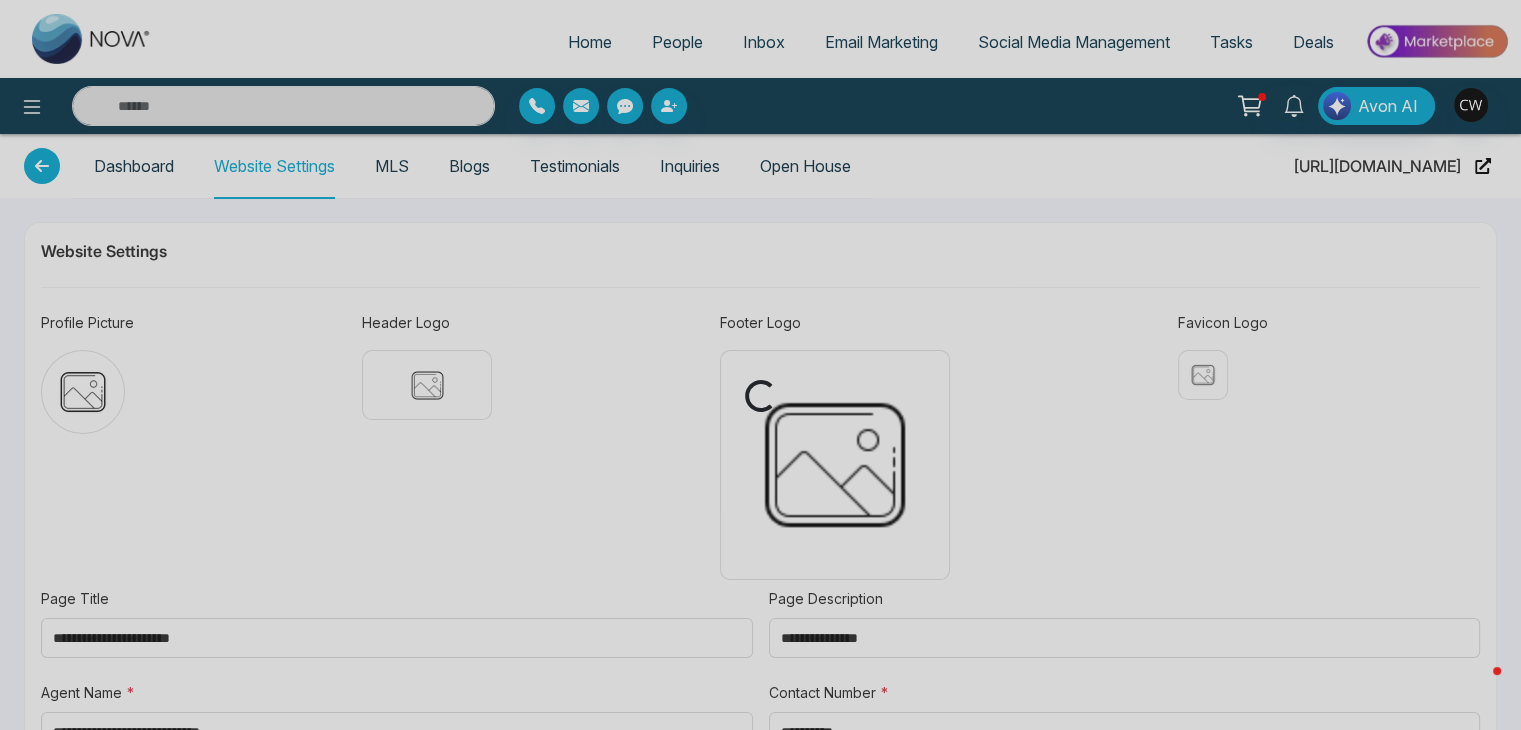 type on "**********" 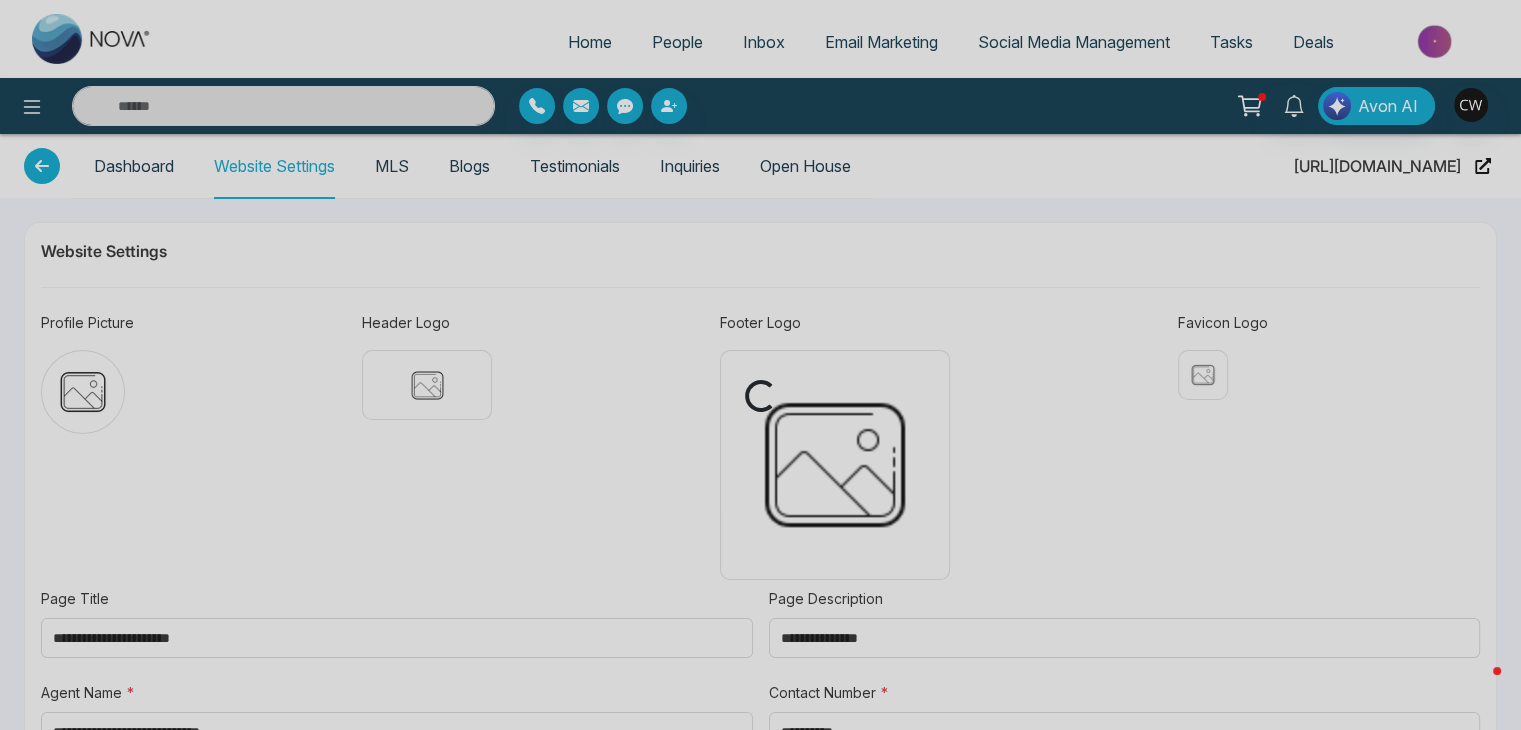 type on "**********" 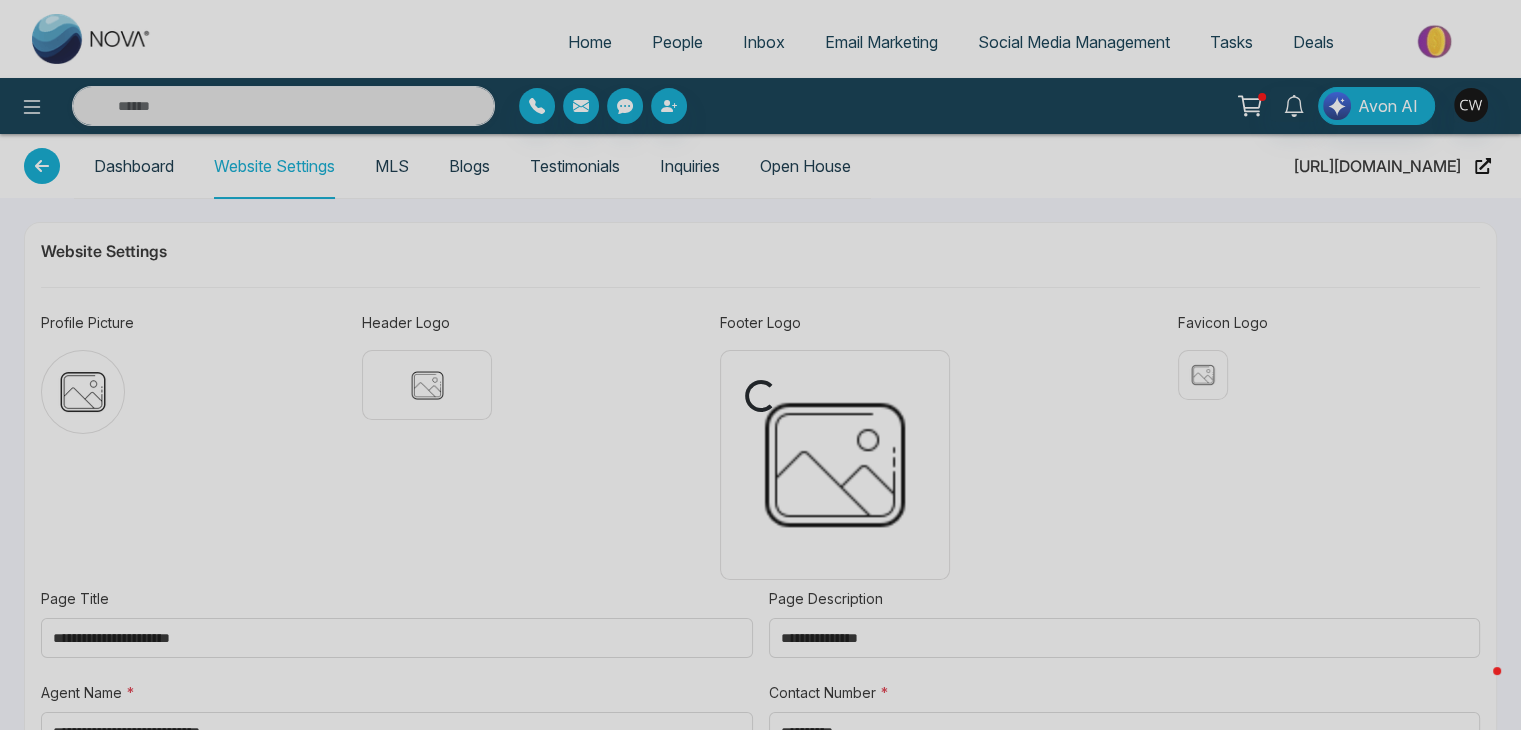 type on "**********" 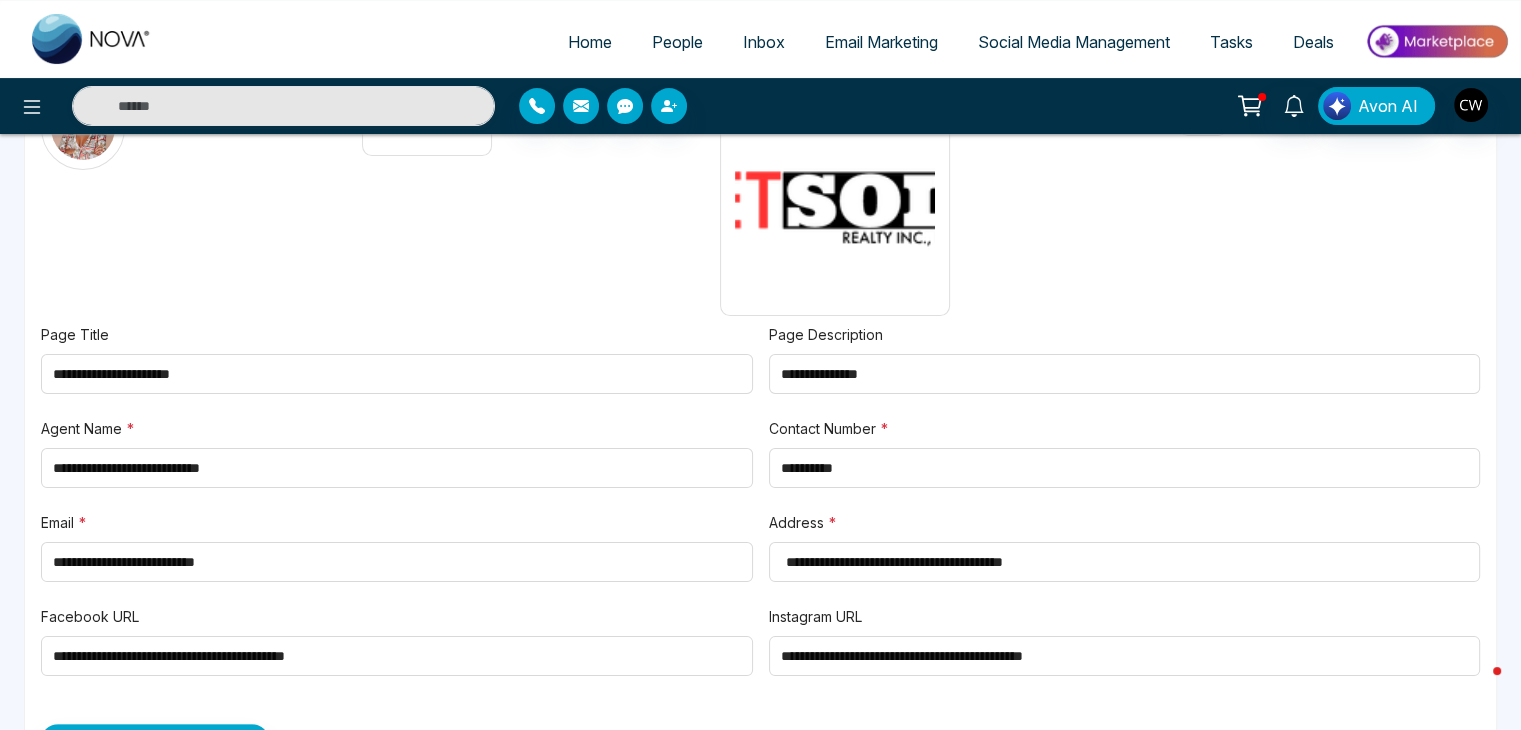 scroll, scrollTop: 0, scrollLeft: 0, axis: both 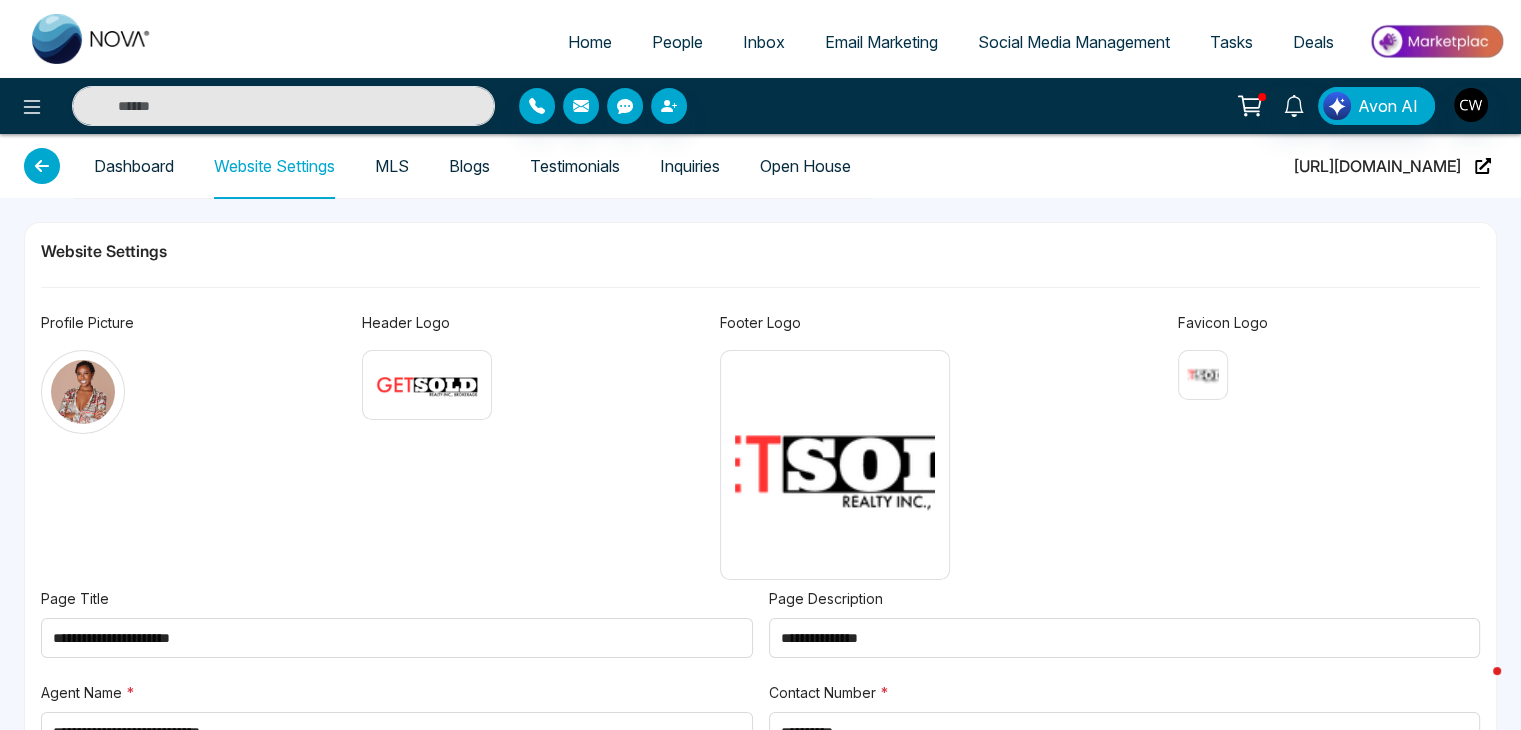 click on "MLS" at bounding box center [392, 166] 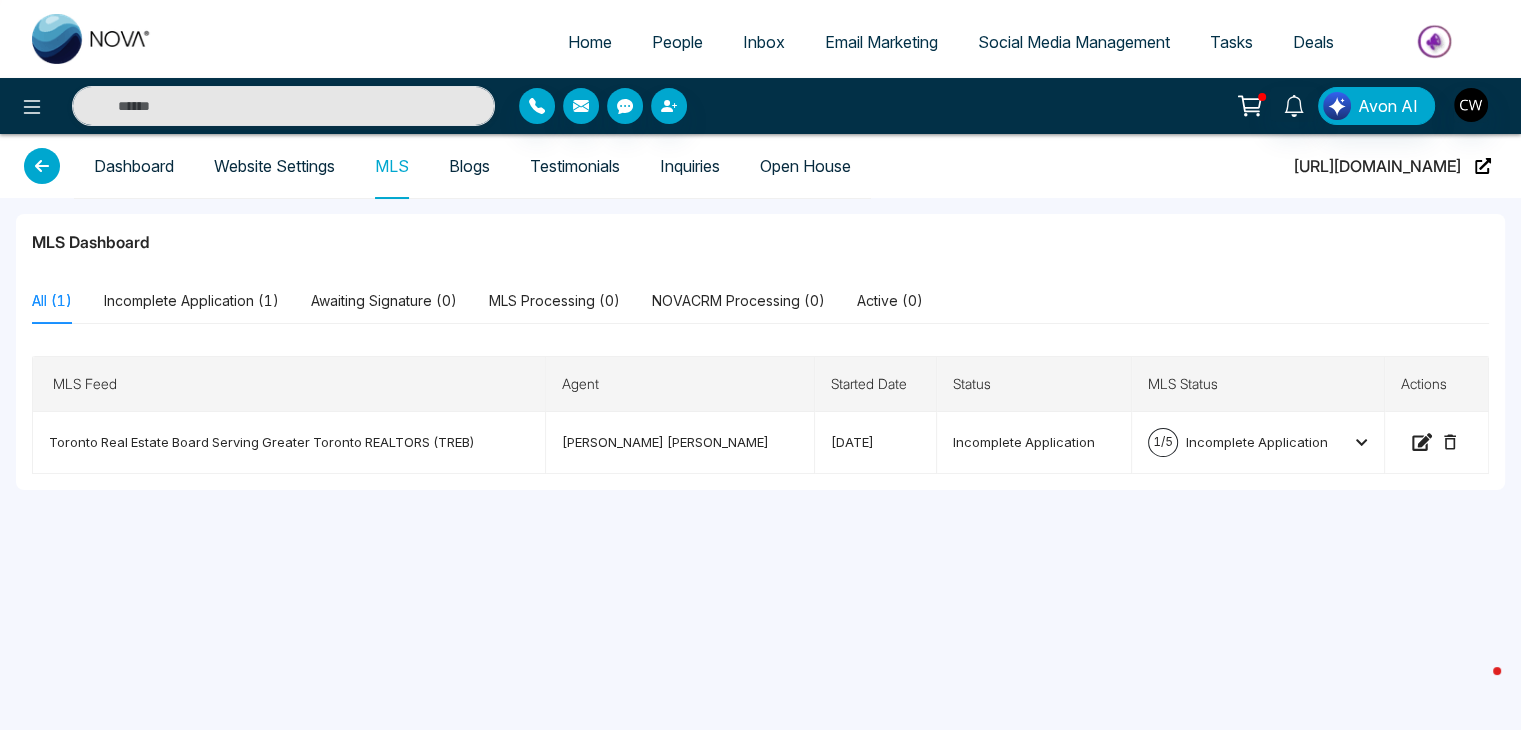 click on "Testimonials" at bounding box center (575, 166) 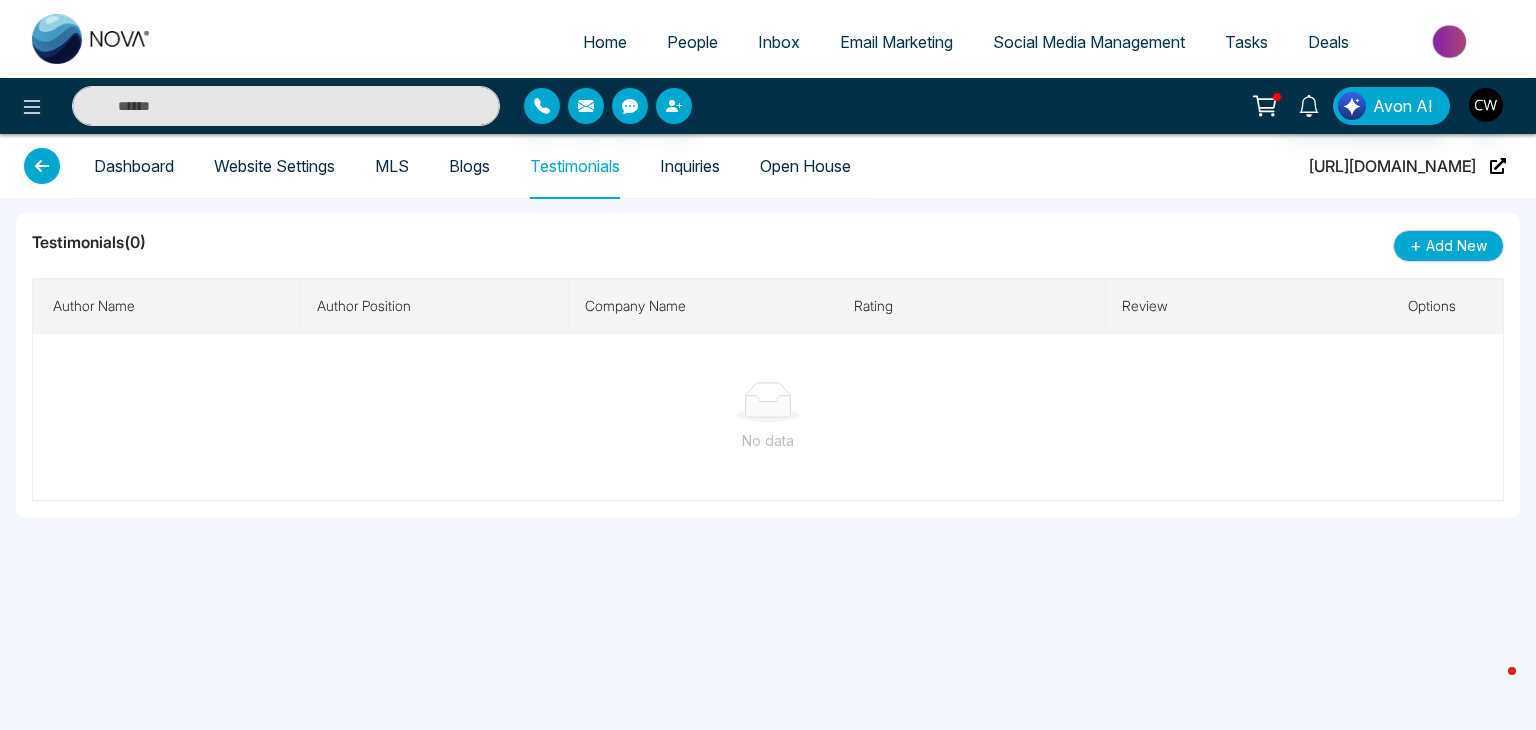 click on "Inquiries" at bounding box center [690, 166] 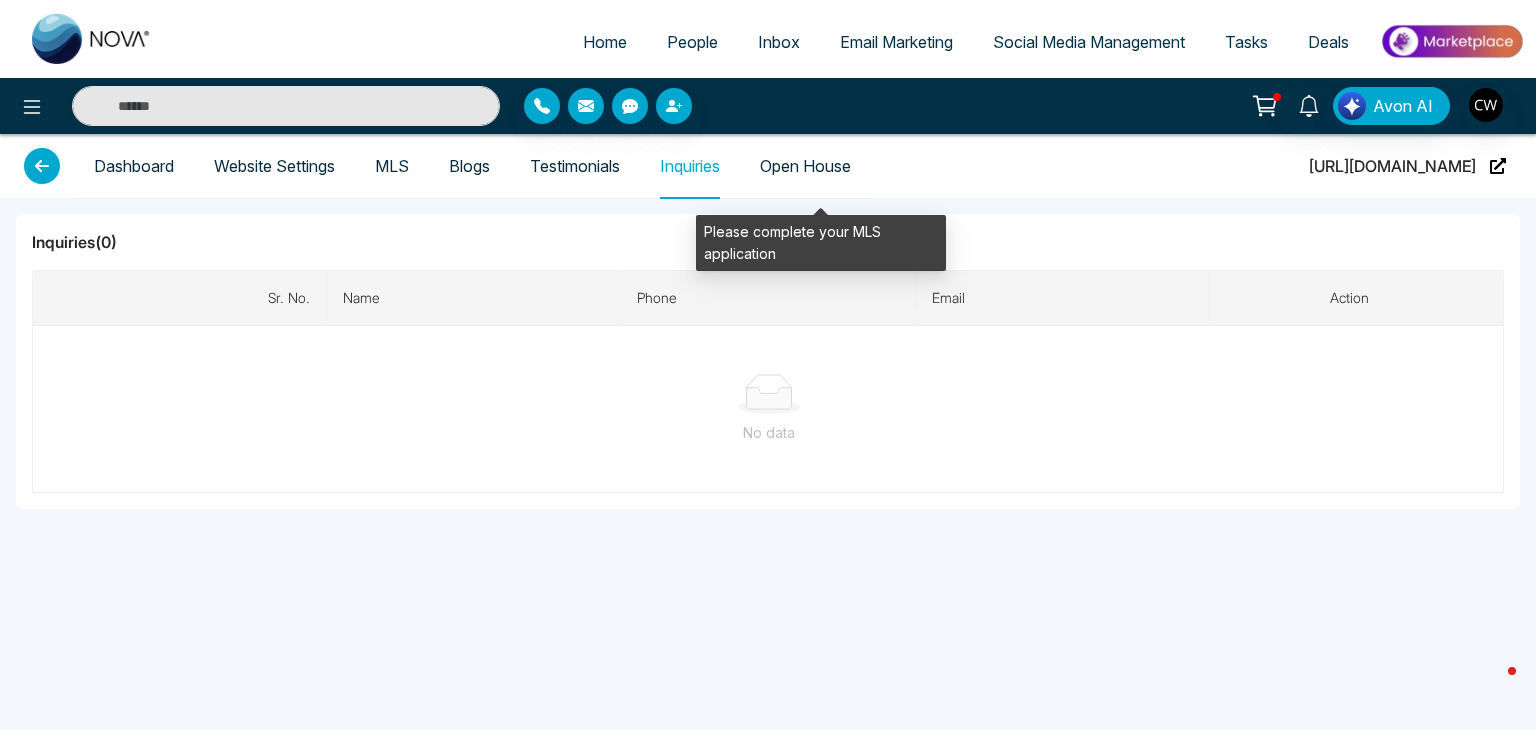 click on "Open House" at bounding box center (805, 166) 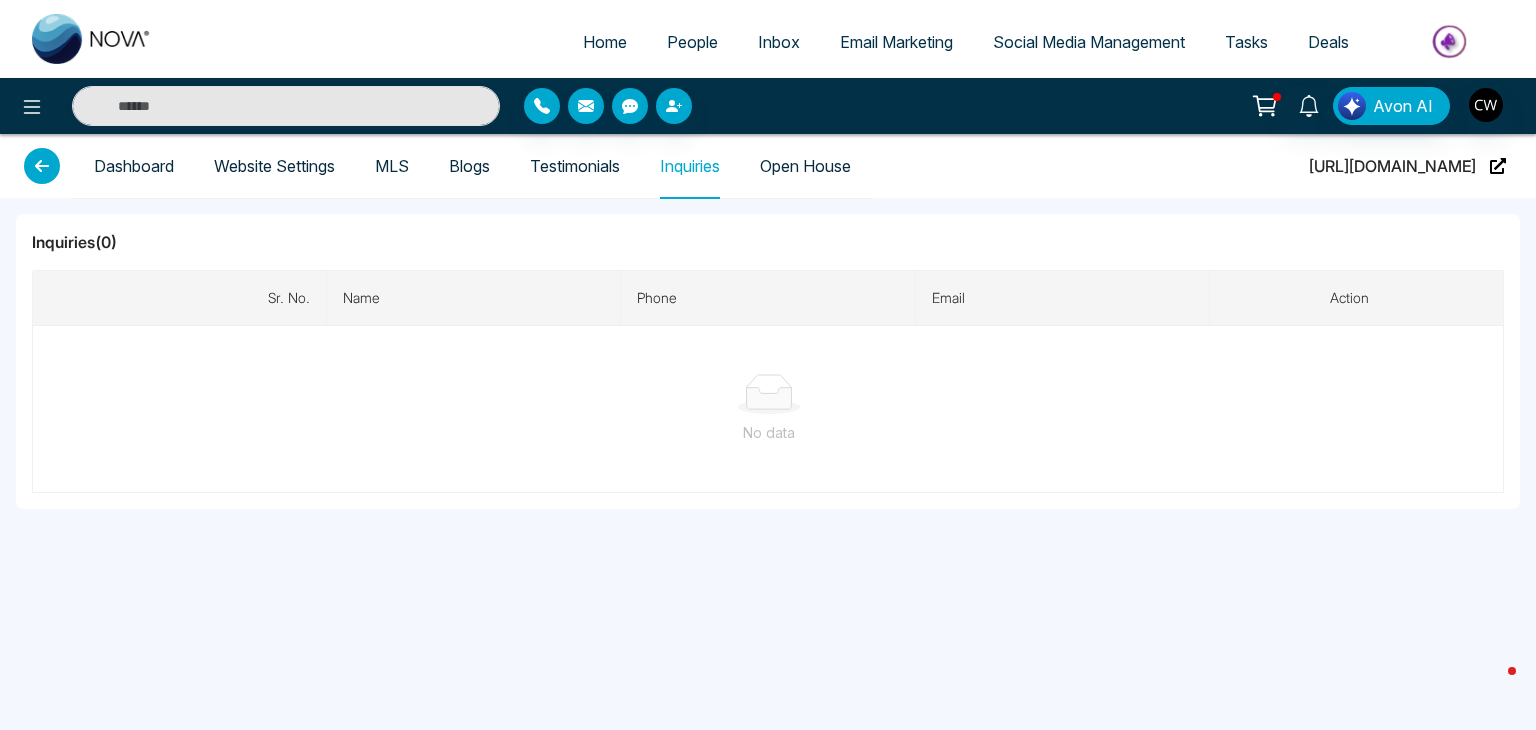 click on "https://cortneyjasminerealtor.com" at bounding box center (1392, 166) 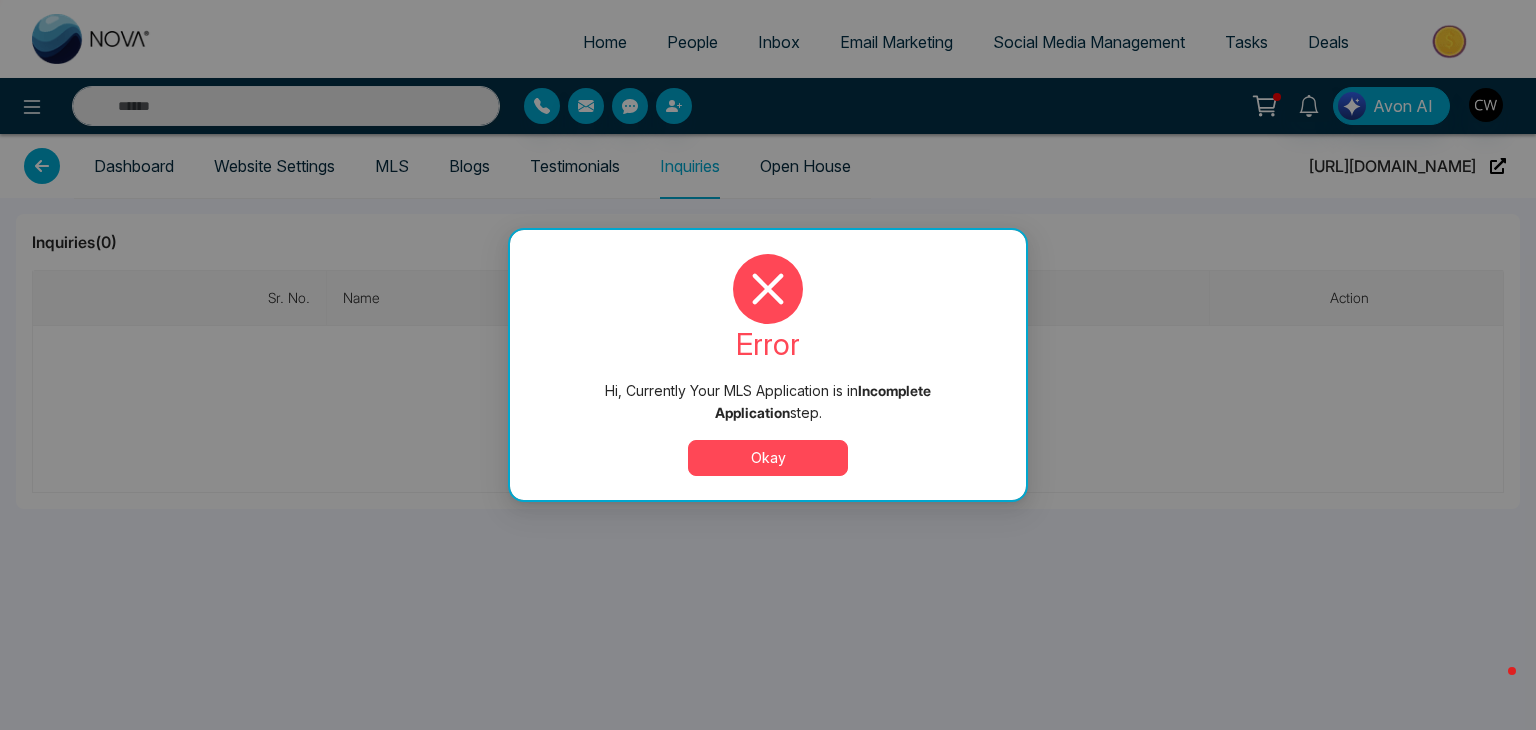 click on "error Hi, Currently Your MLS Application is in  Incomplete Application  step.   Okay" at bounding box center (768, 365) 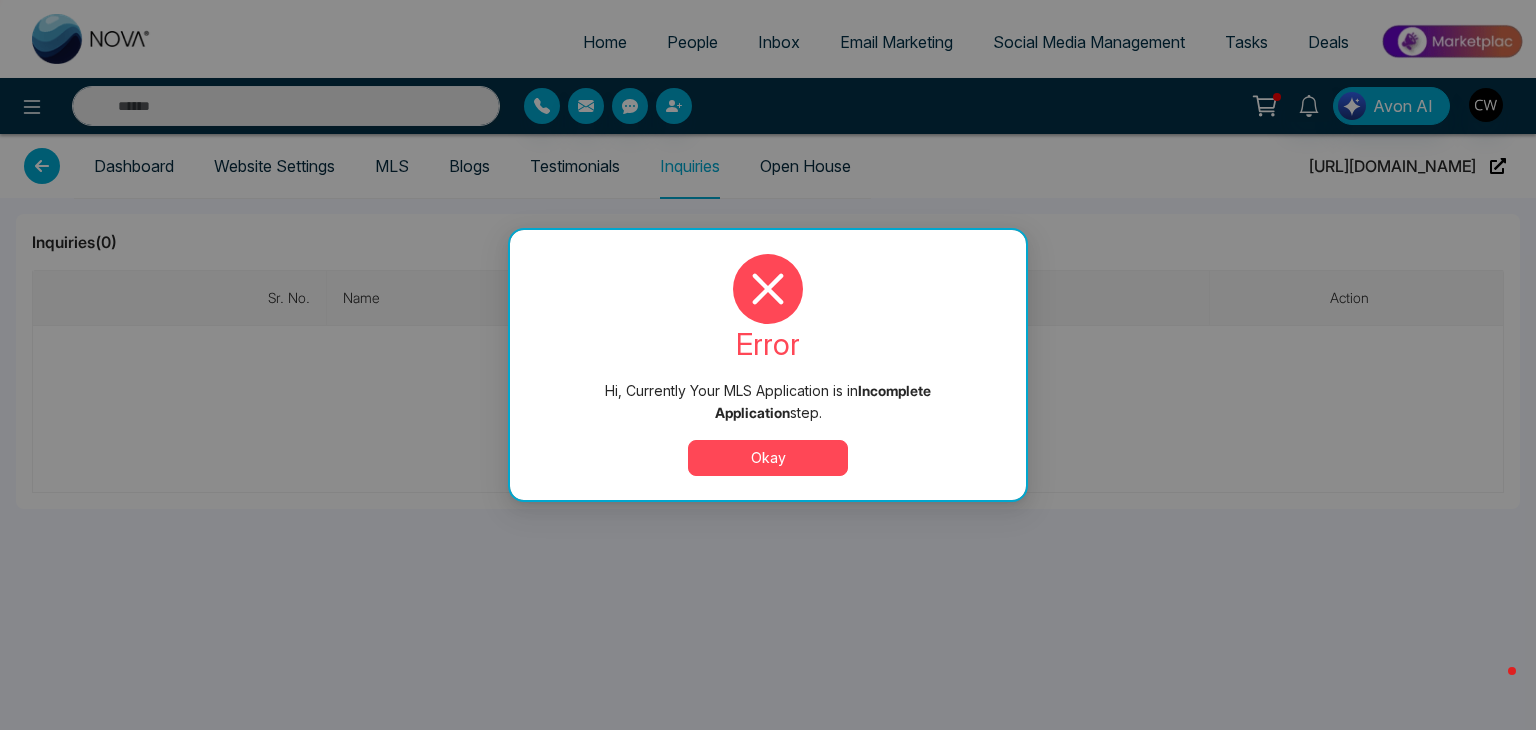click on "Okay" at bounding box center [768, 458] 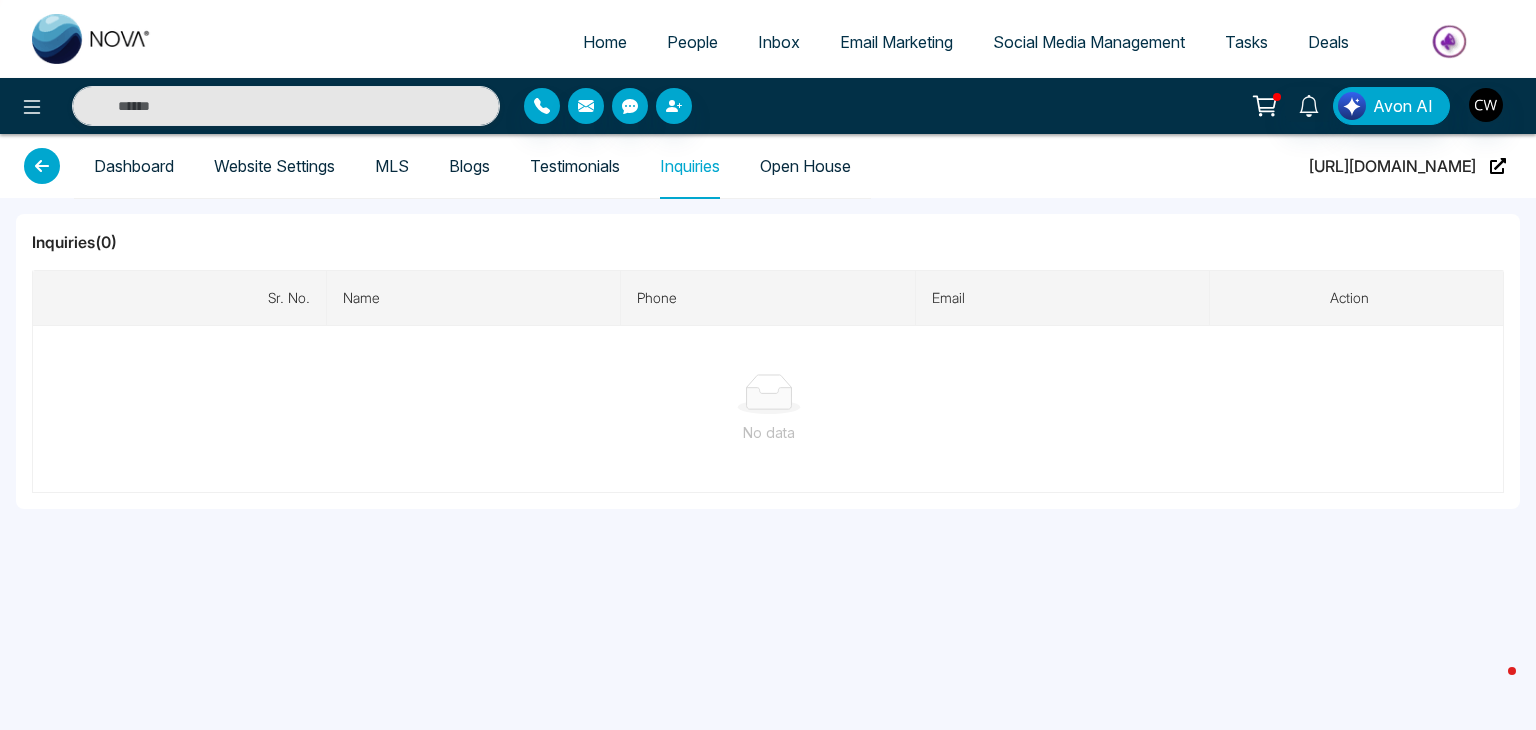 click on "Website Settings" at bounding box center (274, 166) 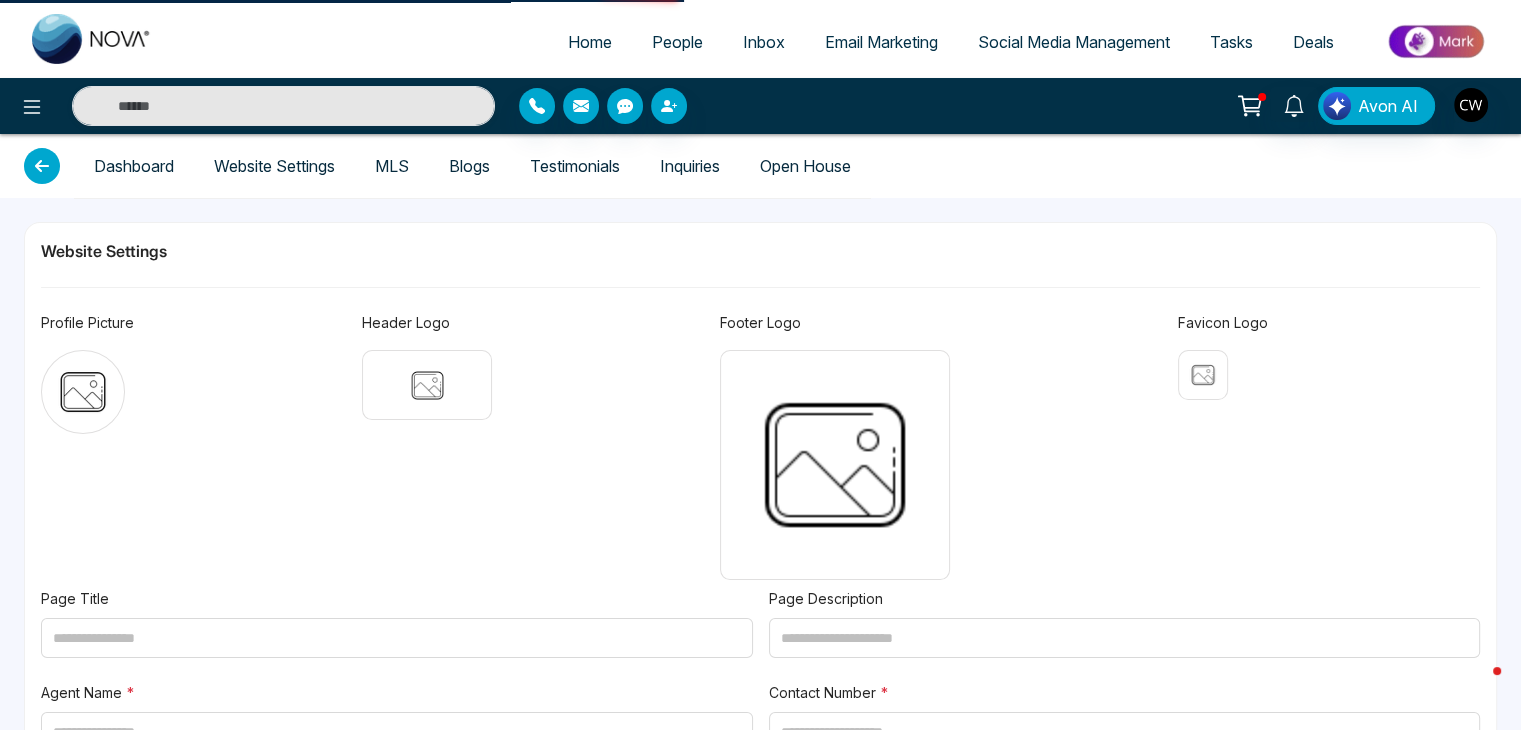 type on "**********" 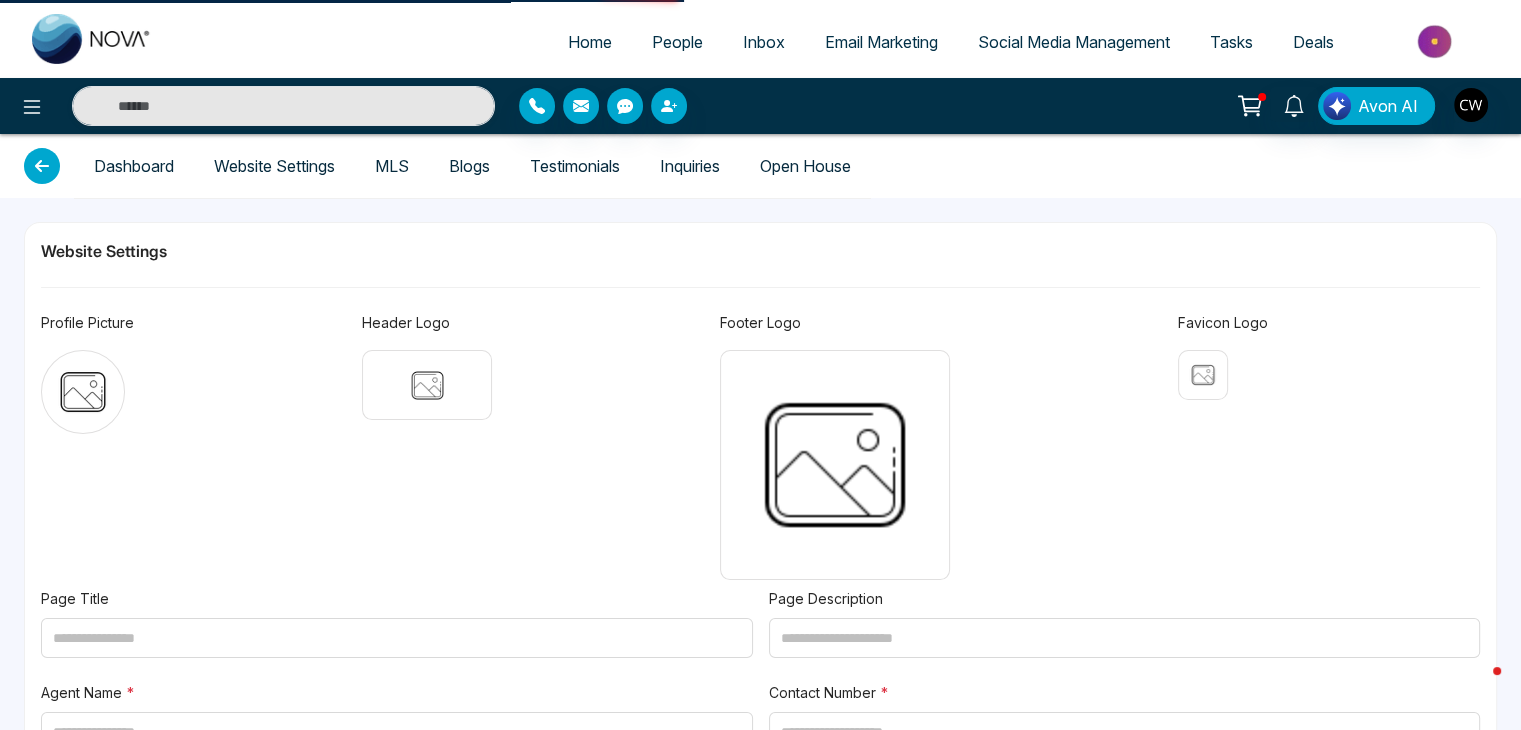 type on "**********" 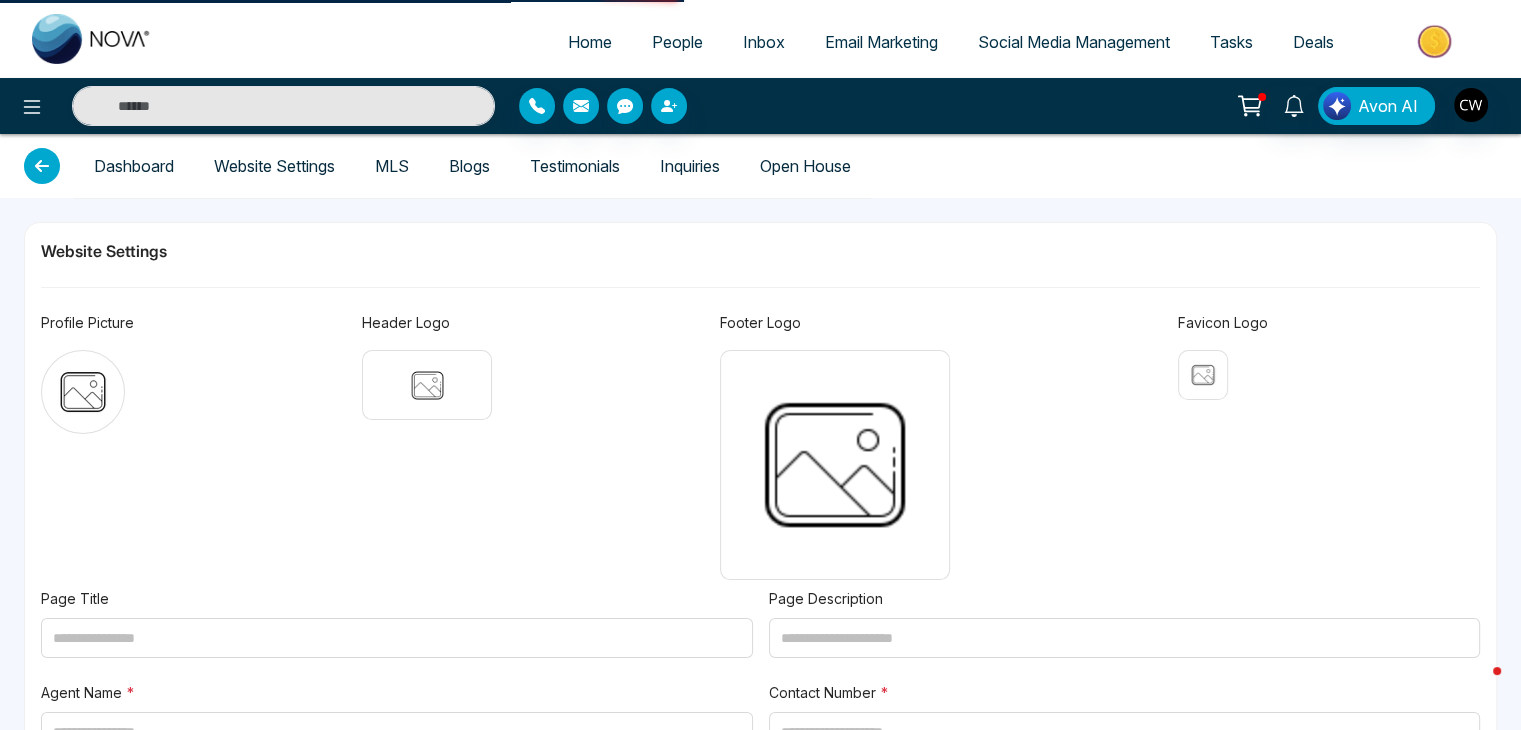 type on "**********" 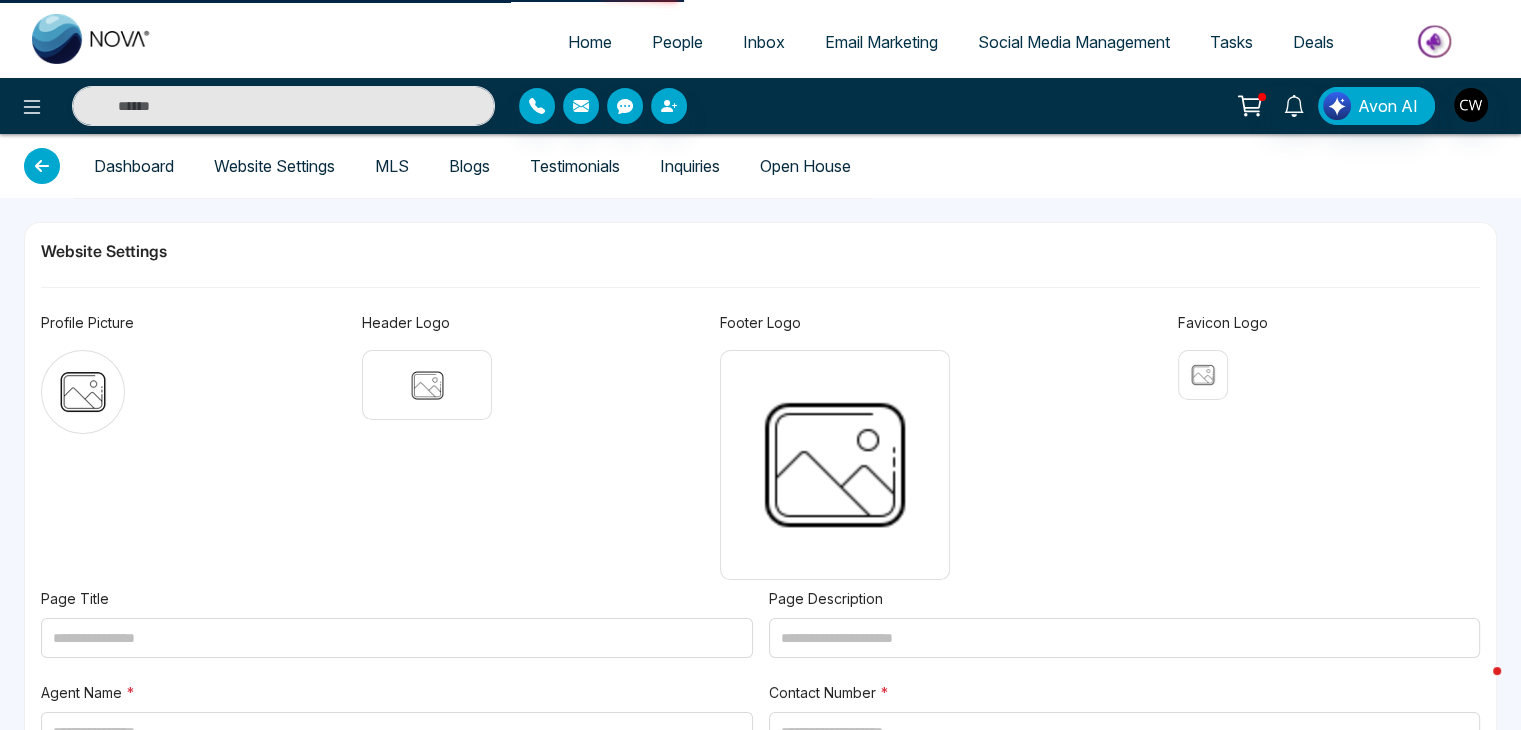 type on "**********" 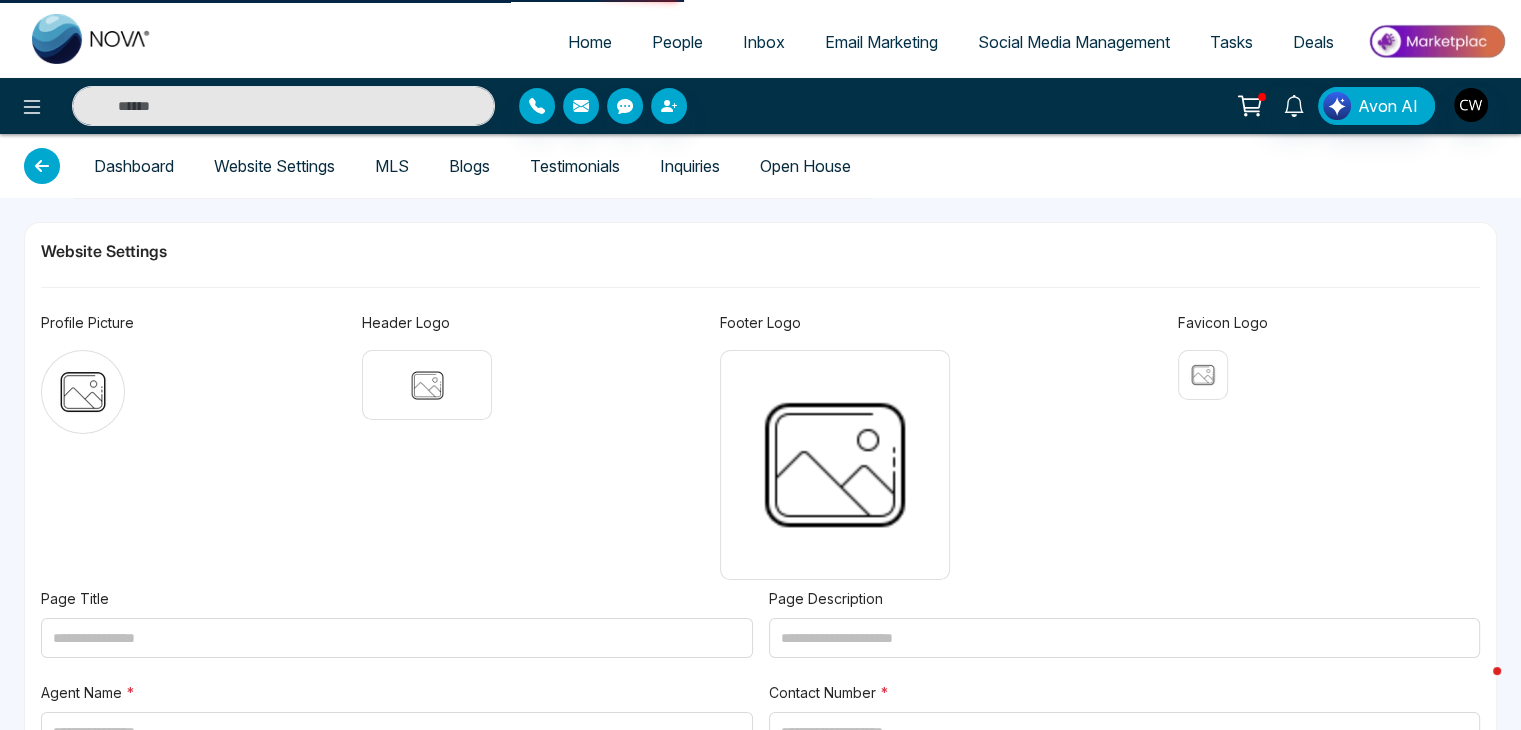type on "**********" 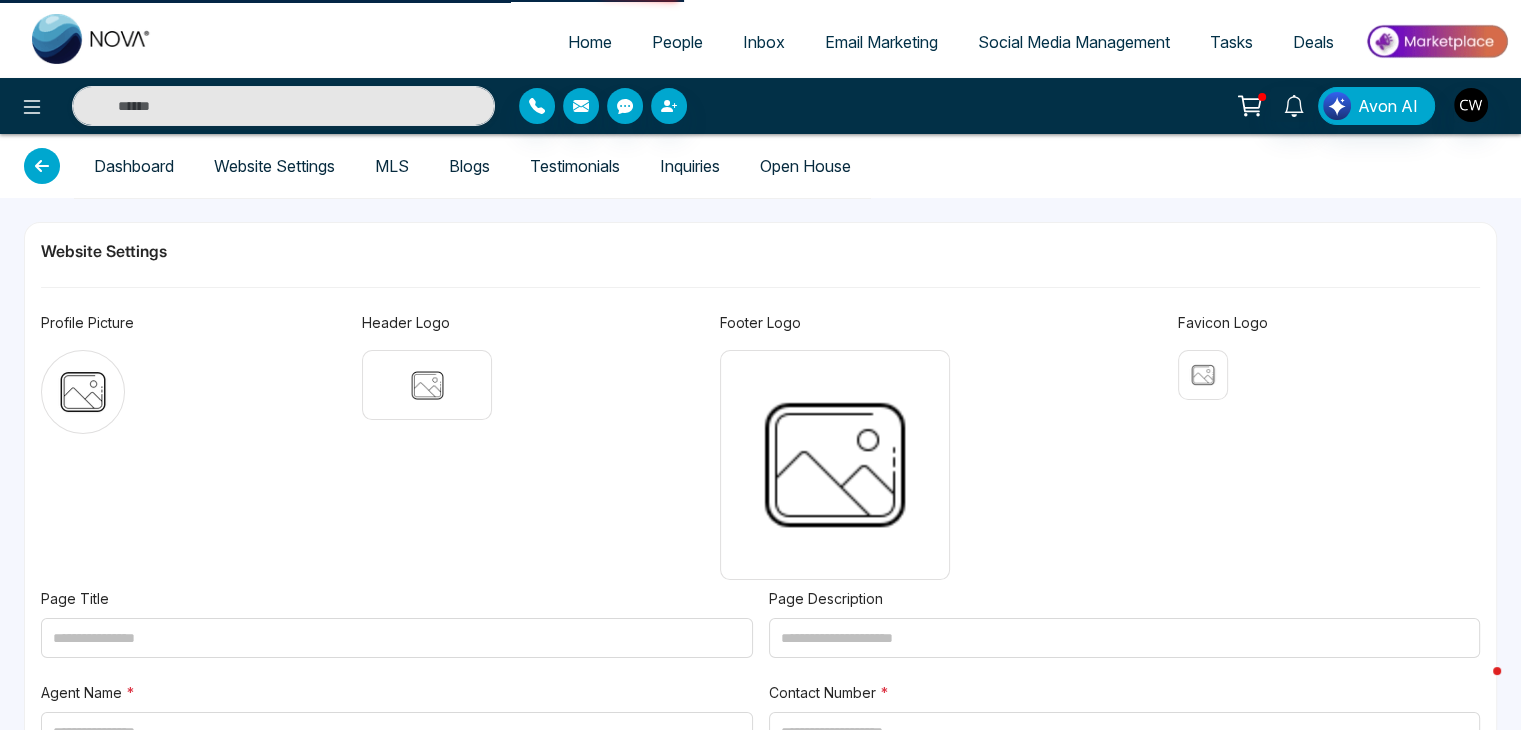 type on "**********" 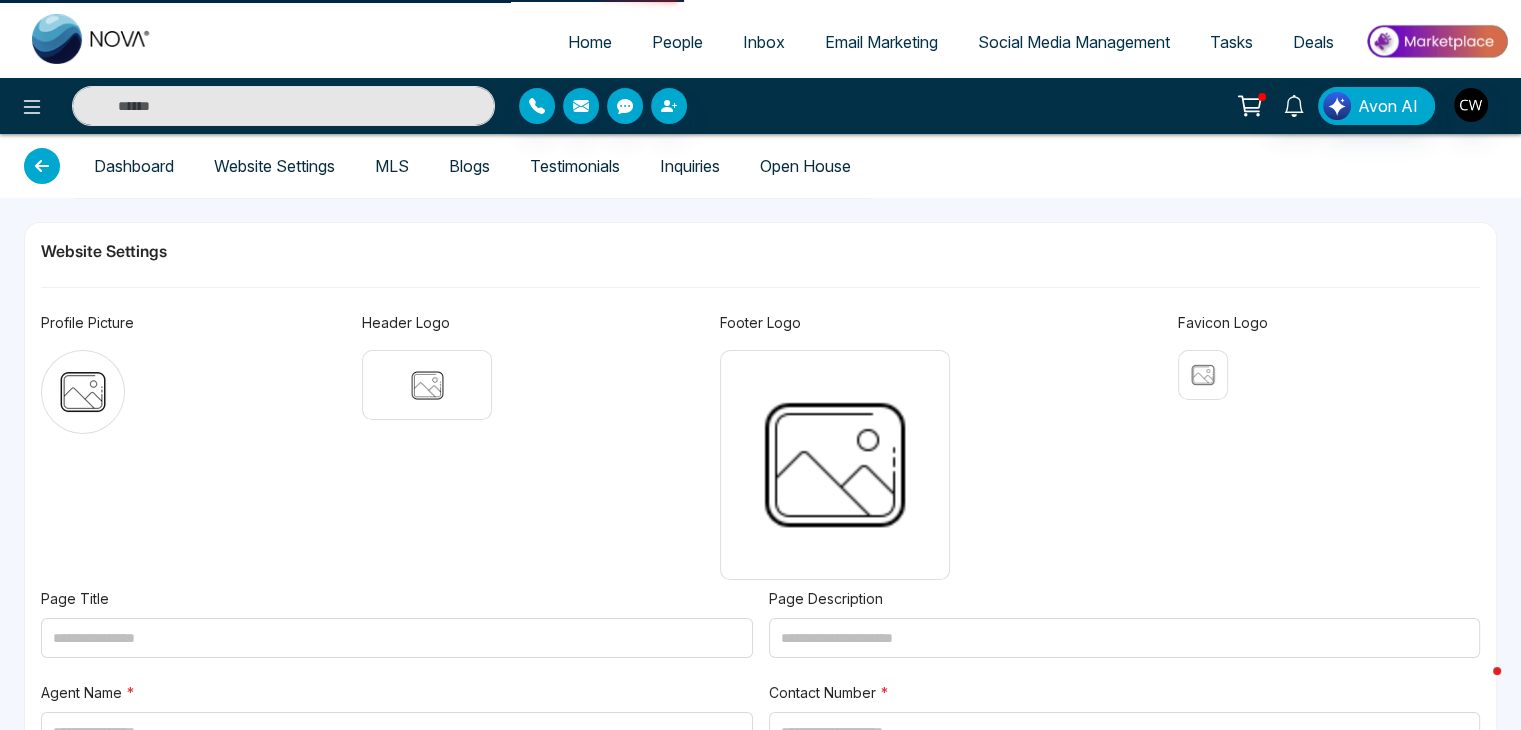 type on "**********" 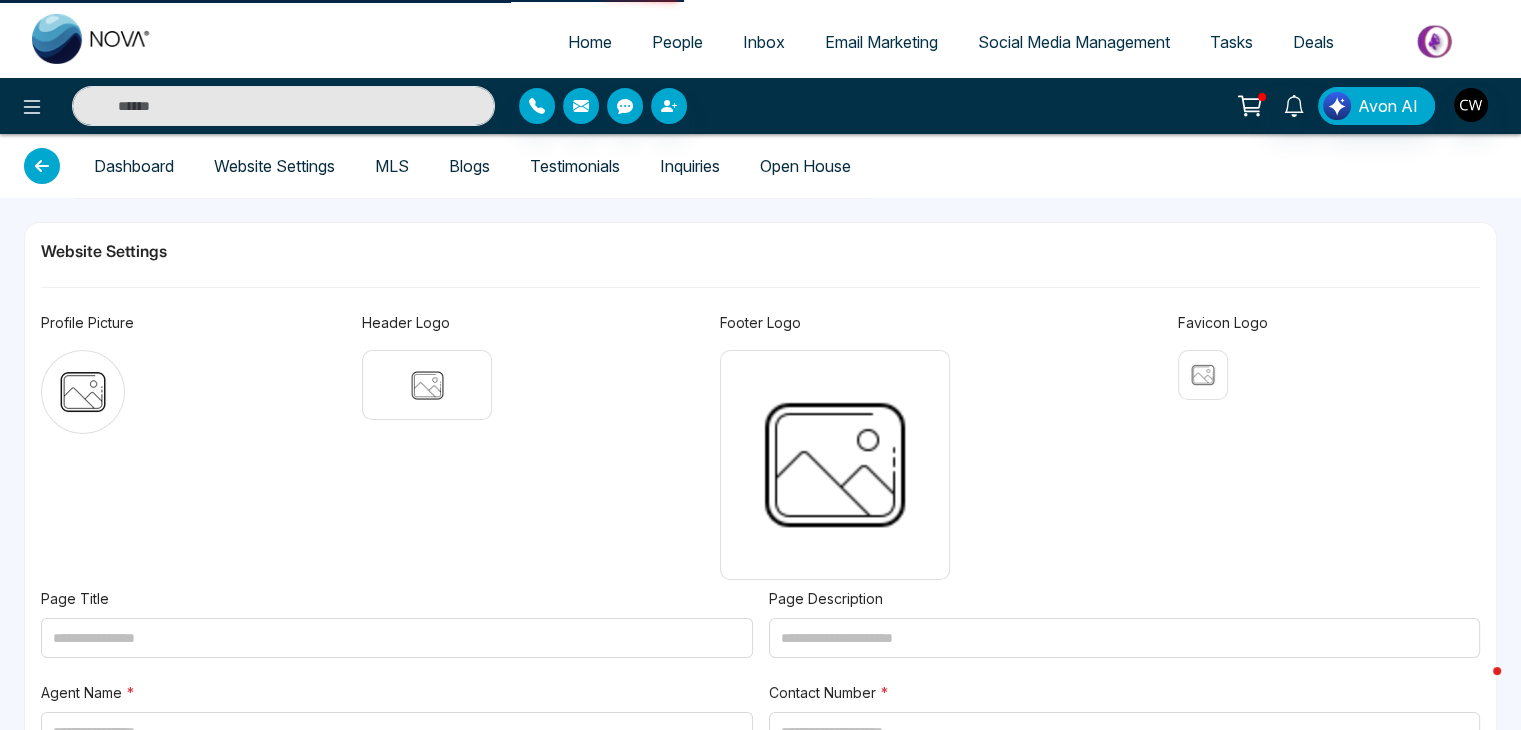 type on "**********" 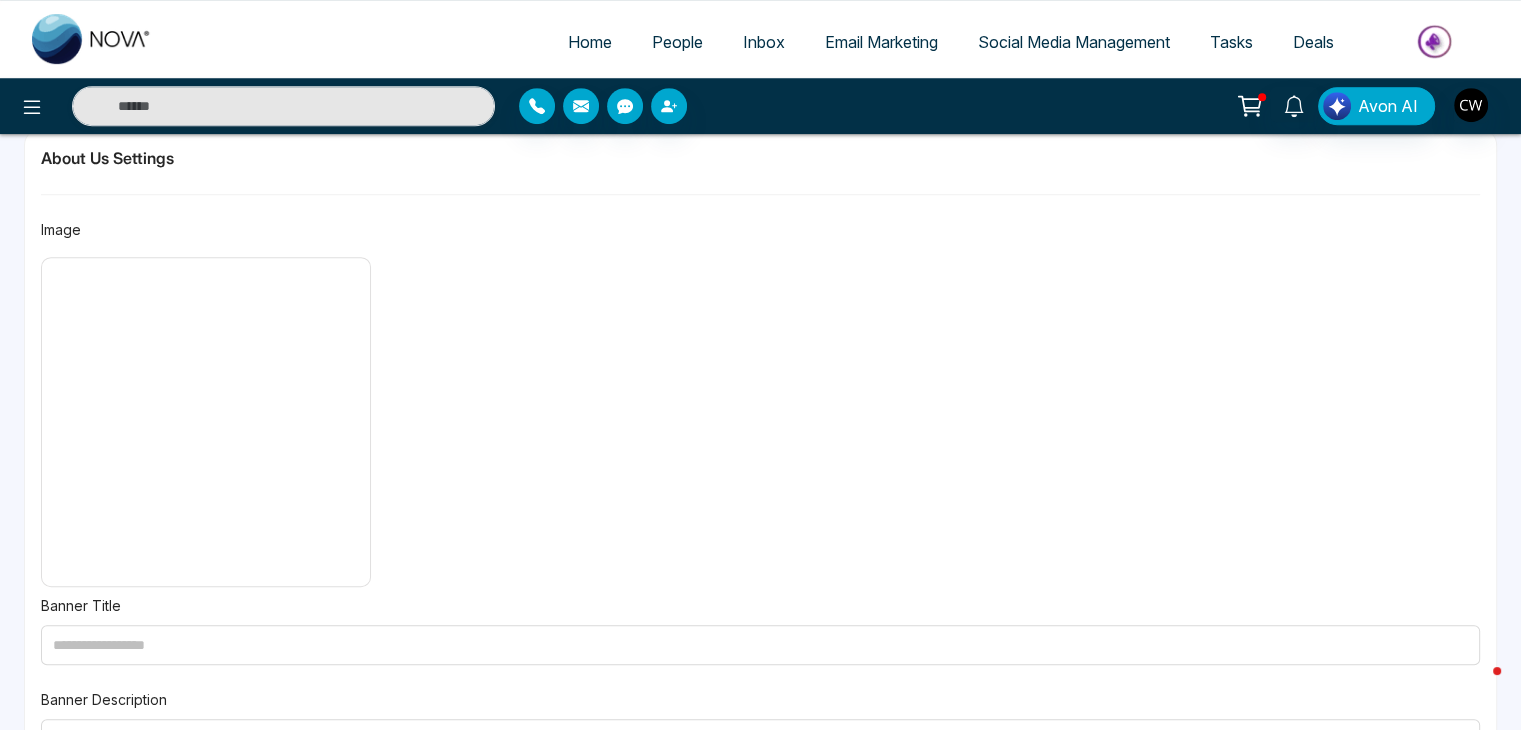scroll, scrollTop: 960, scrollLeft: 0, axis: vertical 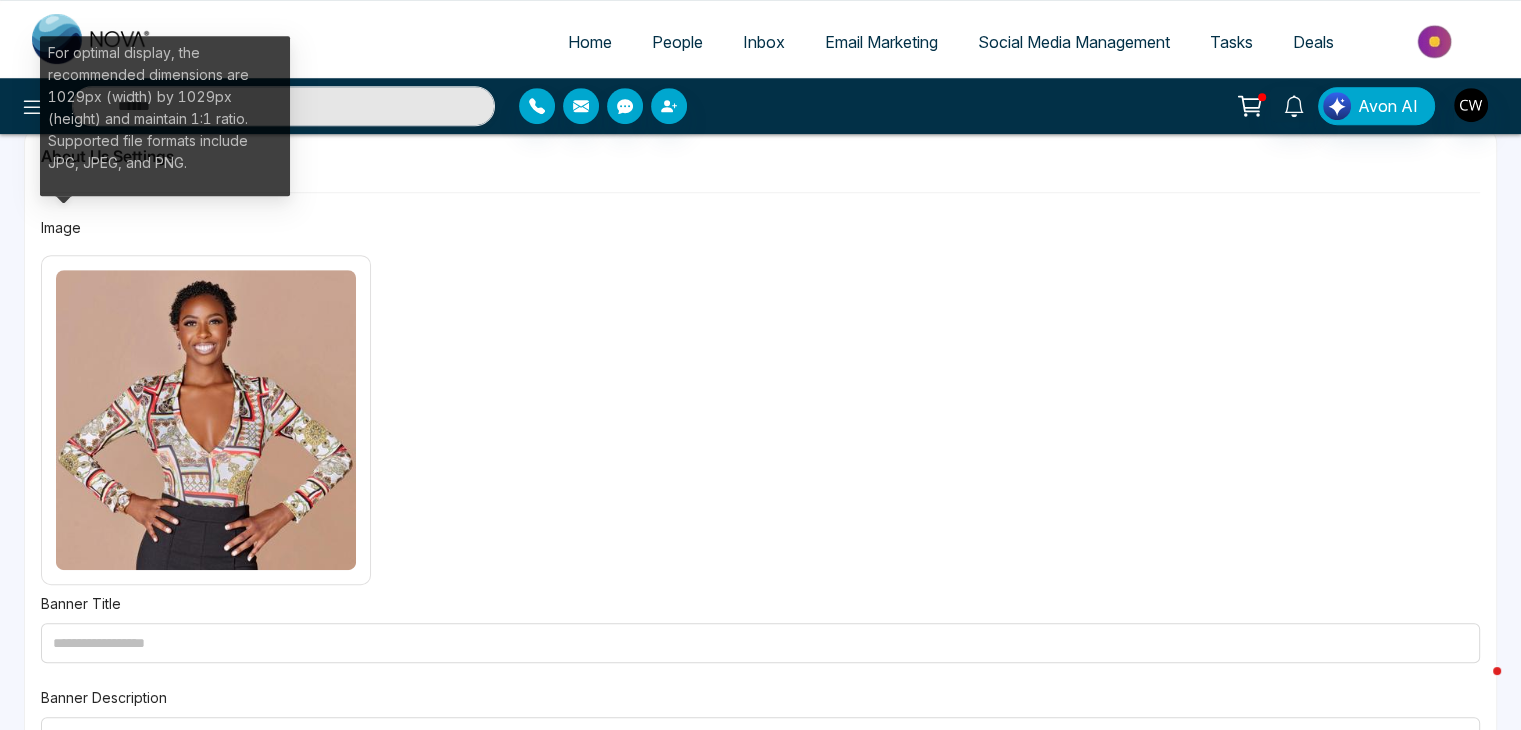 click at bounding box center [206, 420] 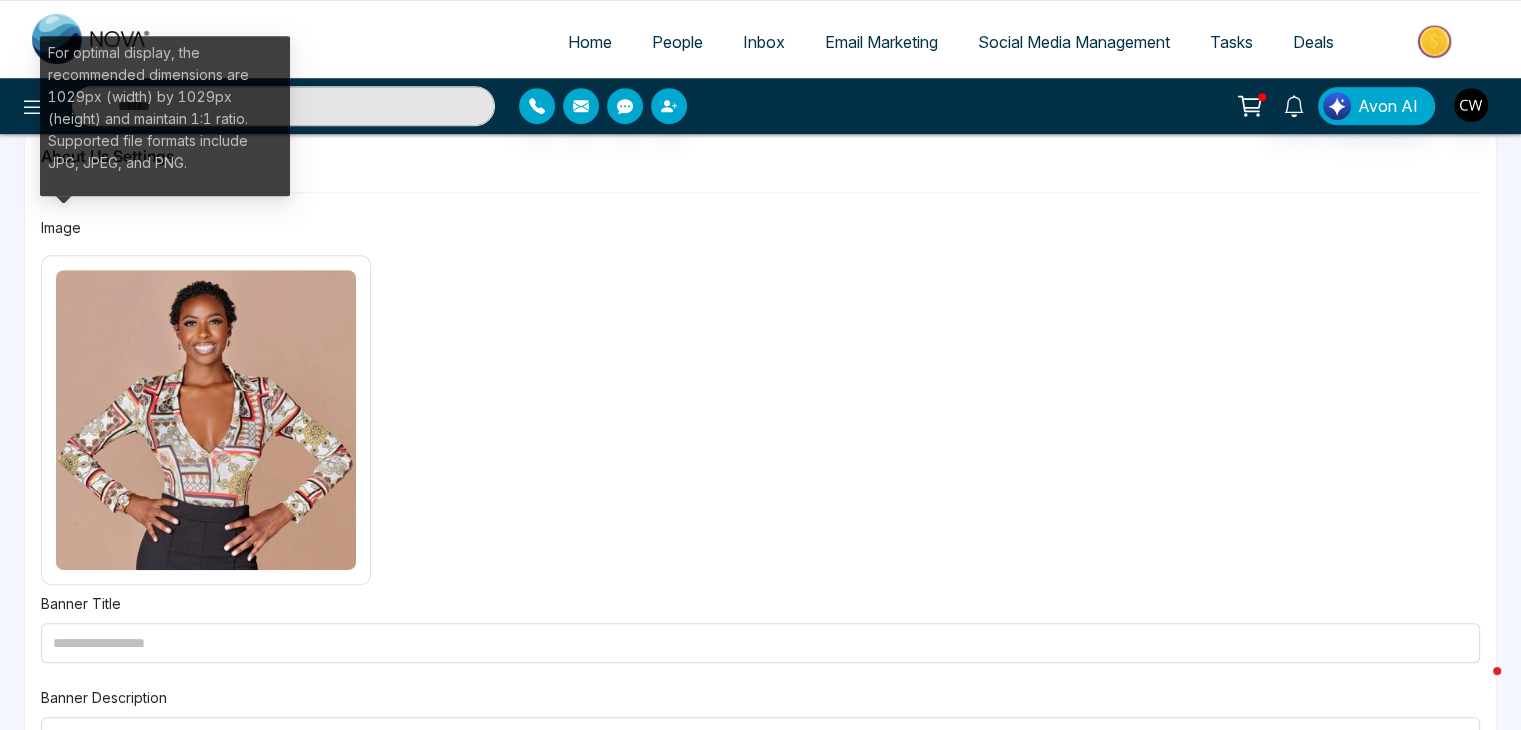 click at bounding box center (0, 0) 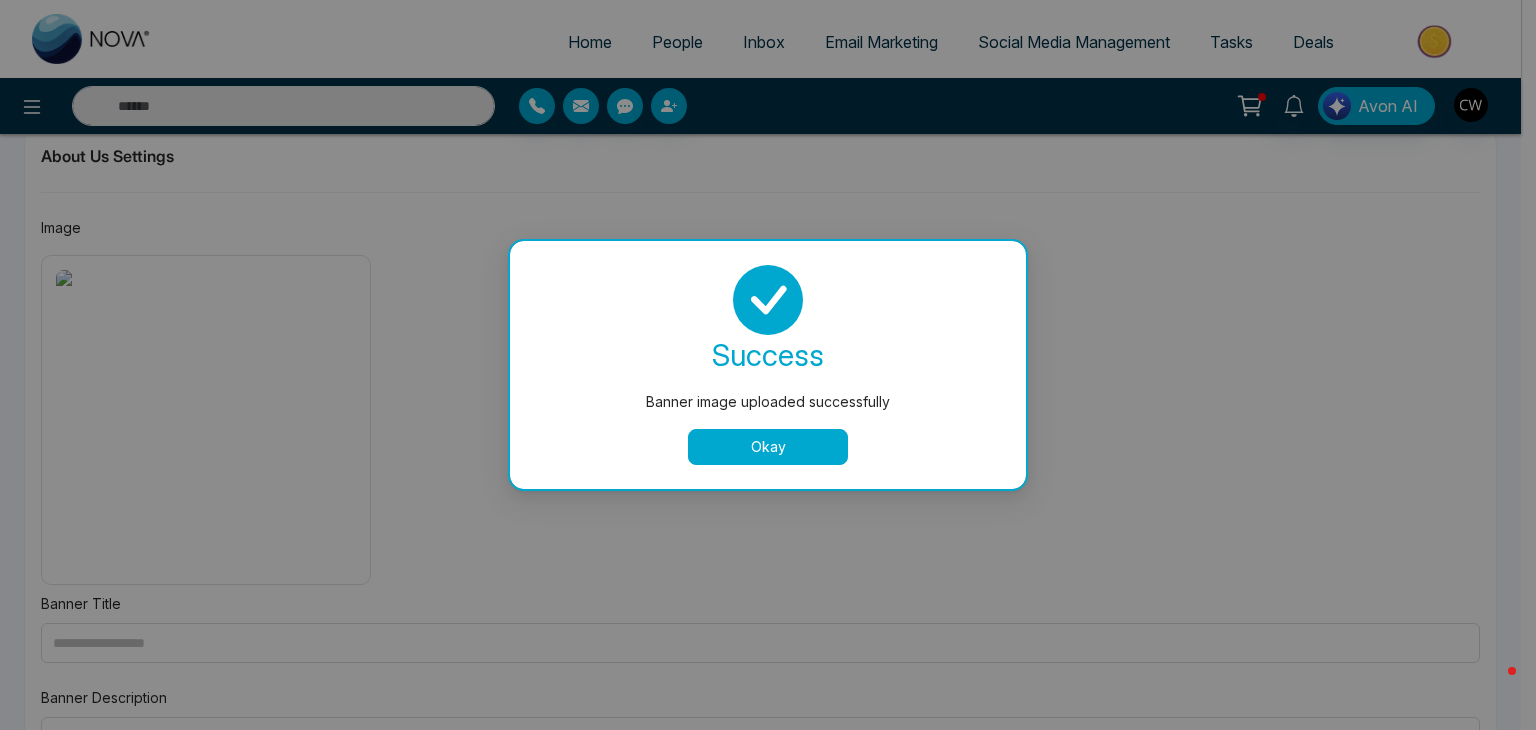 click on "Okay" at bounding box center [768, 447] 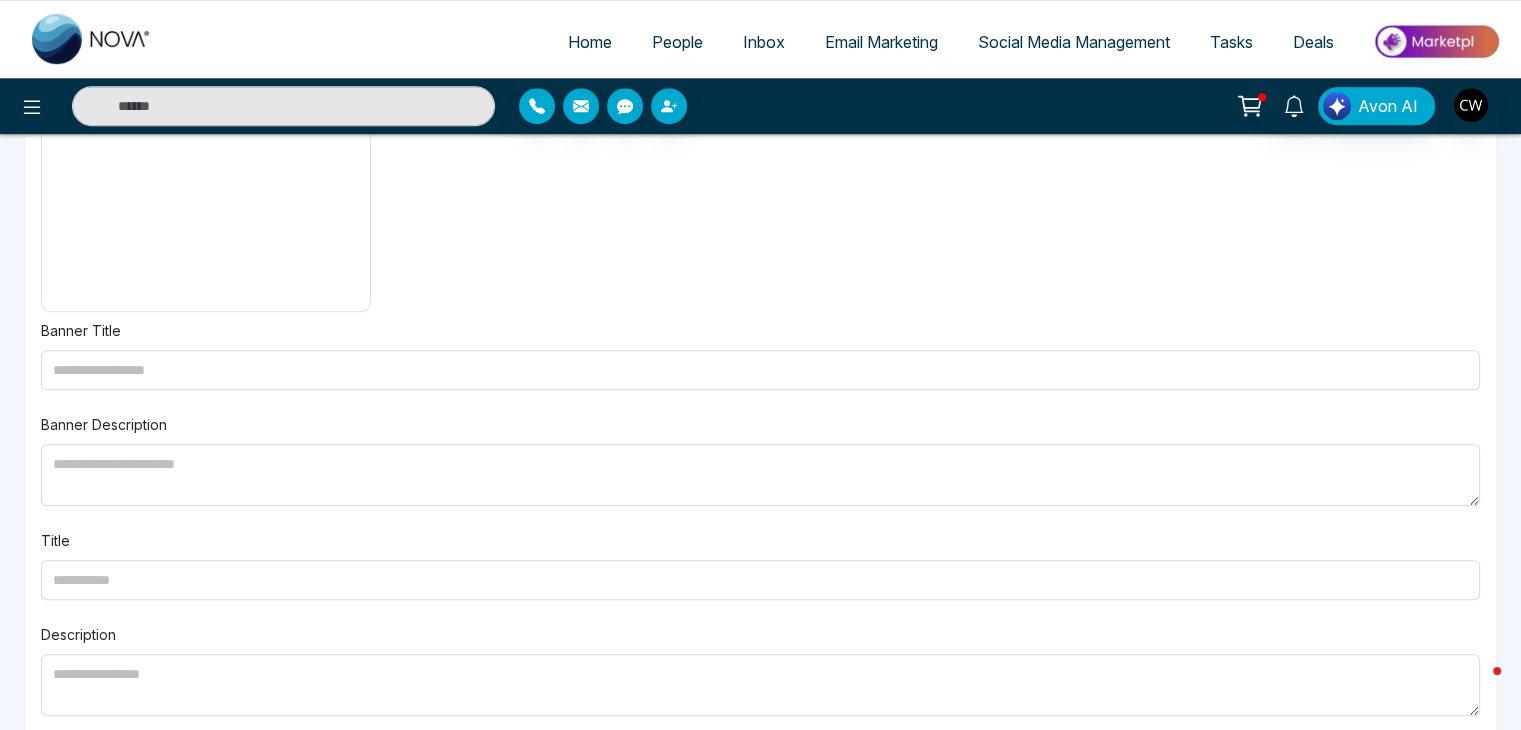 scroll, scrollTop: 1236, scrollLeft: 0, axis: vertical 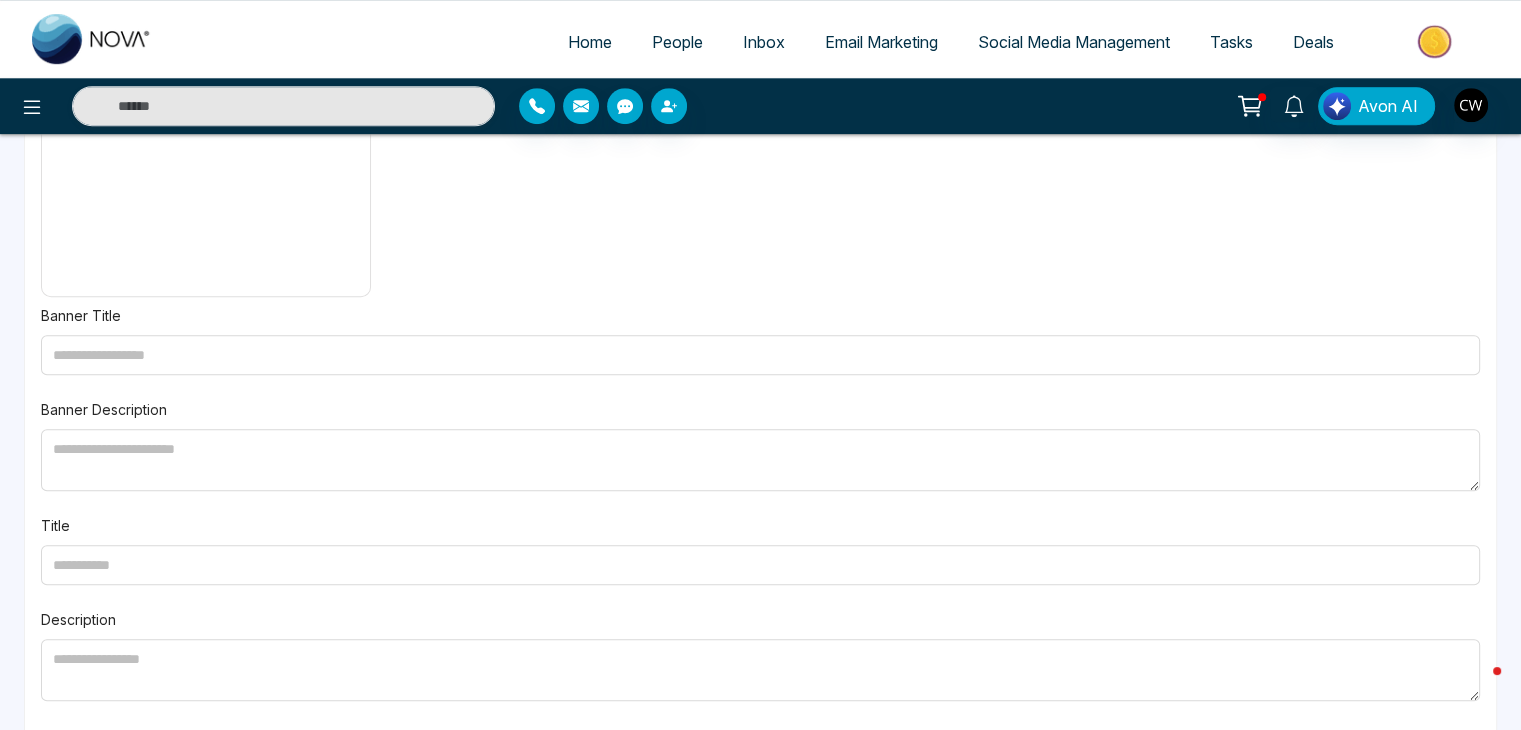 click on "People" at bounding box center (677, 42) 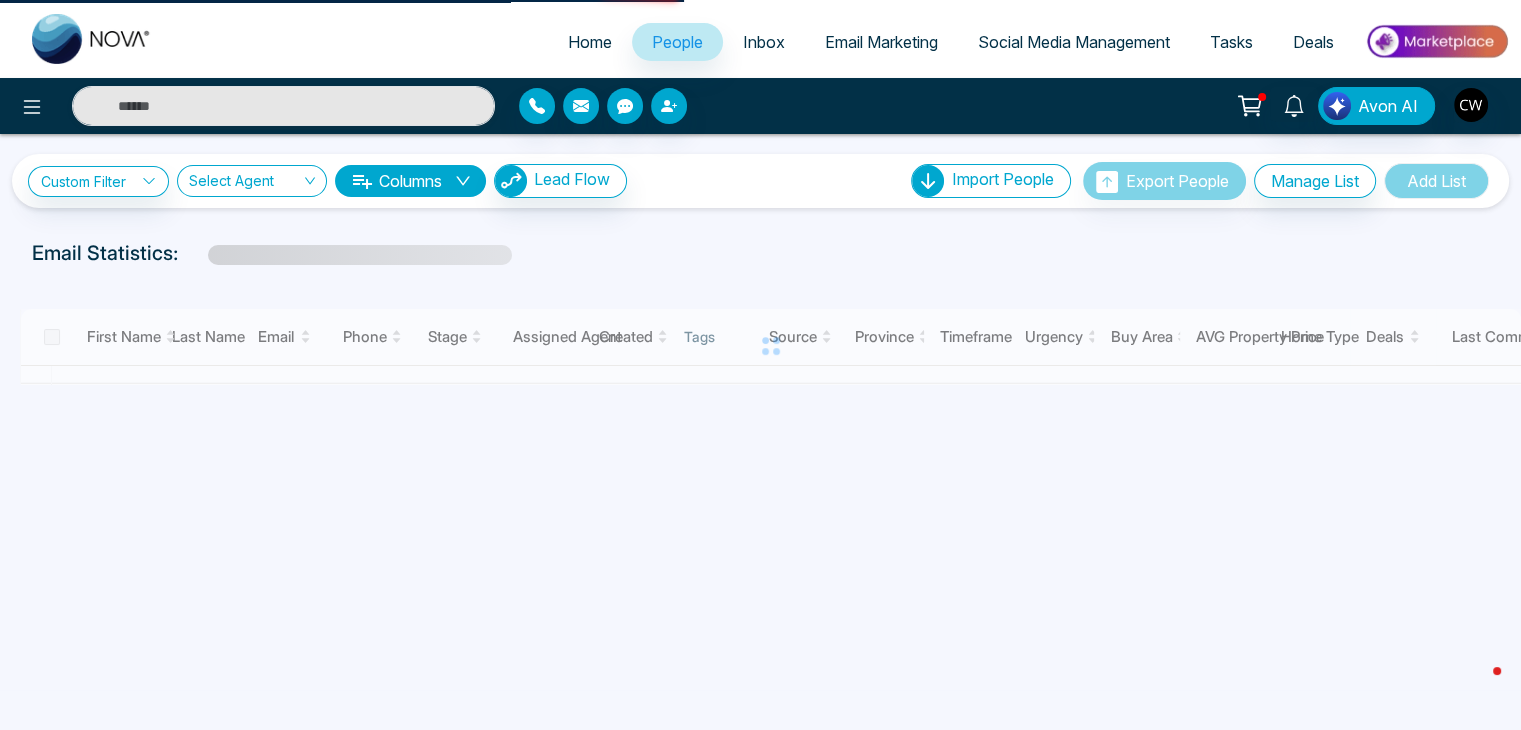 scroll, scrollTop: 0, scrollLeft: 0, axis: both 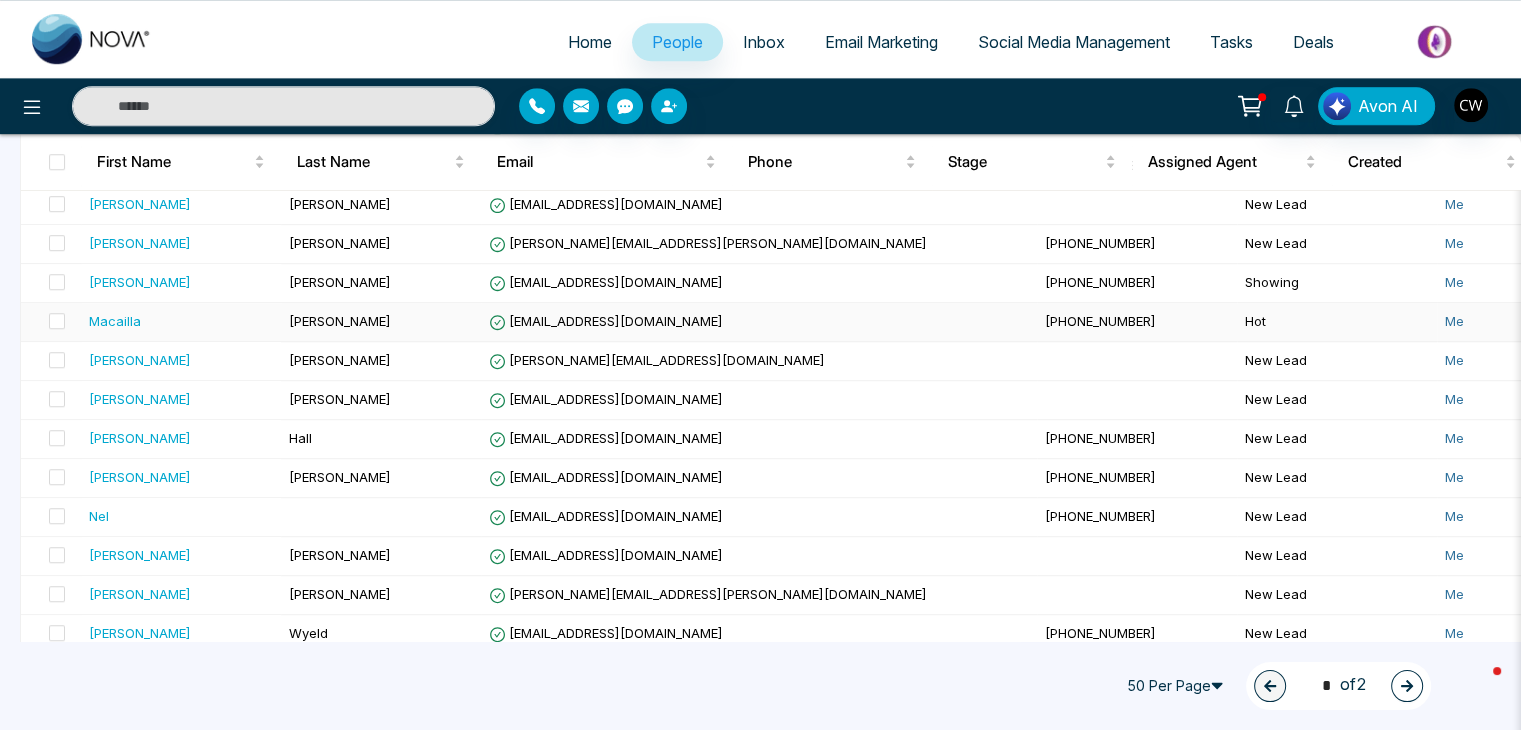 click on "Macailla" at bounding box center (115, 321) 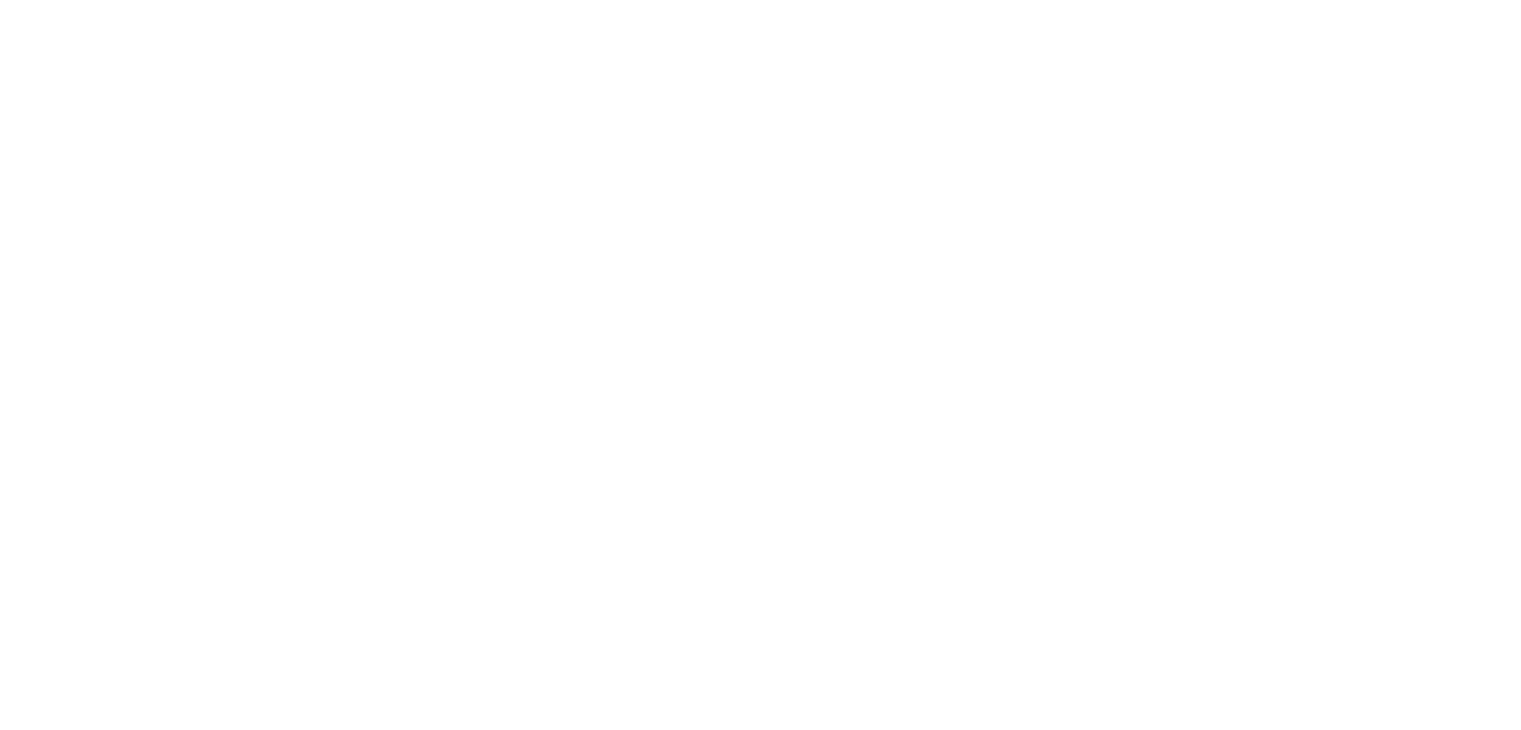 scroll, scrollTop: 0, scrollLeft: 0, axis: both 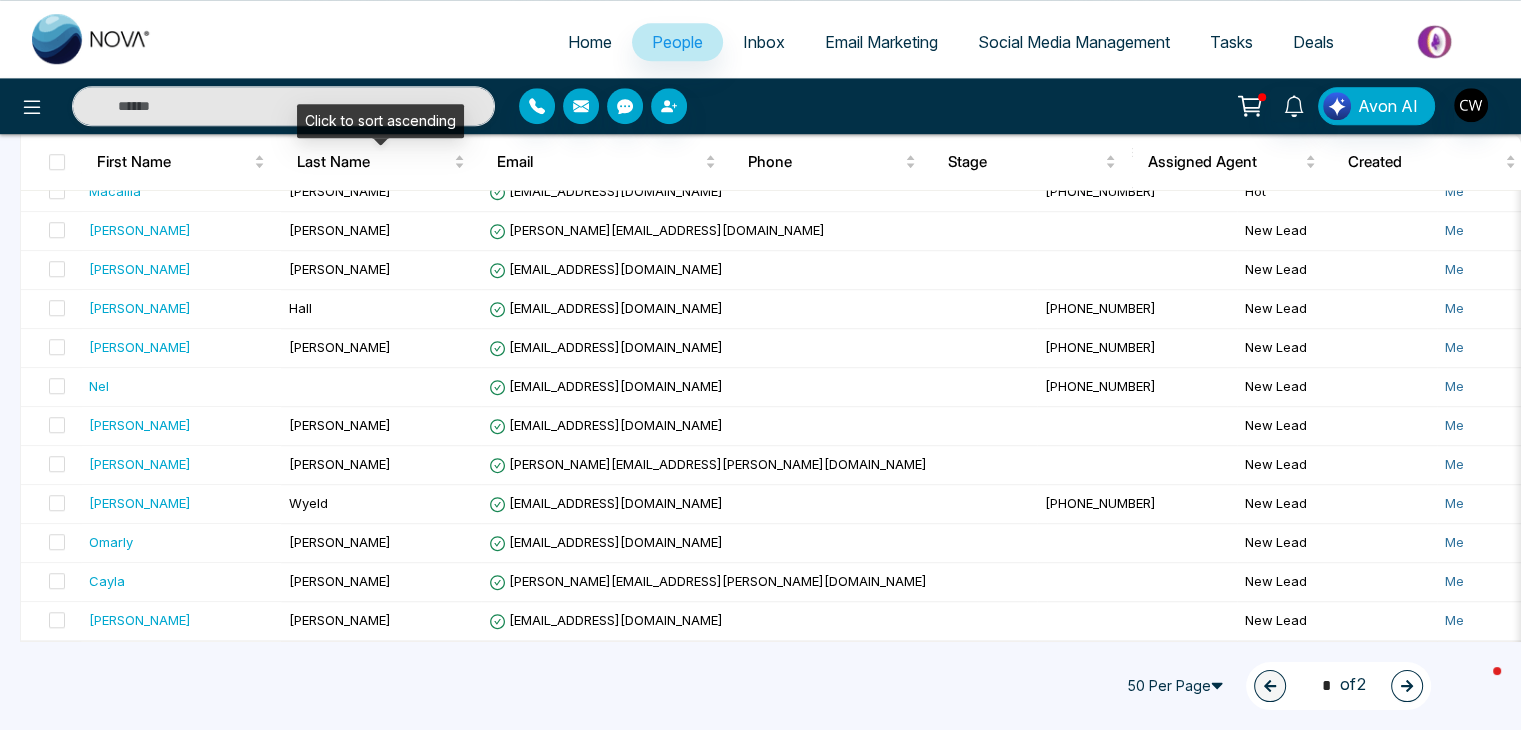 click on "Click to sort ascending" at bounding box center (380, 121) 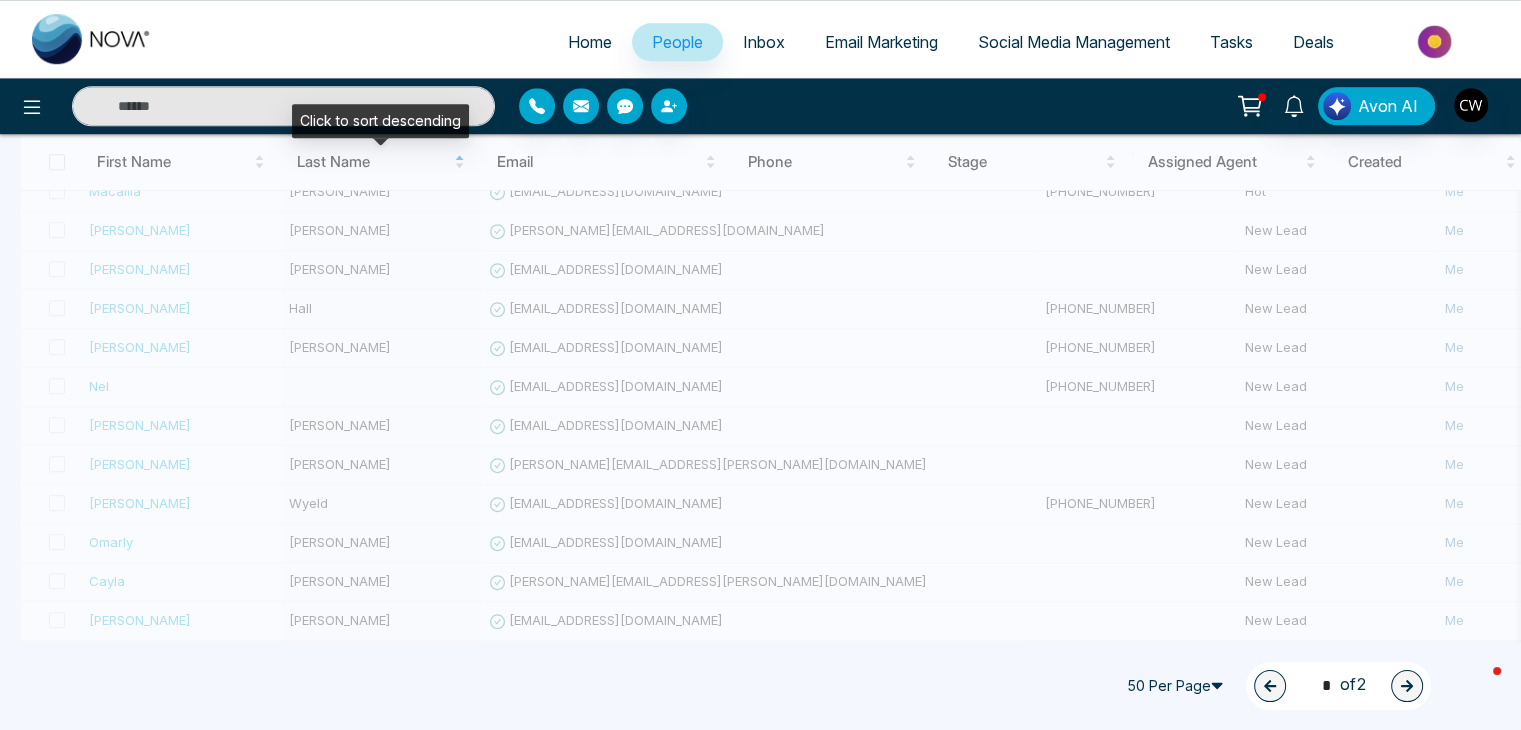 click on "Click to sort descending" at bounding box center [380, 121] 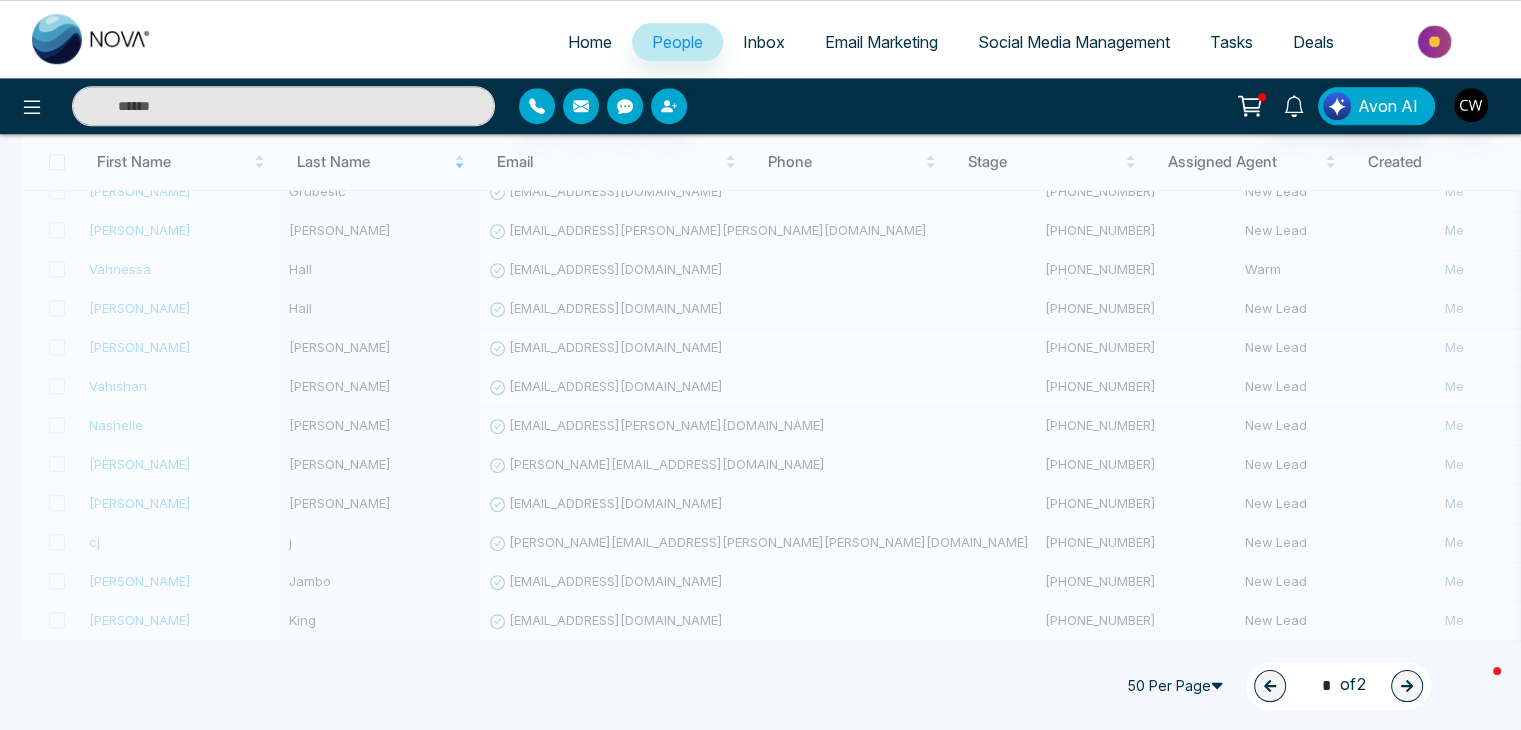 click at bounding box center [283, 106] 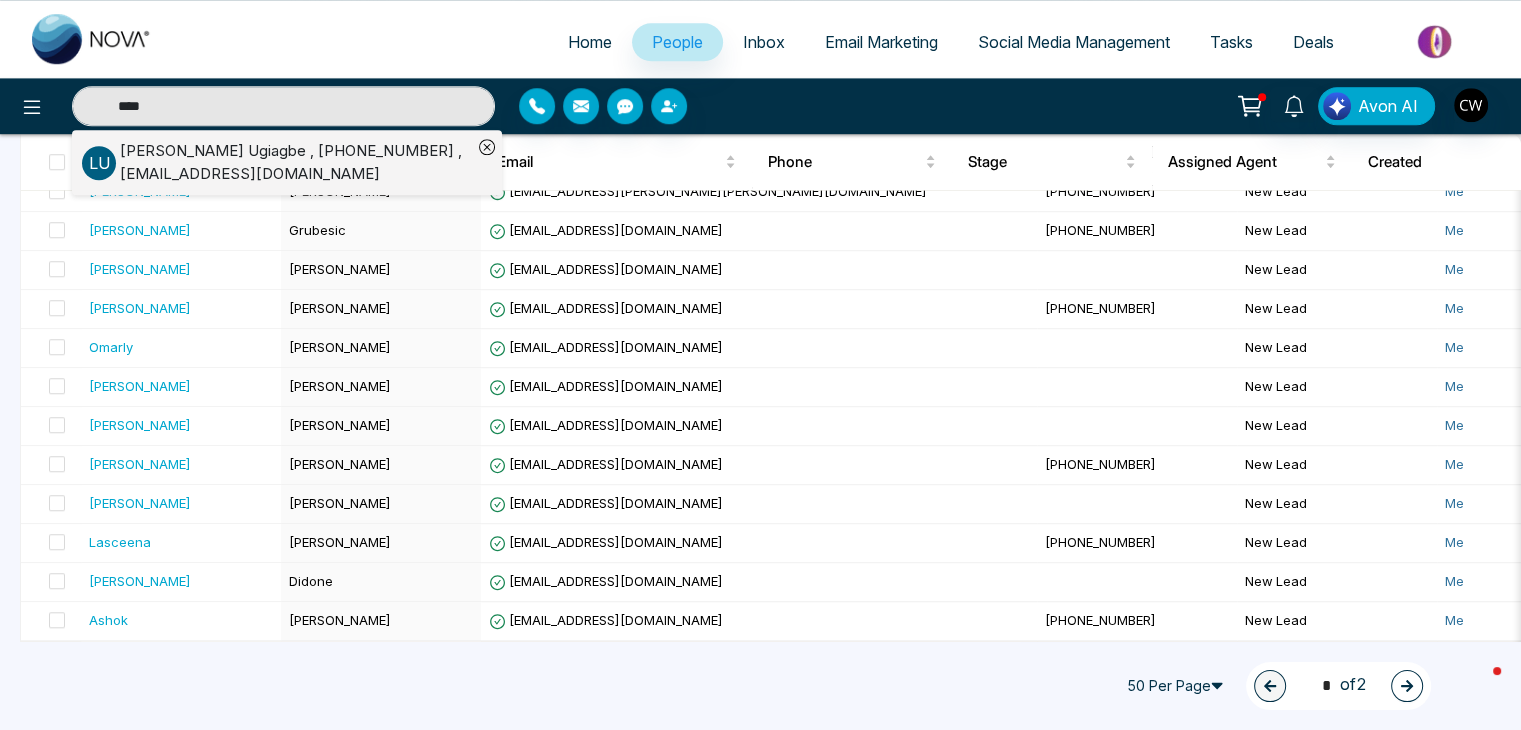 type on "****" 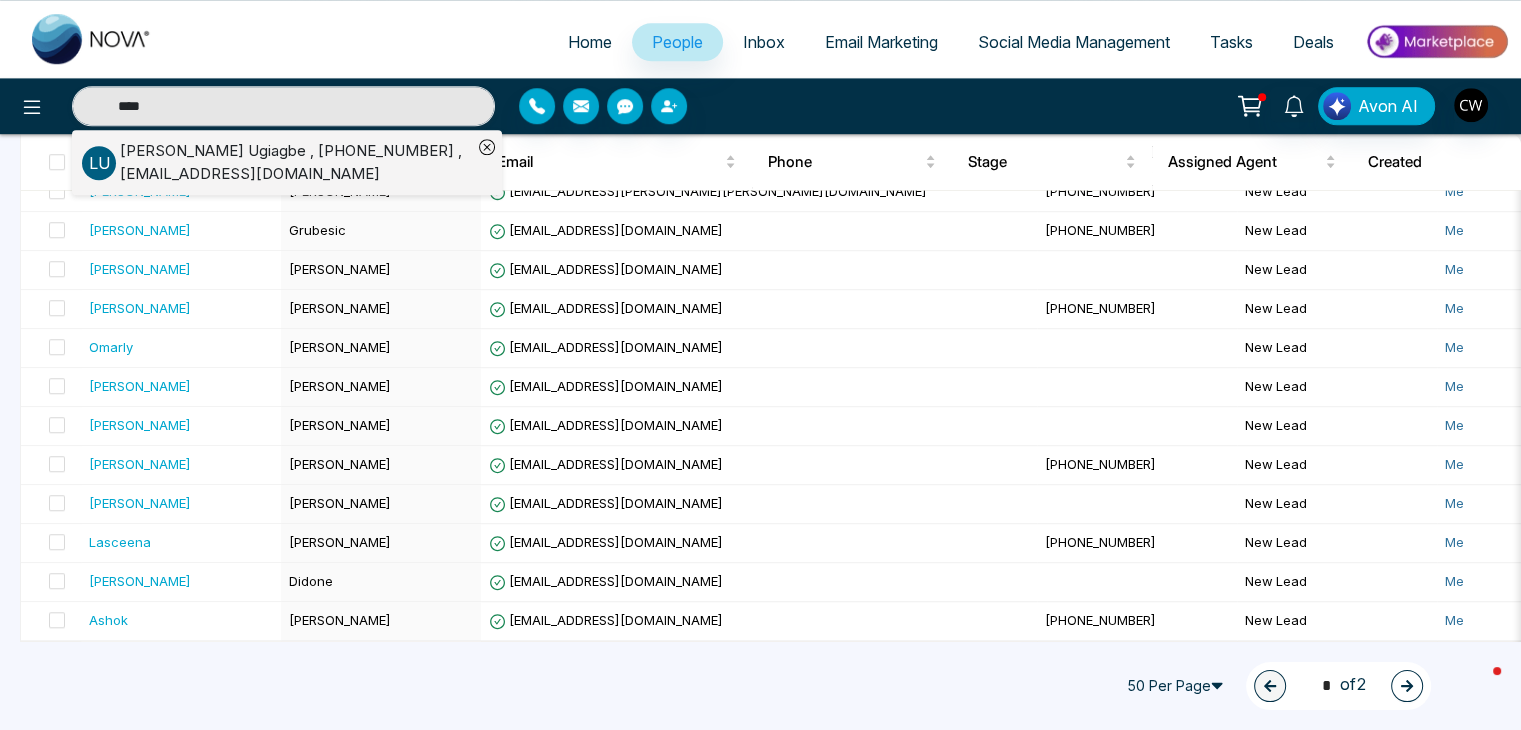 click on "[PERSON_NAME]   , [PHONE_NUMBER]   , [EMAIL_ADDRESS][DOMAIN_NAME]" at bounding box center (296, 162) 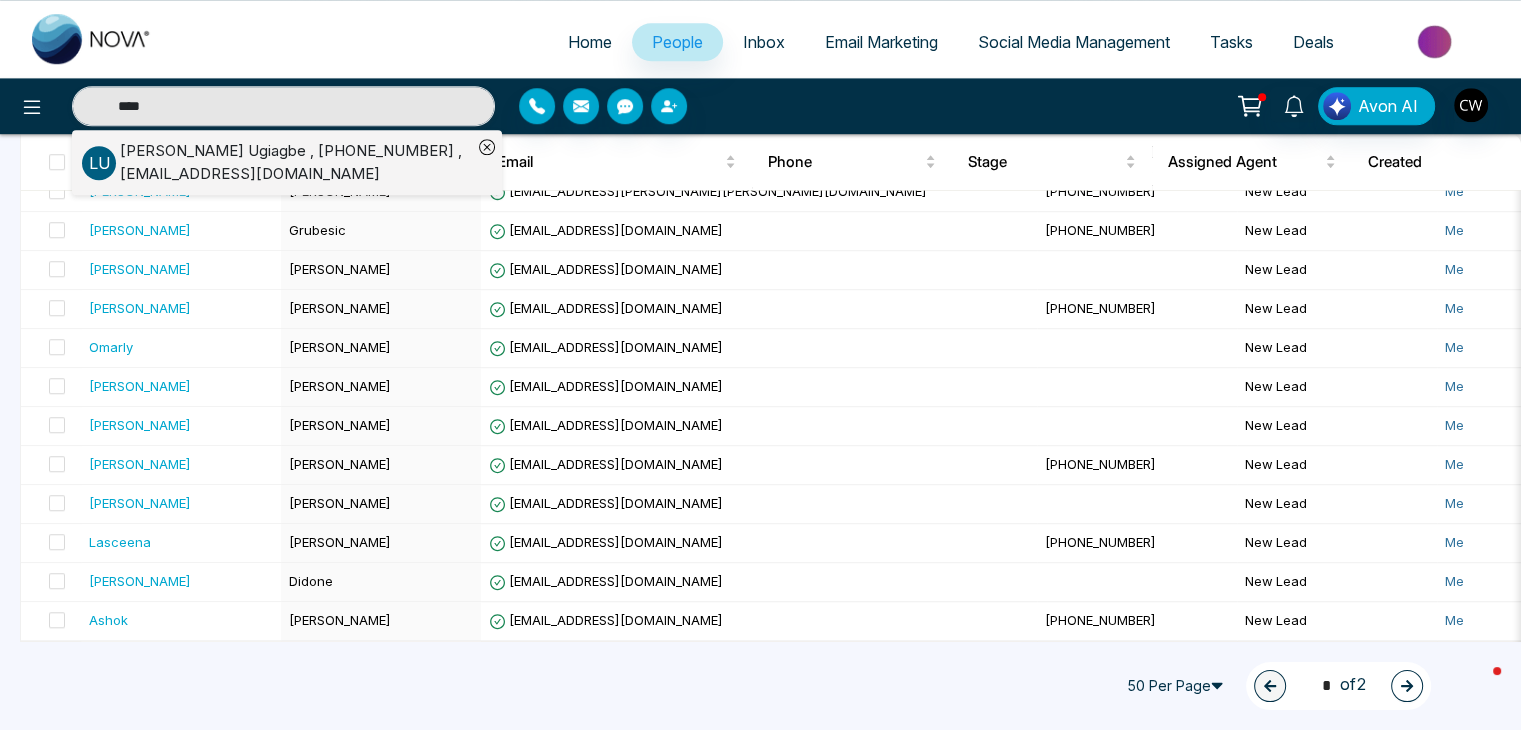 type 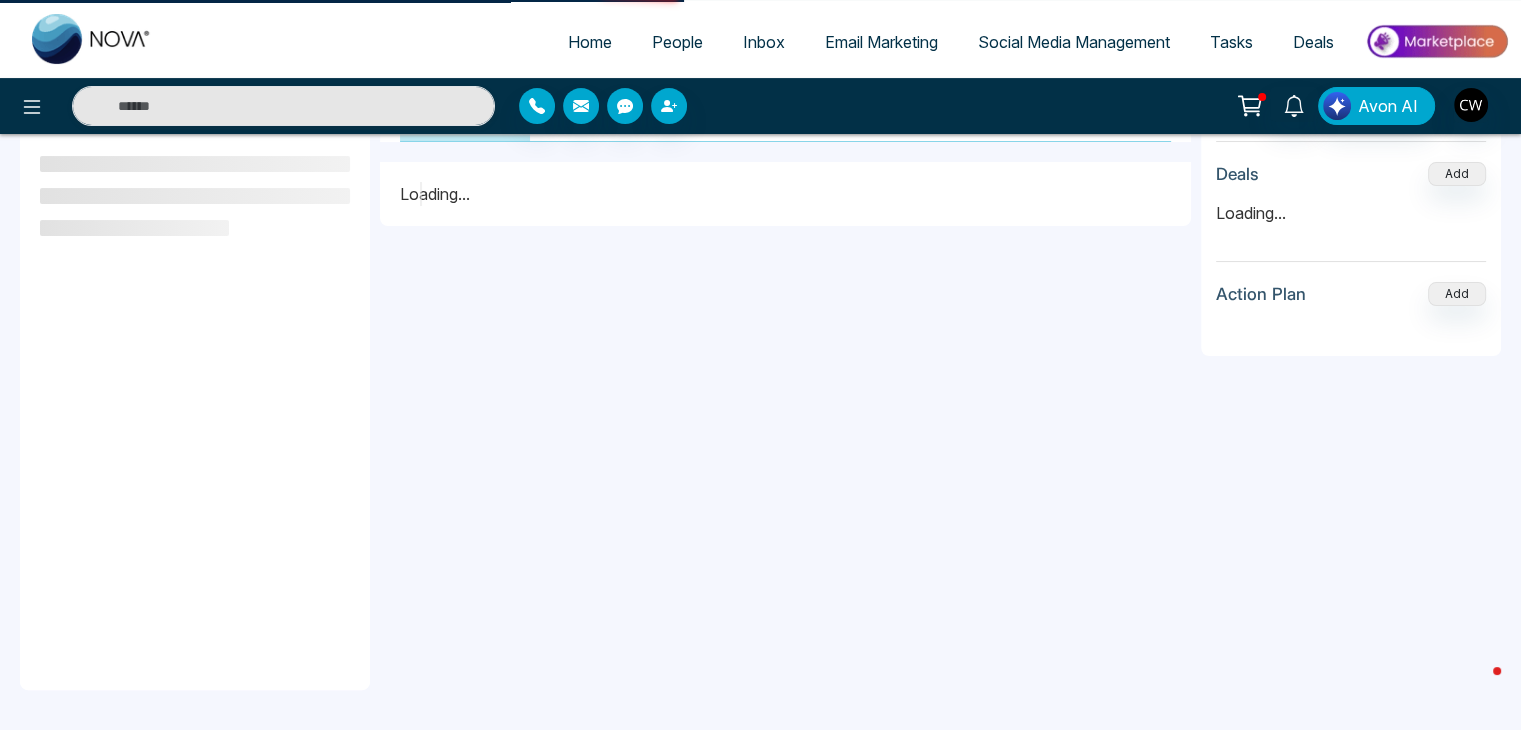 scroll, scrollTop: 0, scrollLeft: 0, axis: both 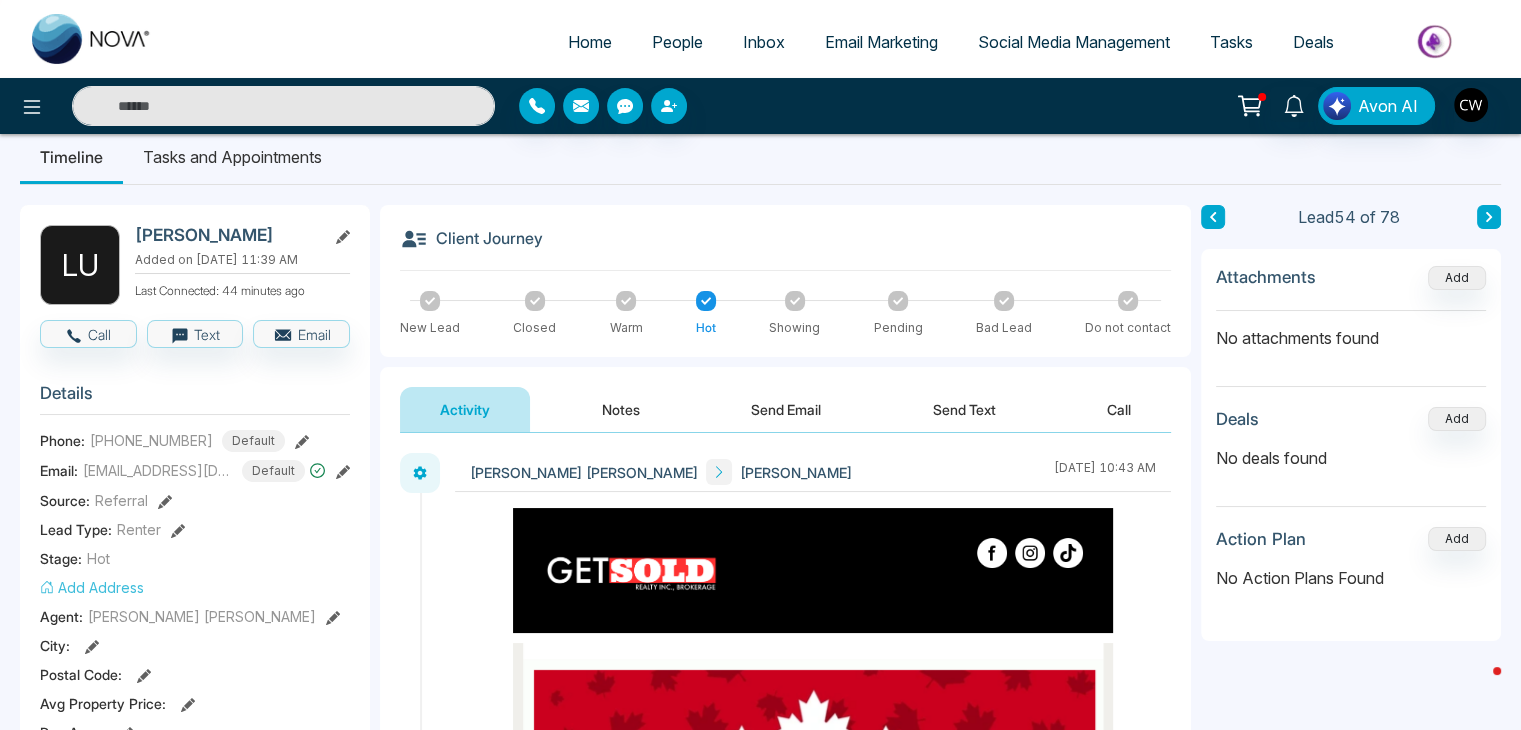 click at bounding box center [283, 106] 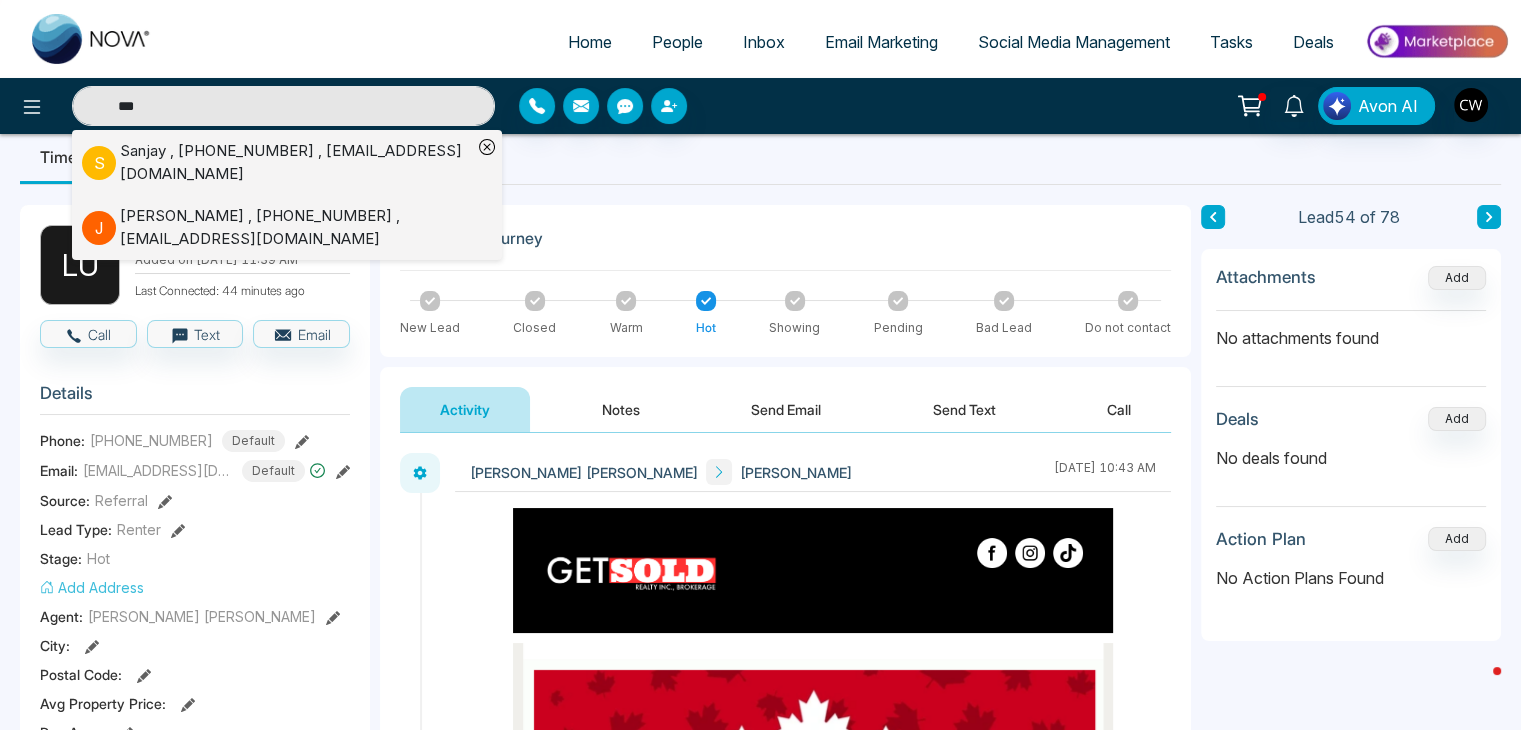 type on "***" 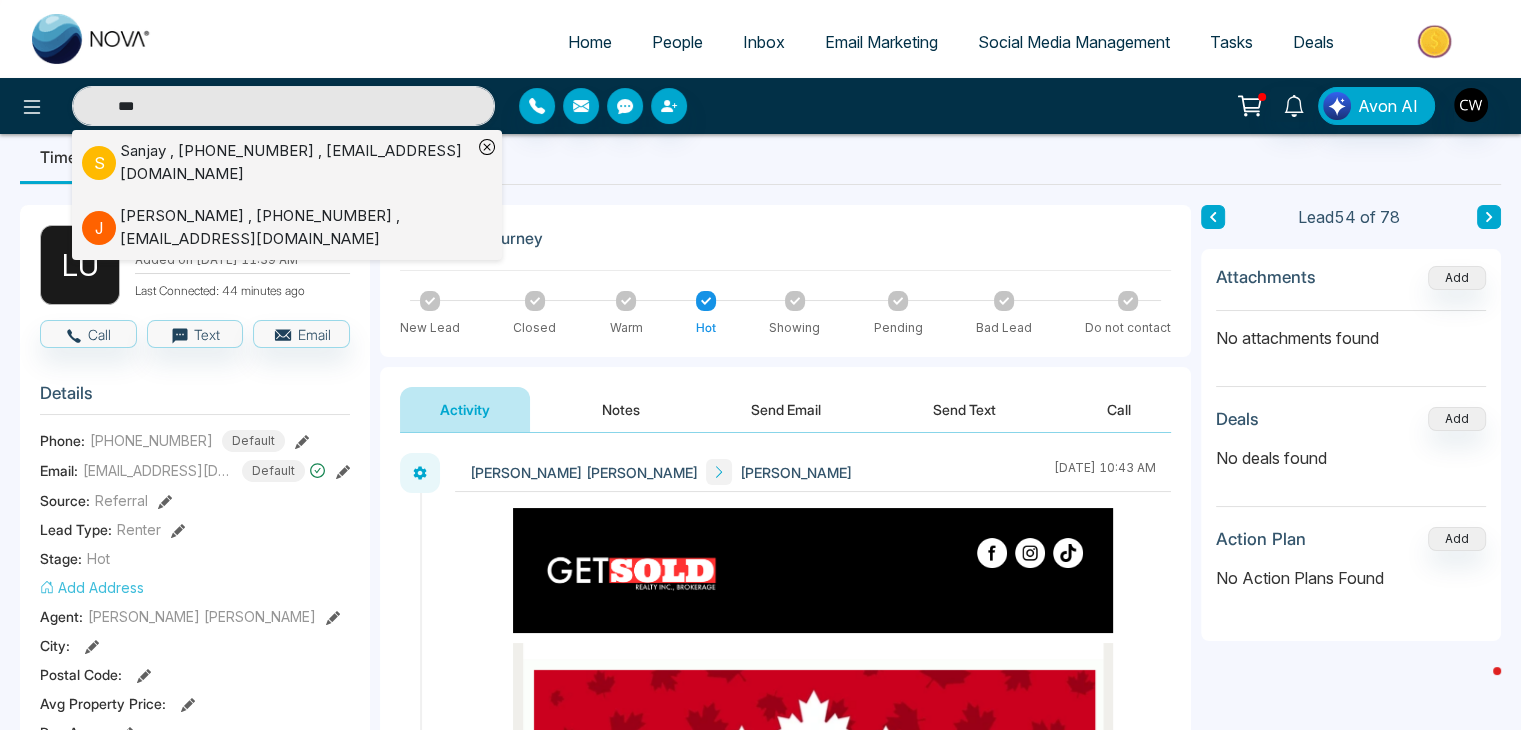 click on "[PERSON_NAME]     , [PHONE_NUMBER]   , [EMAIL_ADDRESS][DOMAIN_NAME]" at bounding box center [296, 227] 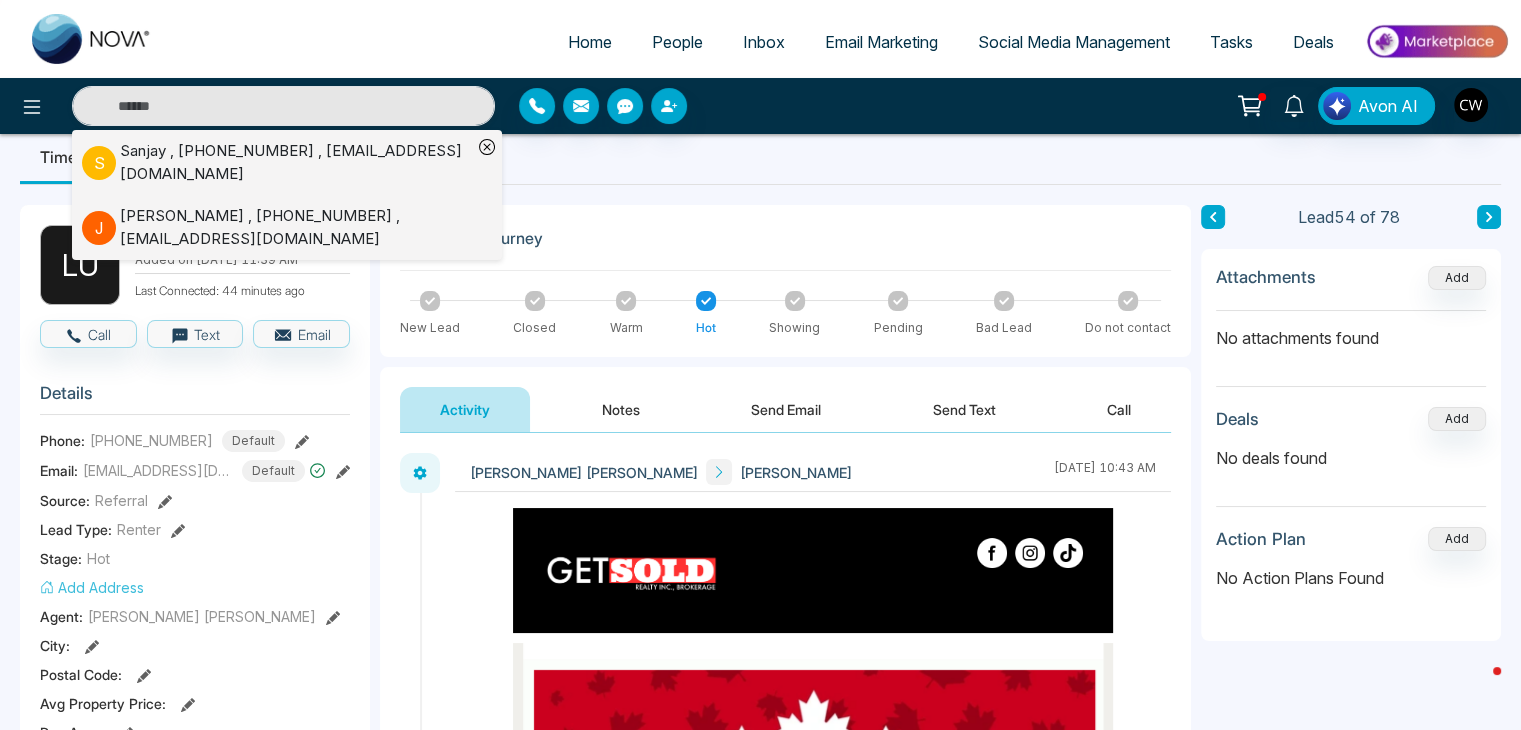 type on "***" 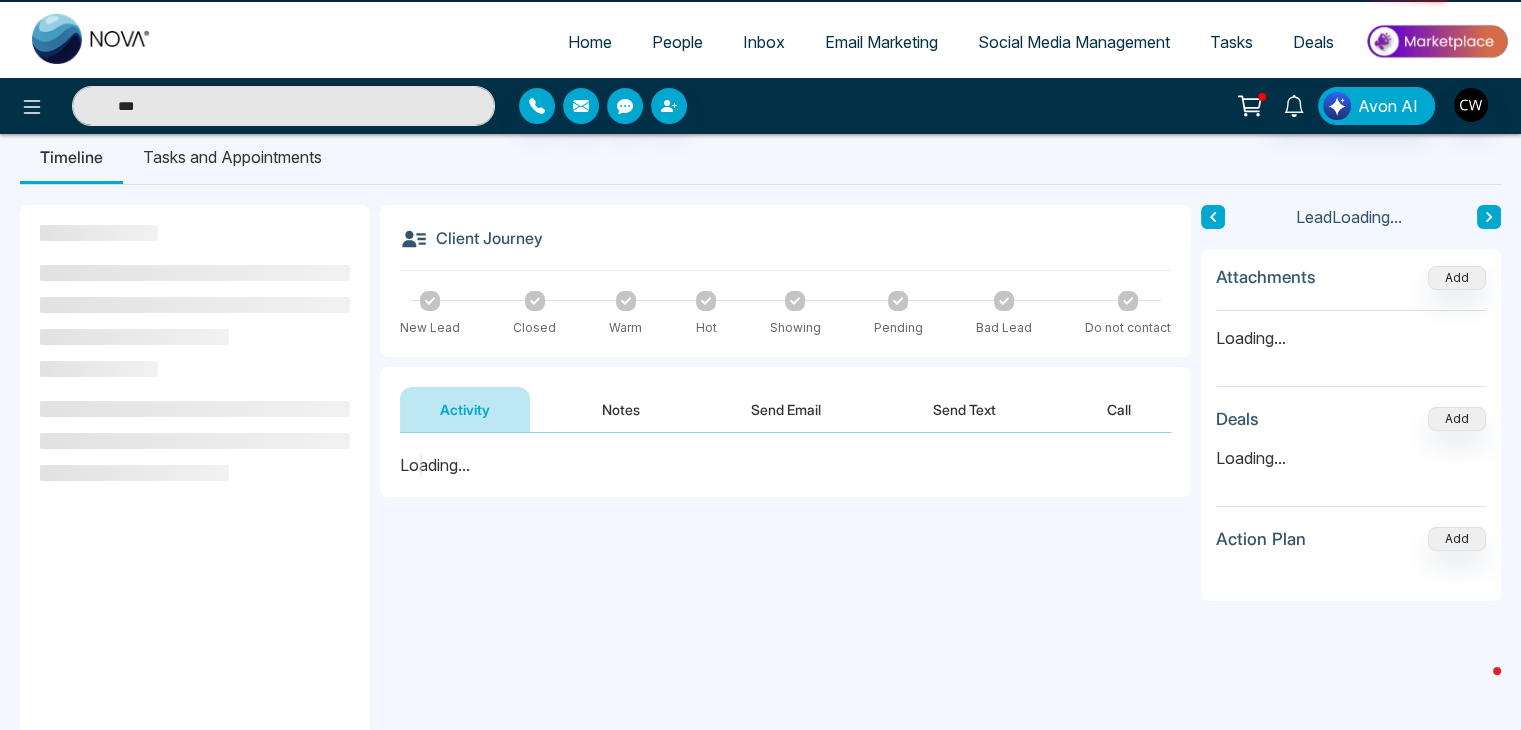 scroll, scrollTop: 0, scrollLeft: 0, axis: both 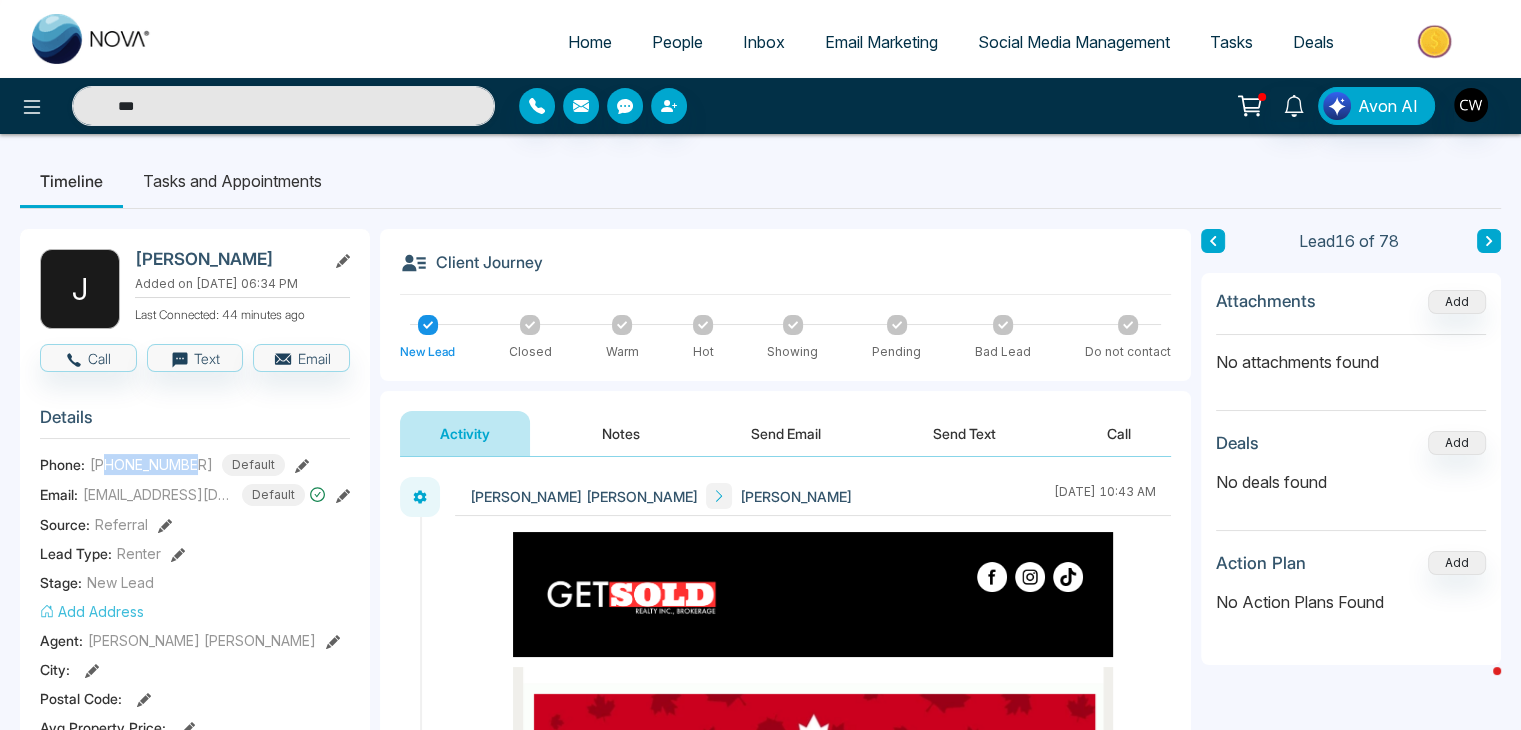 drag, startPoint x: 199, startPoint y: 462, endPoint x: 104, endPoint y: 467, distance: 95.131485 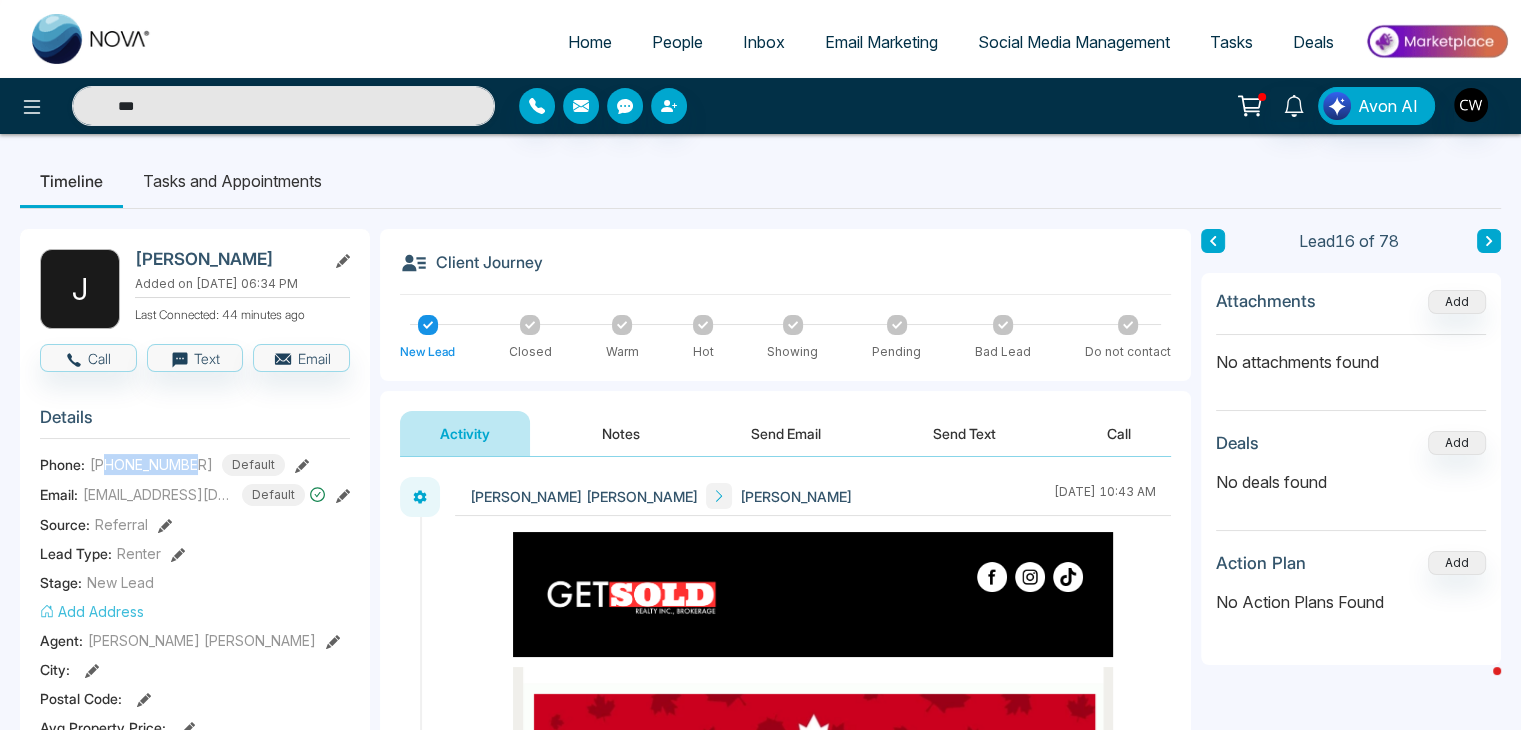 click on "[PHONE_NUMBER] Default" at bounding box center (187, 465) 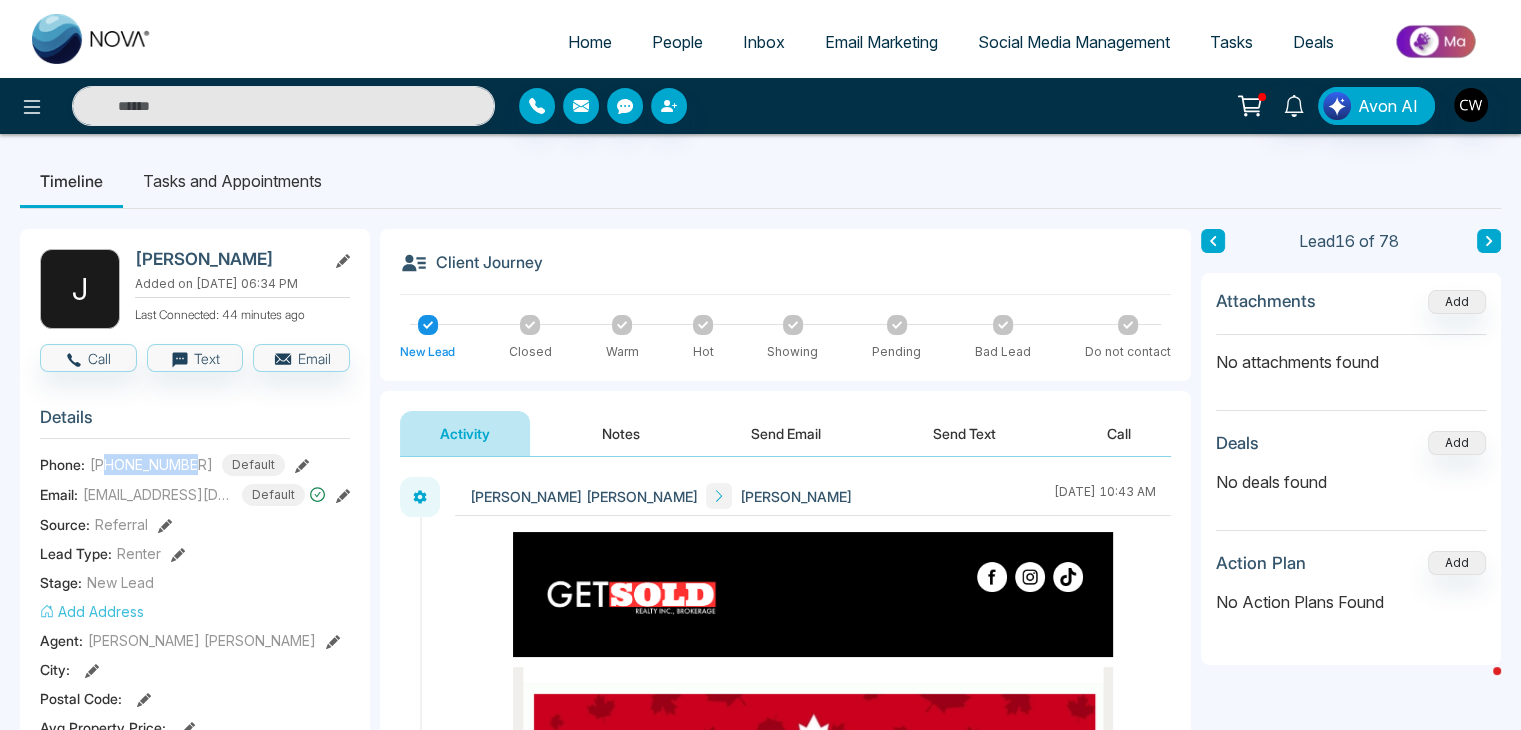 copy on "4377702446" 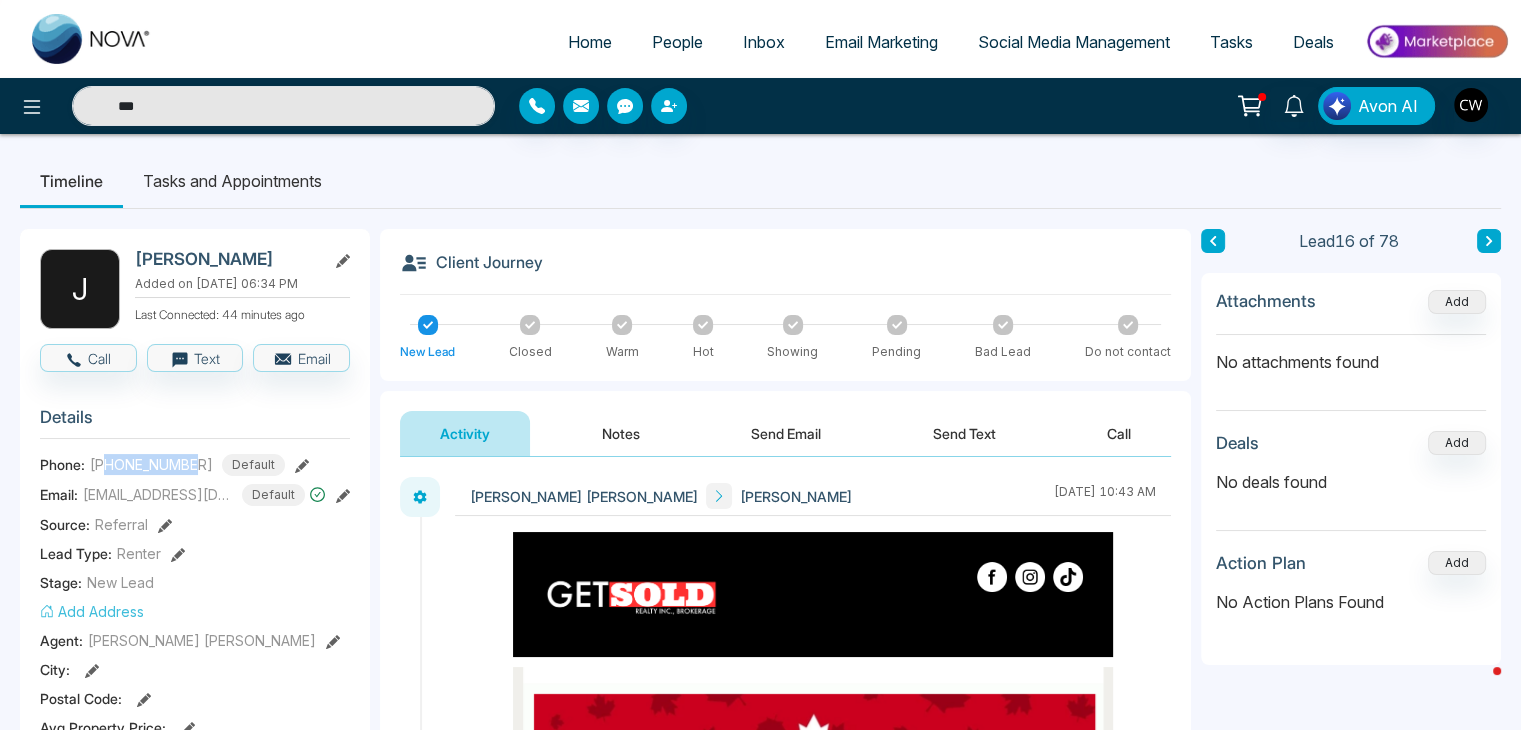 click 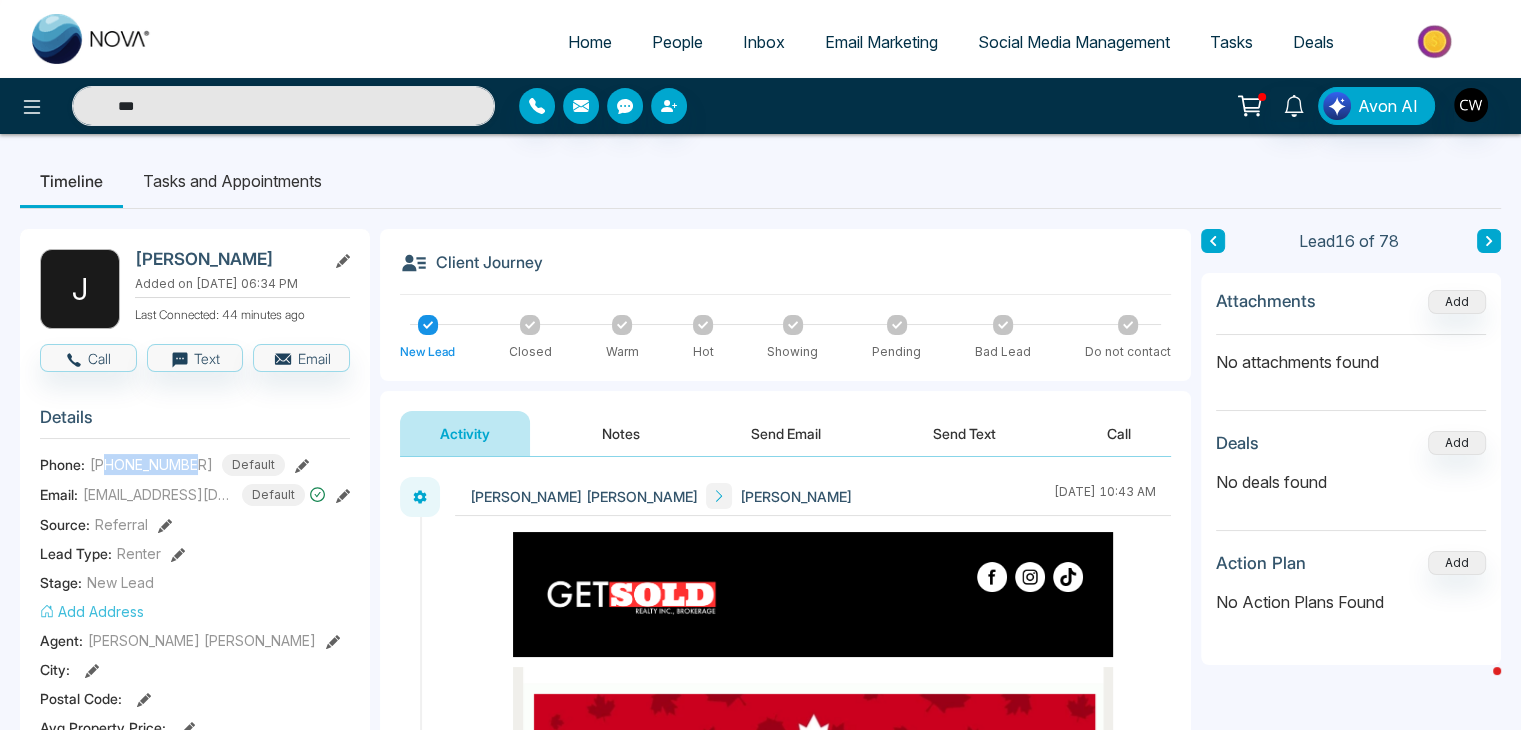 type on "***" 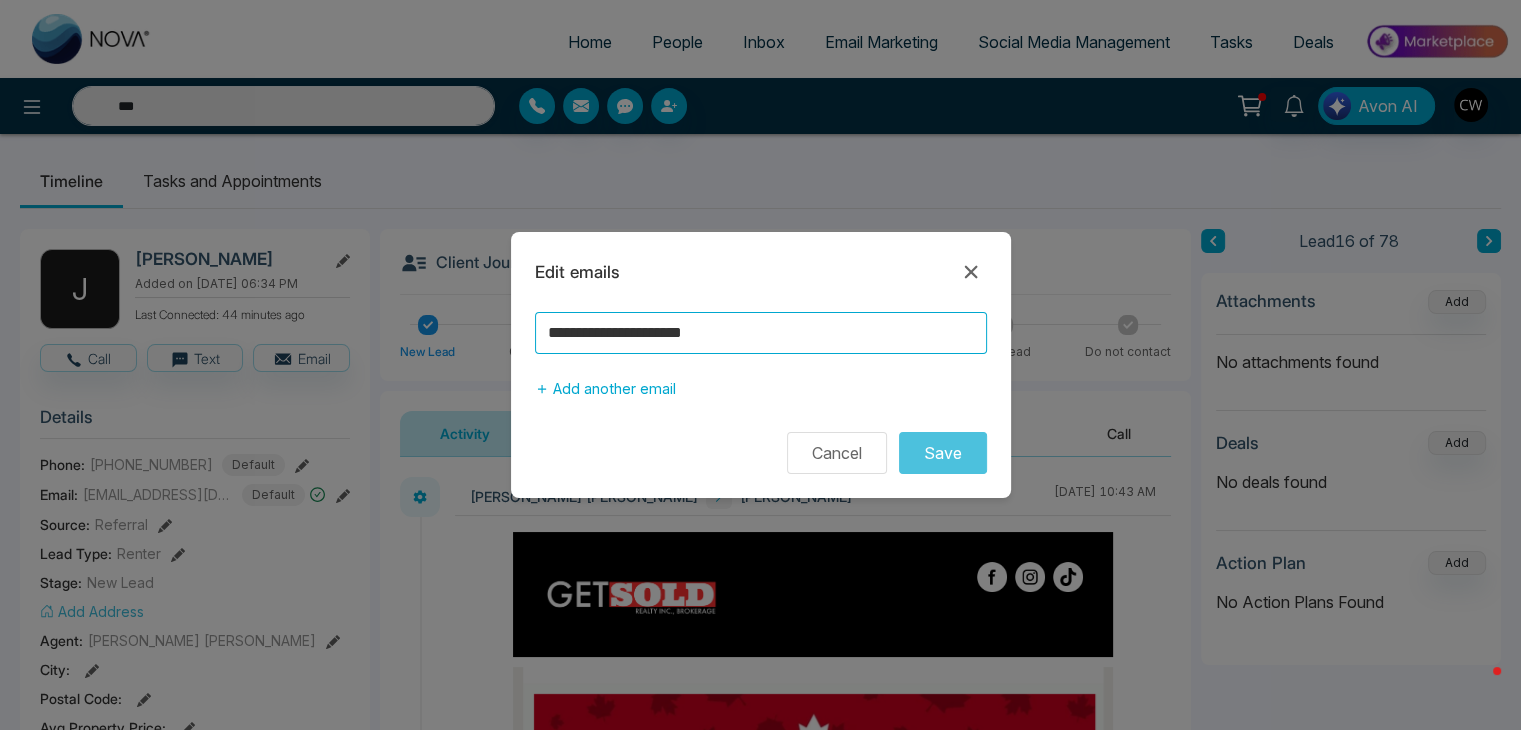 drag, startPoint x: 770, startPoint y: 320, endPoint x: 547, endPoint y: 321, distance: 223.00224 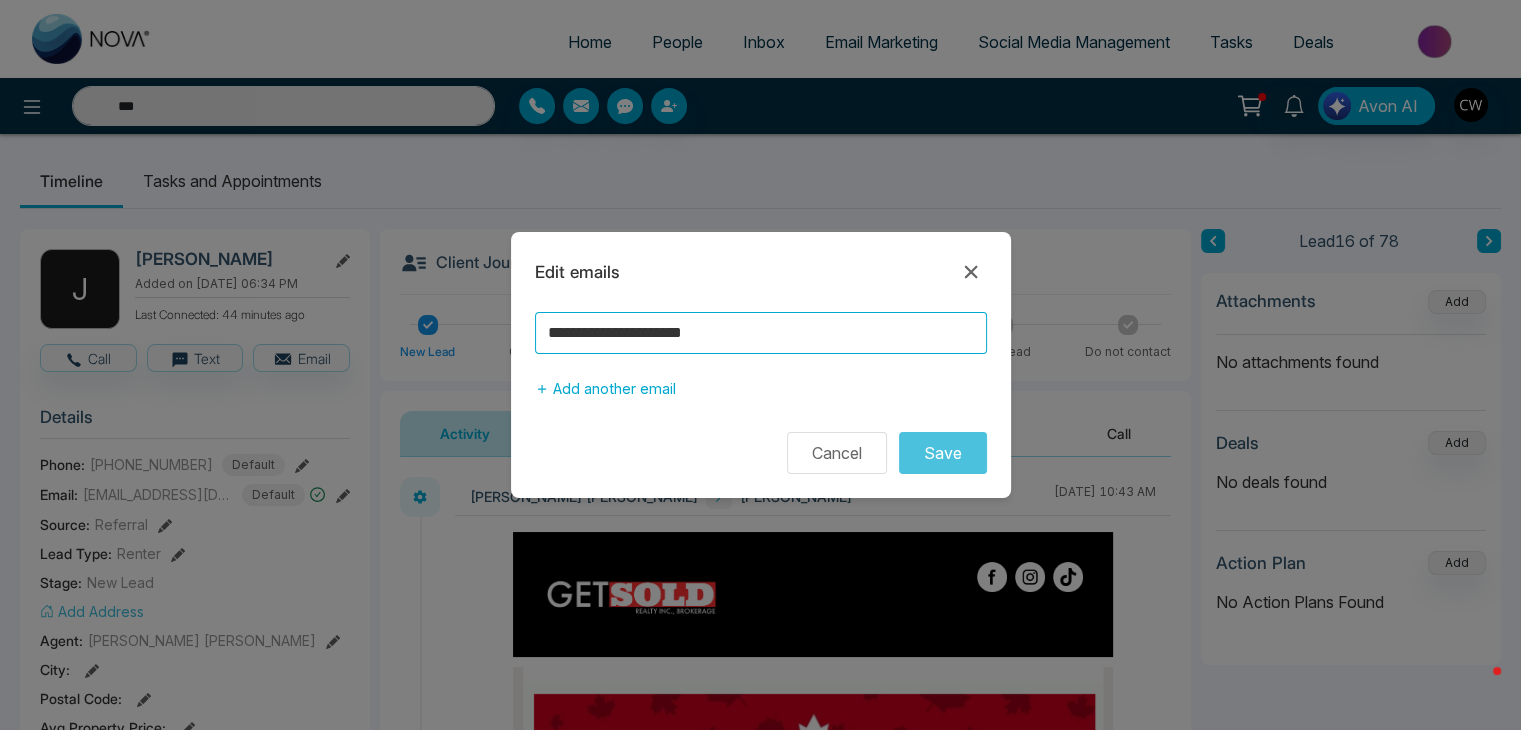 click on "**********" at bounding box center [761, 333] 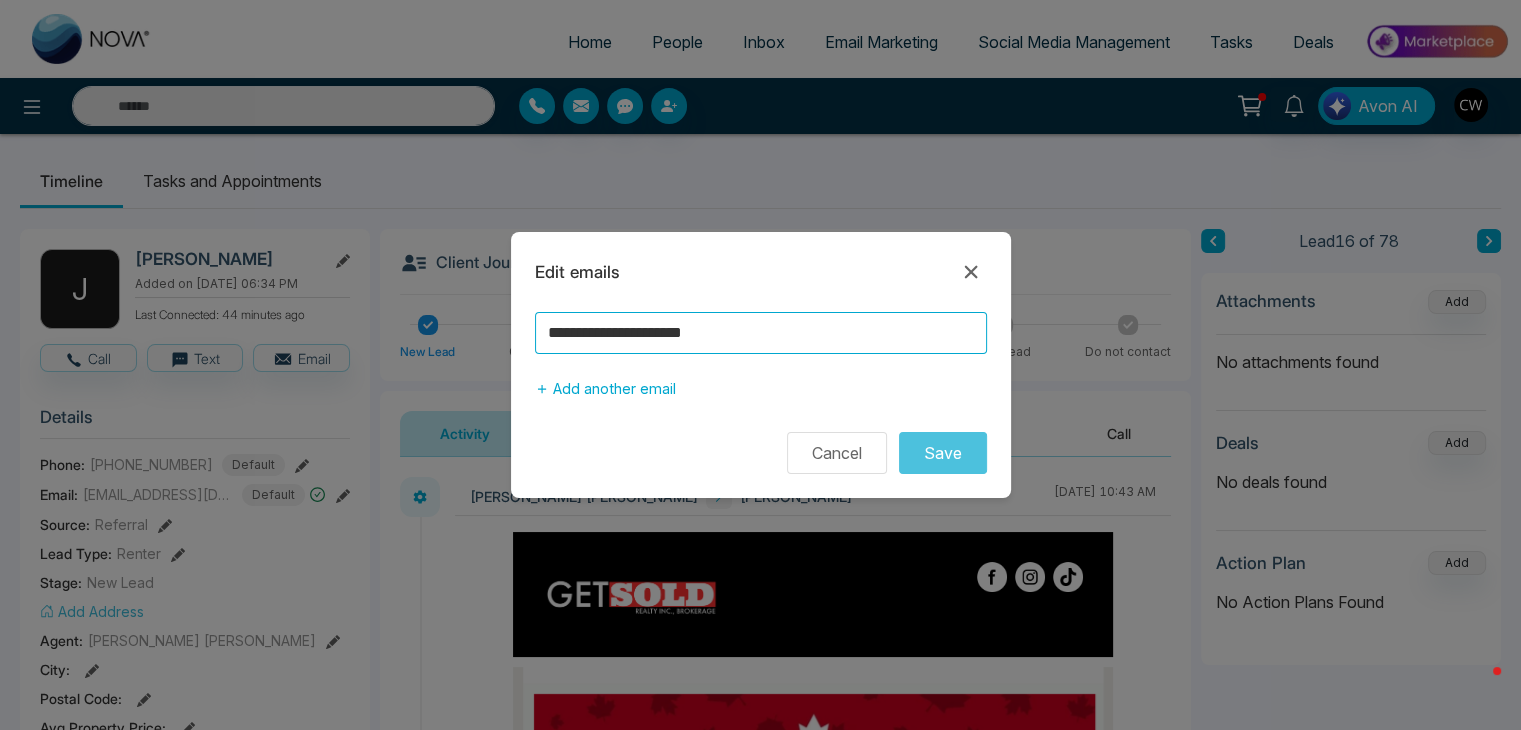 type on "***" 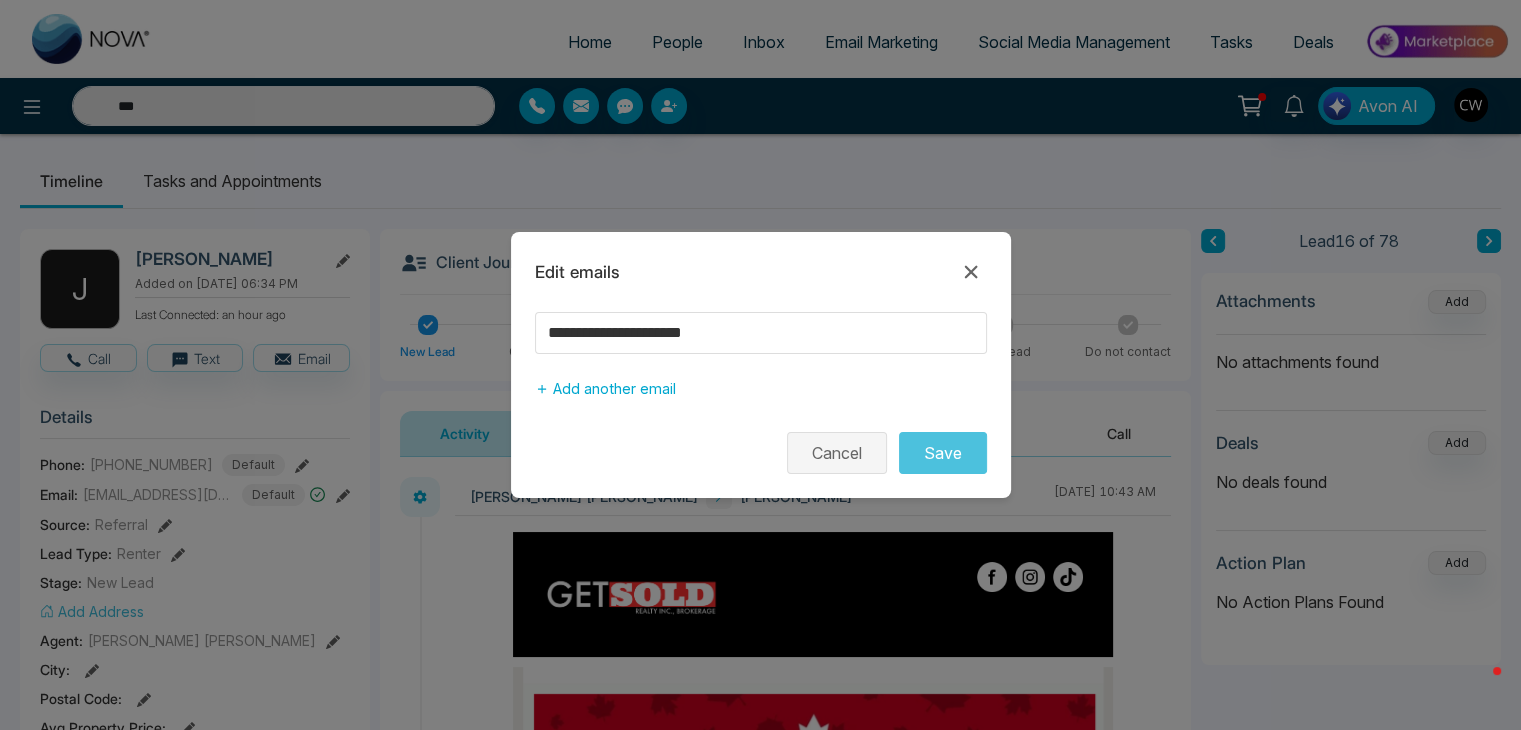 click on "Cancel" at bounding box center [837, 453] 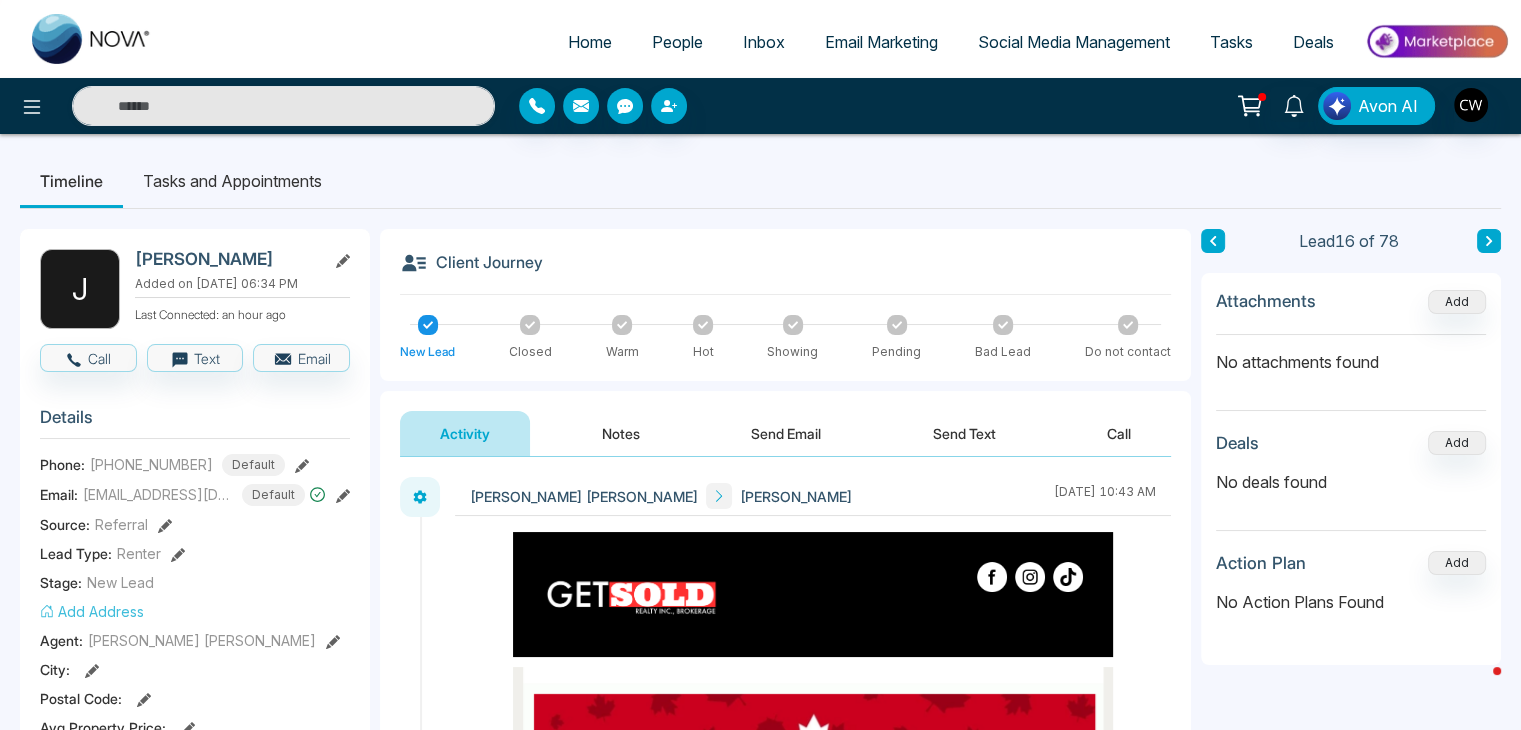click on "Notes" at bounding box center (621, 433) 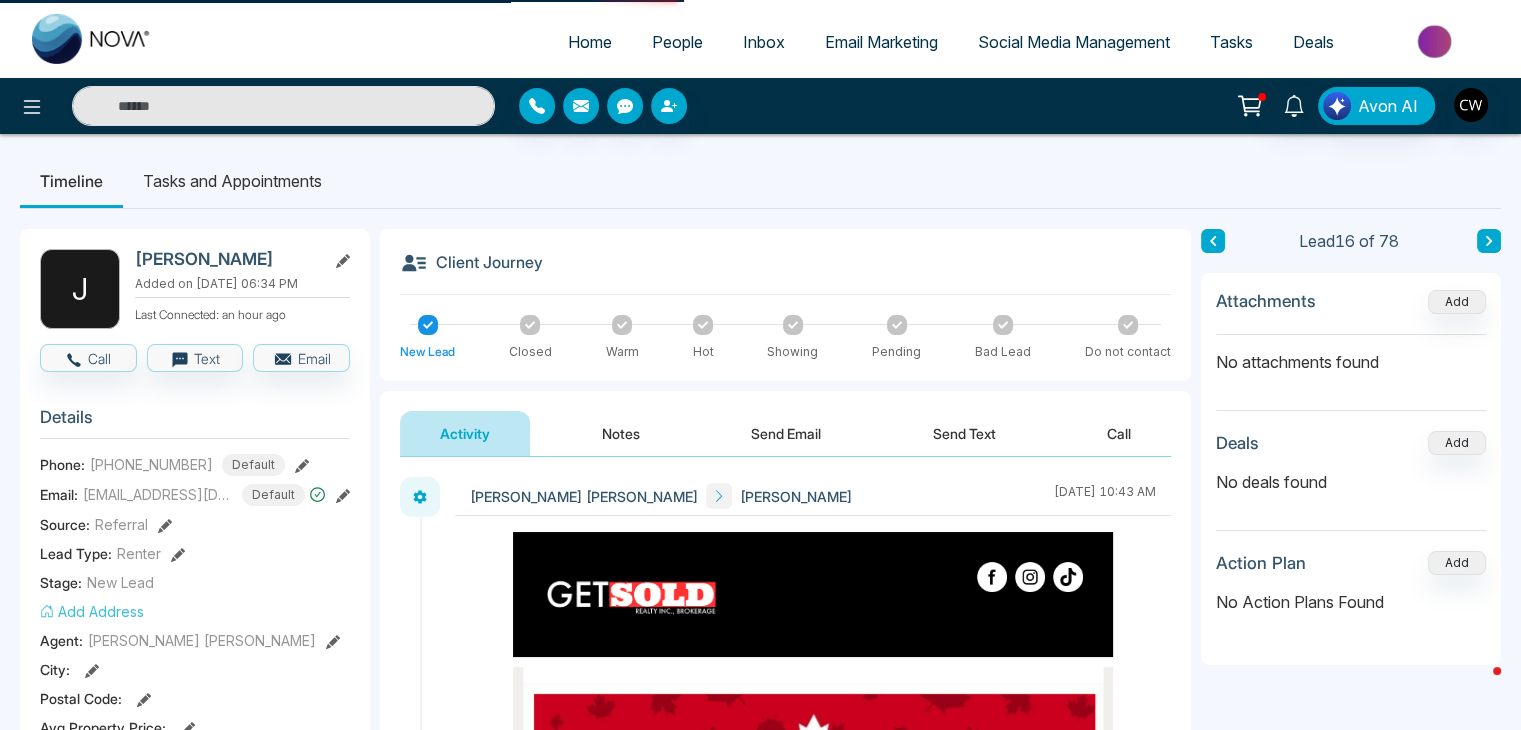 type on "***" 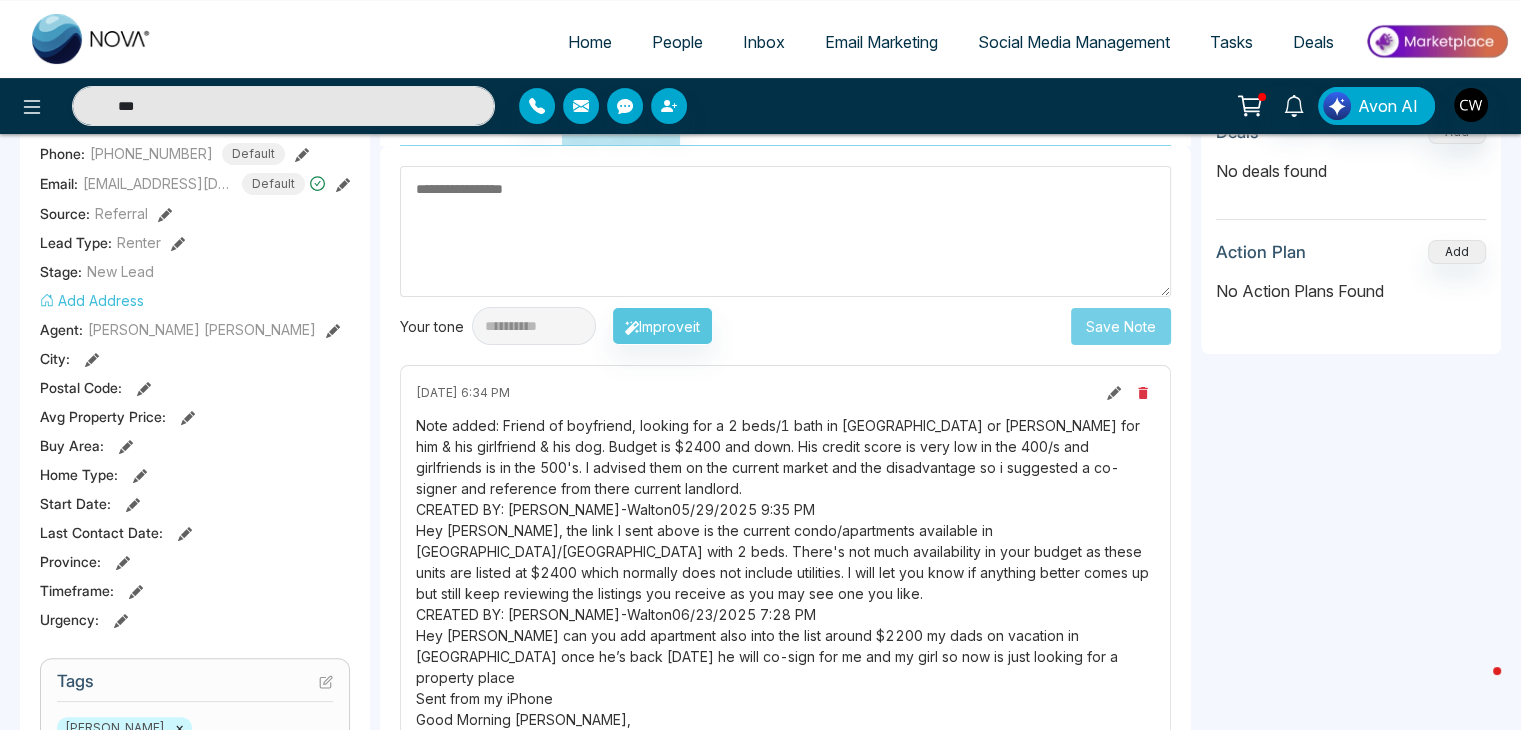 scroll, scrollTop: 315, scrollLeft: 0, axis: vertical 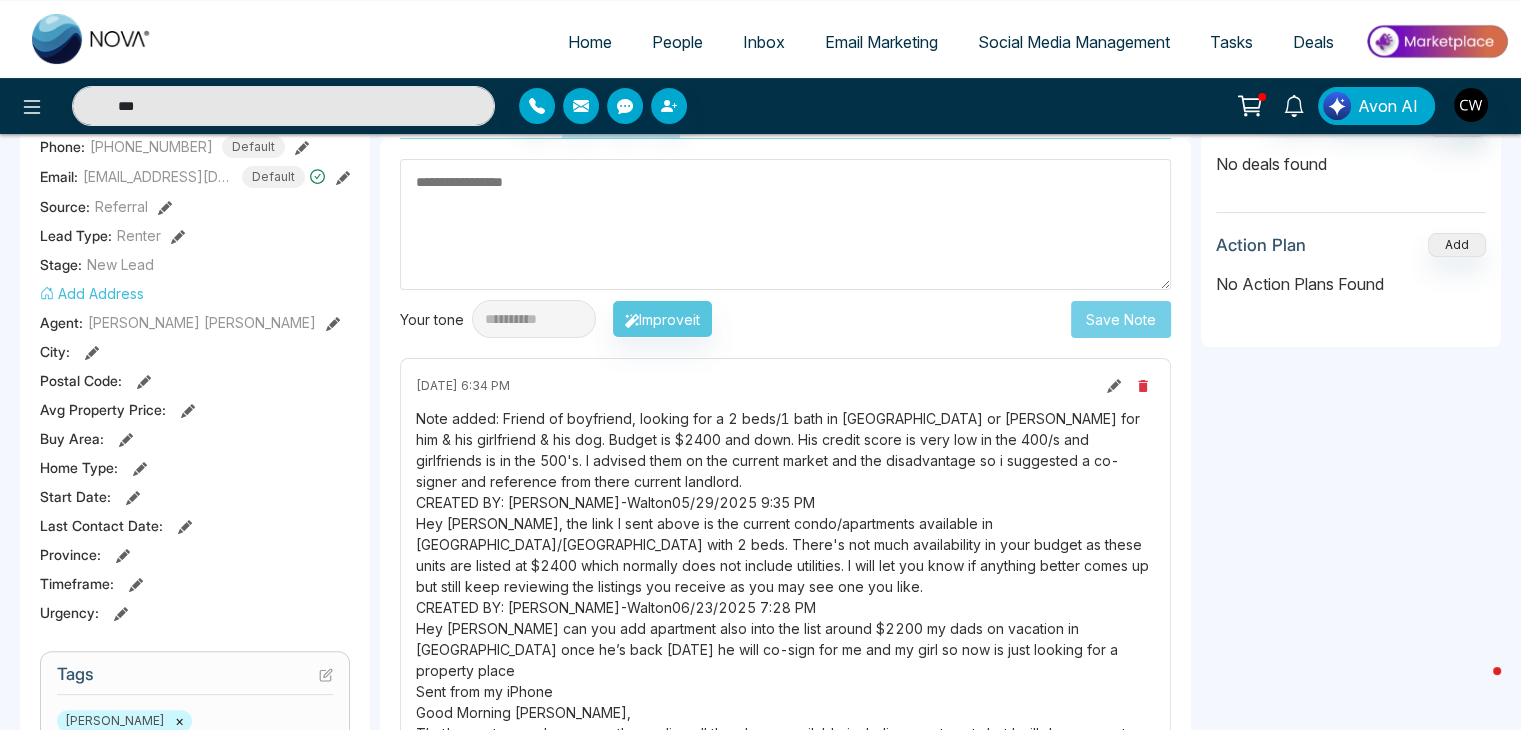 click on "Home" at bounding box center (590, 42) 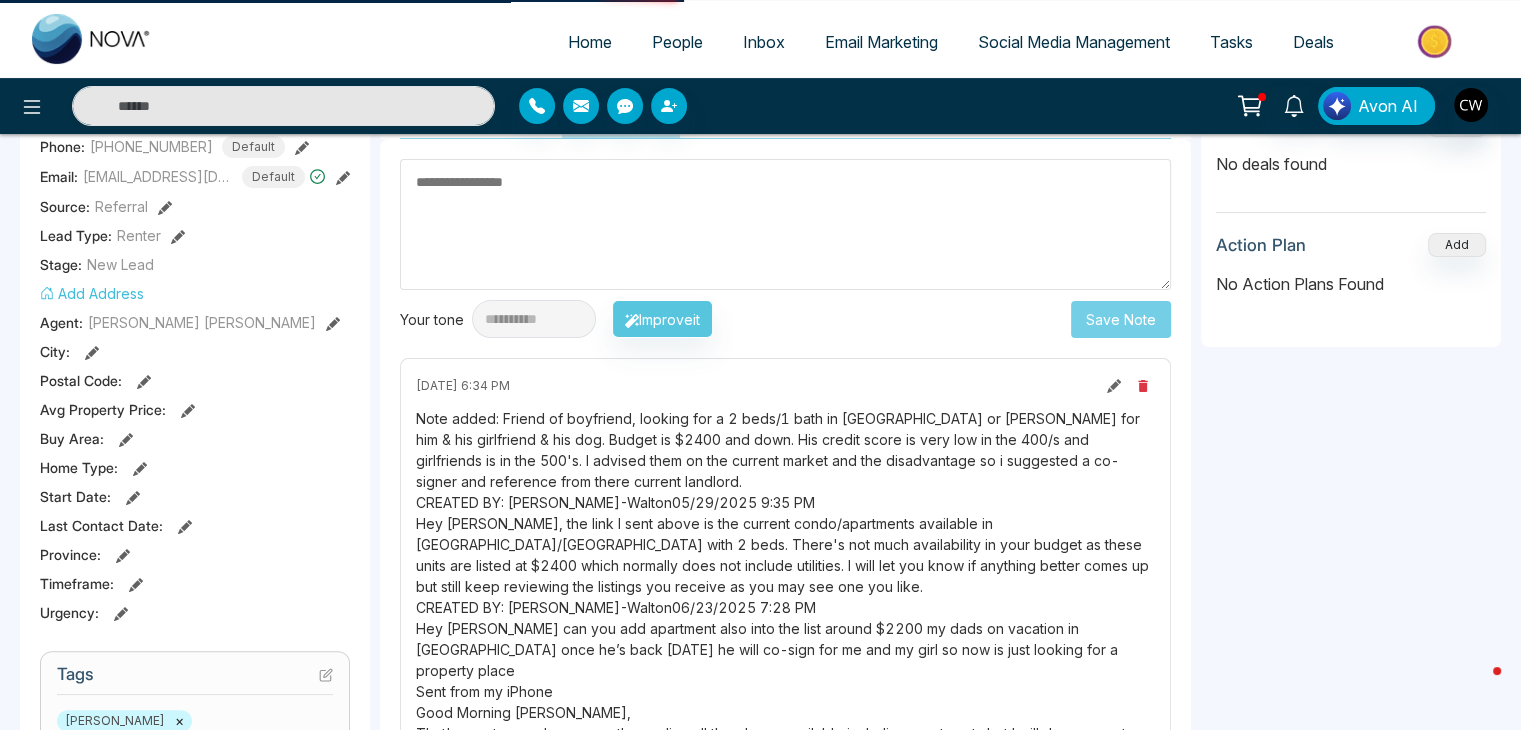 scroll, scrollTop: 0, scrollLeft: 0, axis: both 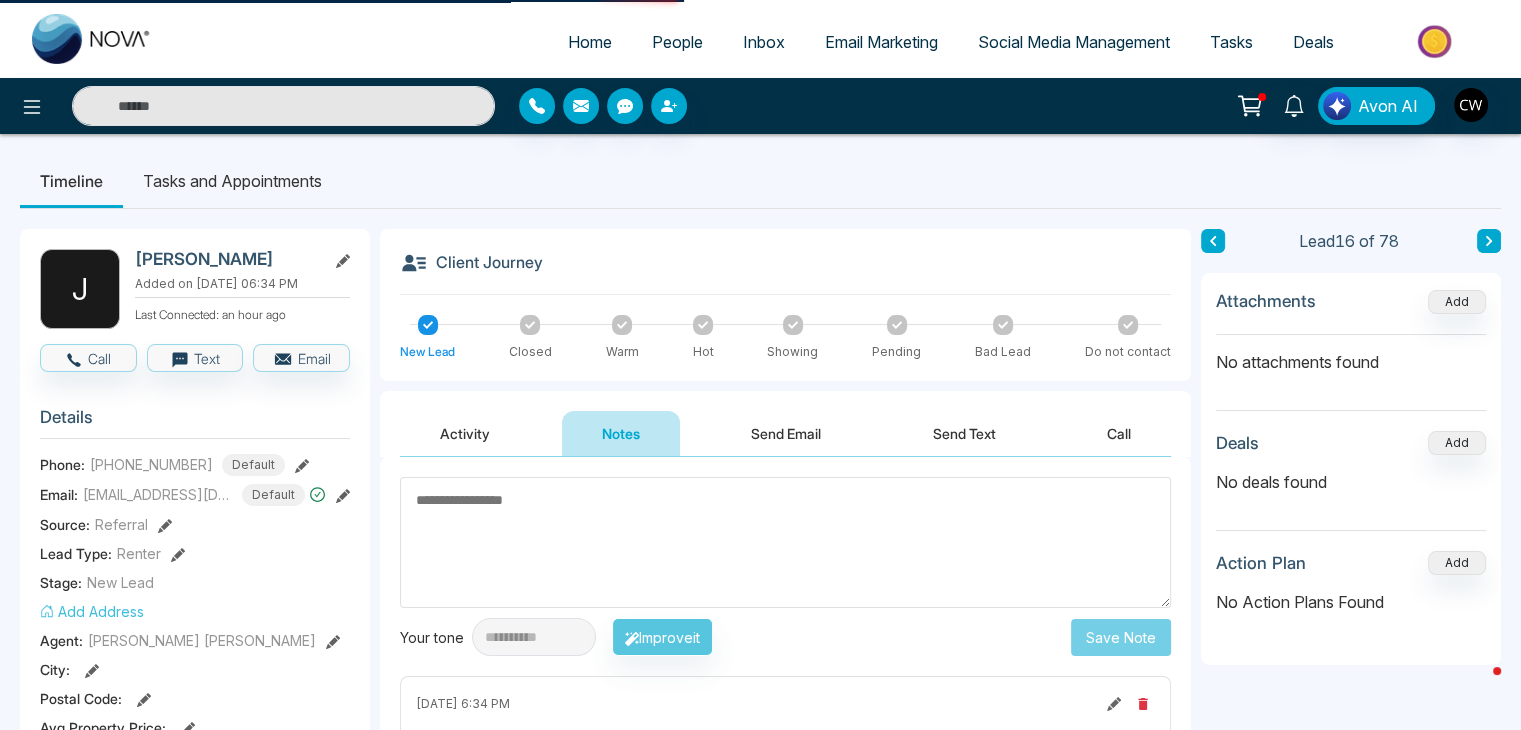 select on "*" 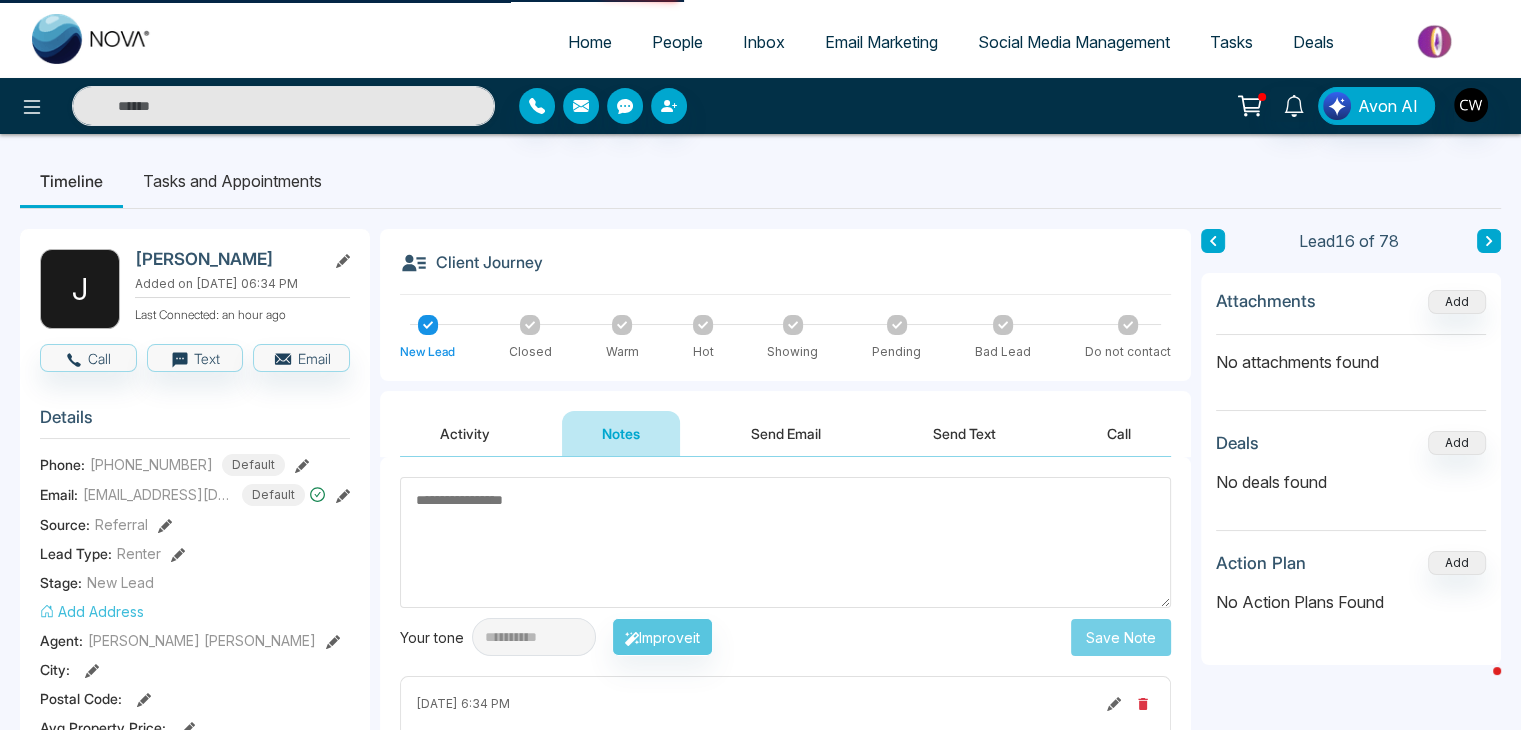 select on "*" 